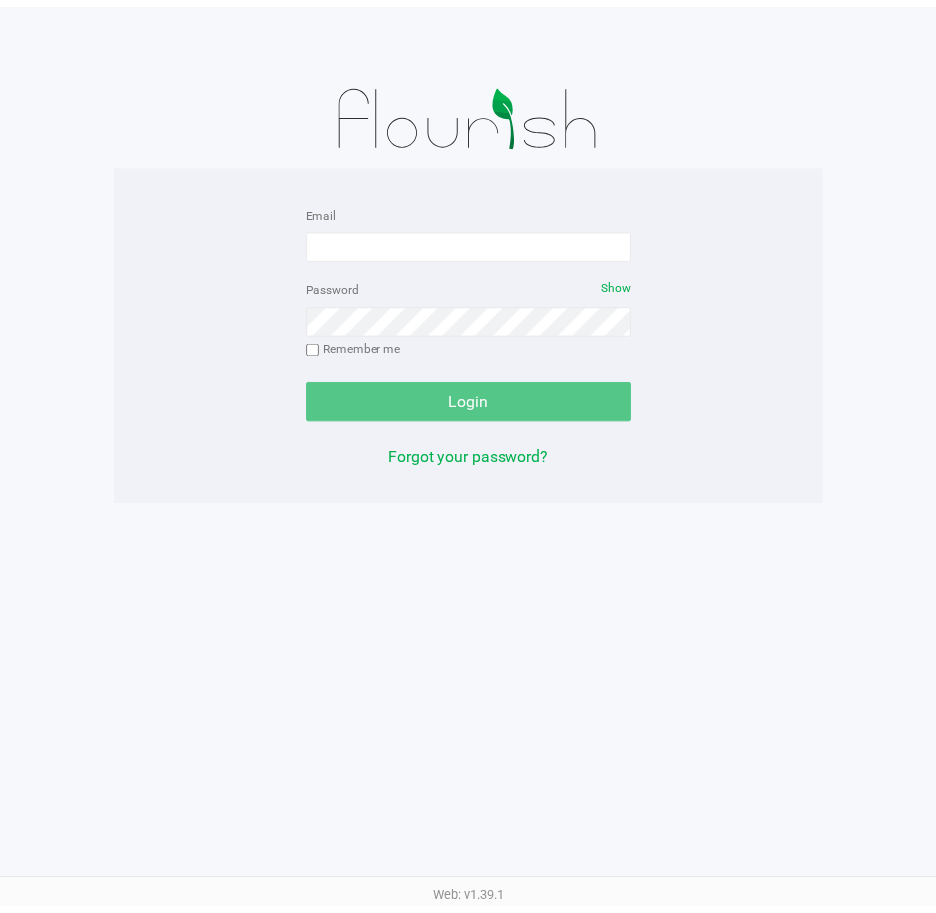 scroll, scrollTop: 0, scrollLeft: 0, axis: both 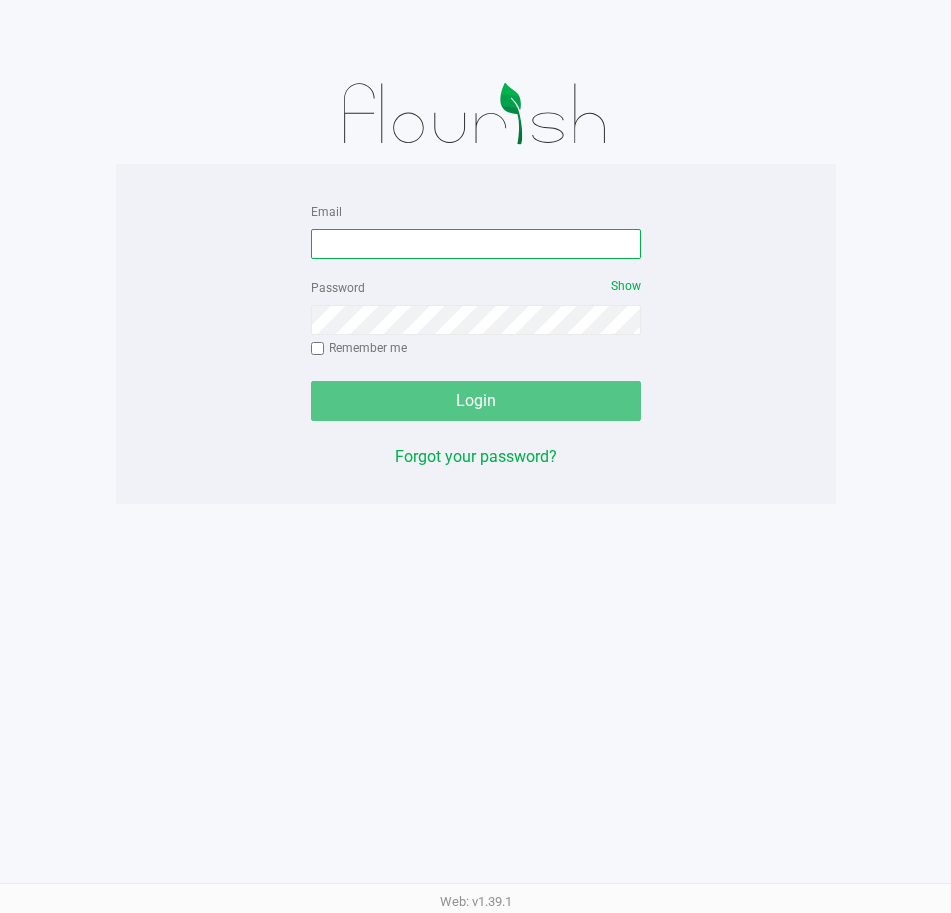 click on "Email" at bounding box center [476, 244] 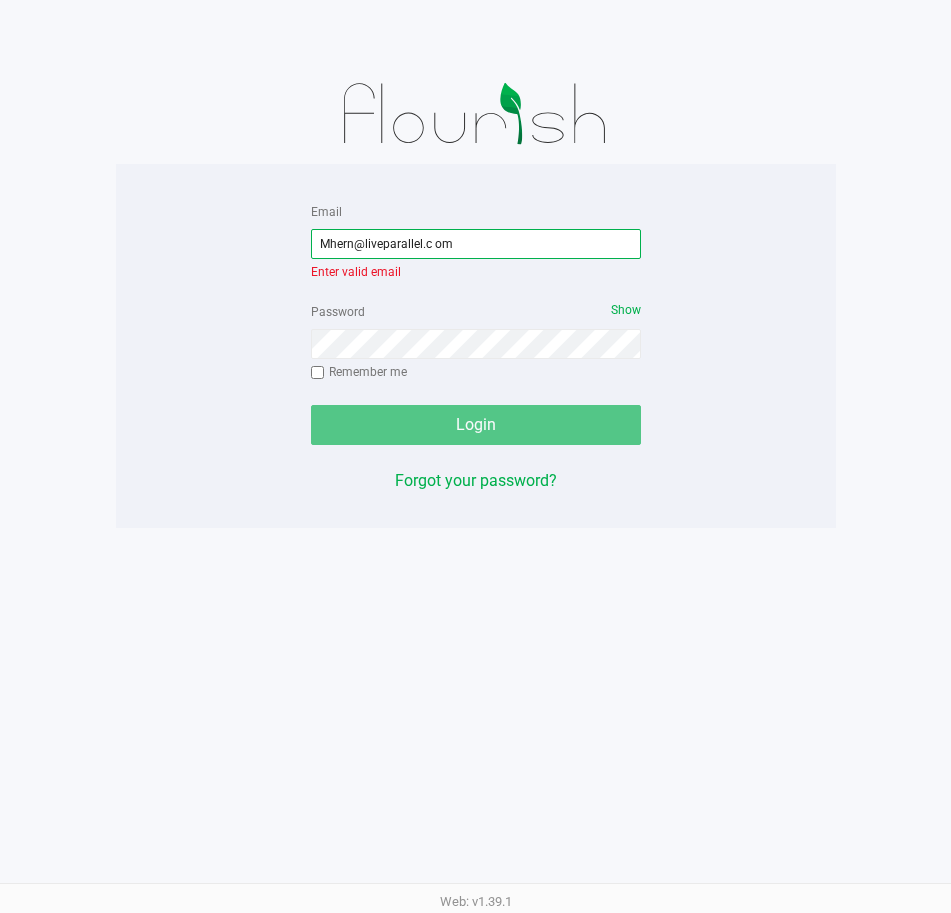 click on "Mhern@liveparallel.c om" at bounding box center [476, 244] 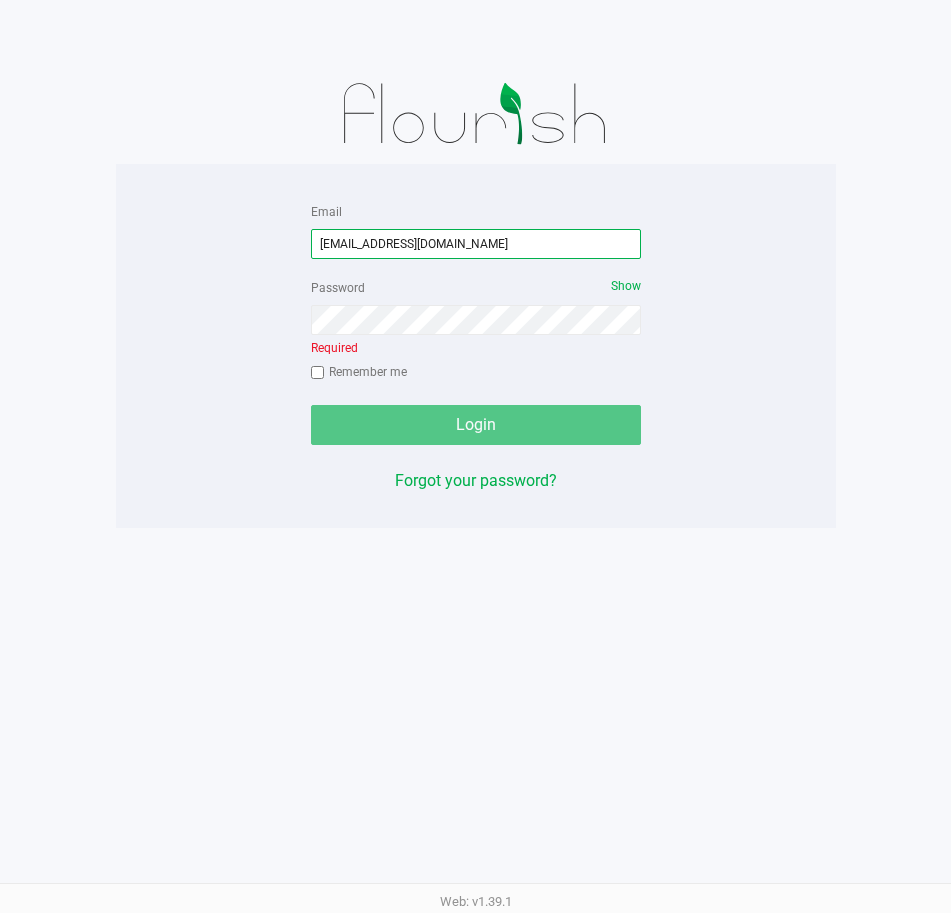 click on "[EMAIL_ADDRESS][DOMAIN_NAME]" at bounding box center [476, 244] 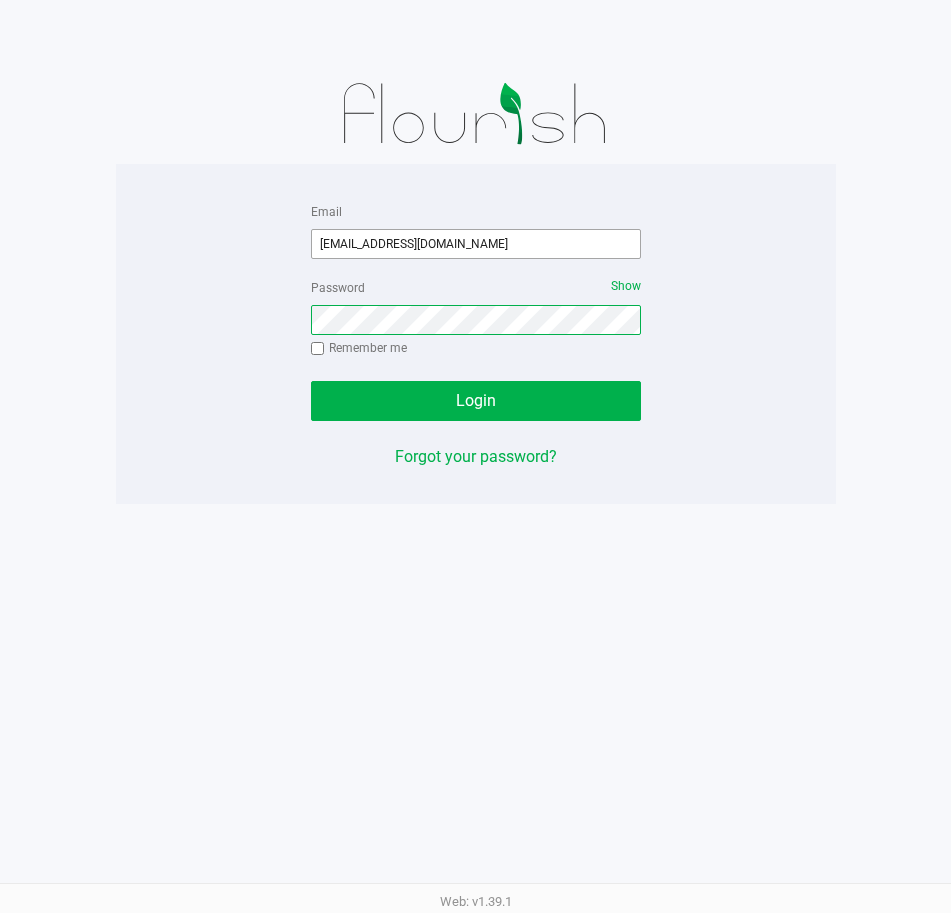 click on "Login" 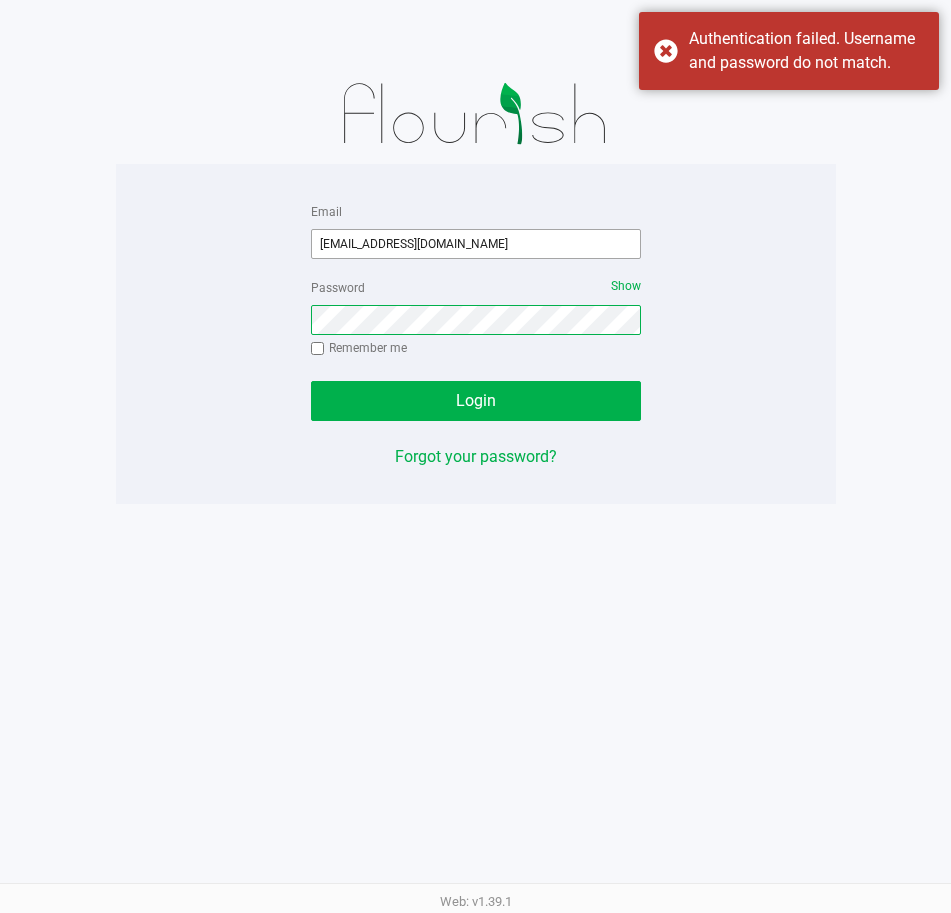 click on "Login" 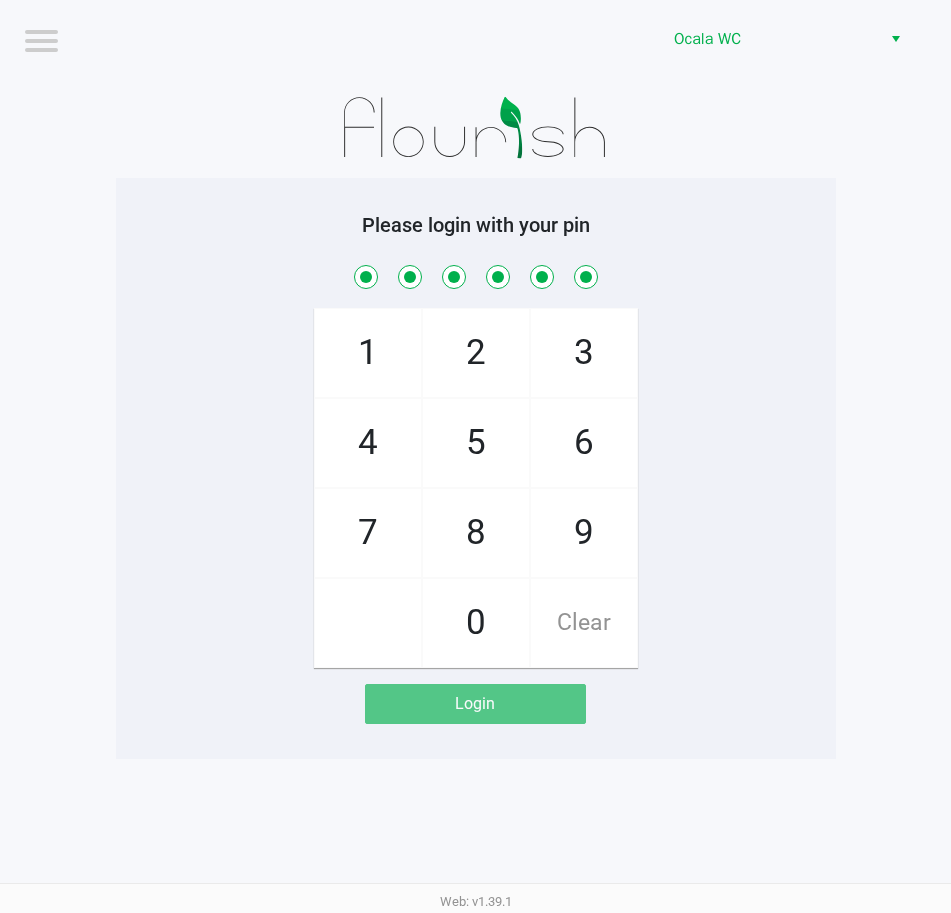 checkbox on "true" 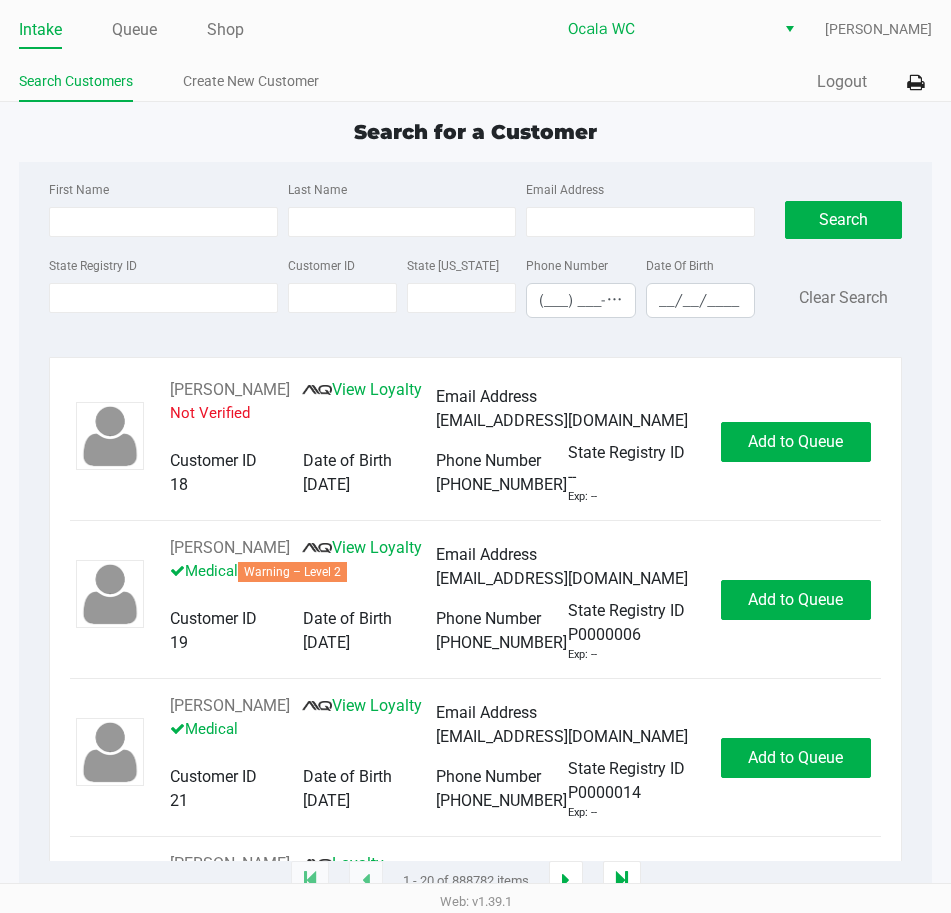 click on "Quick Sale   Logout" 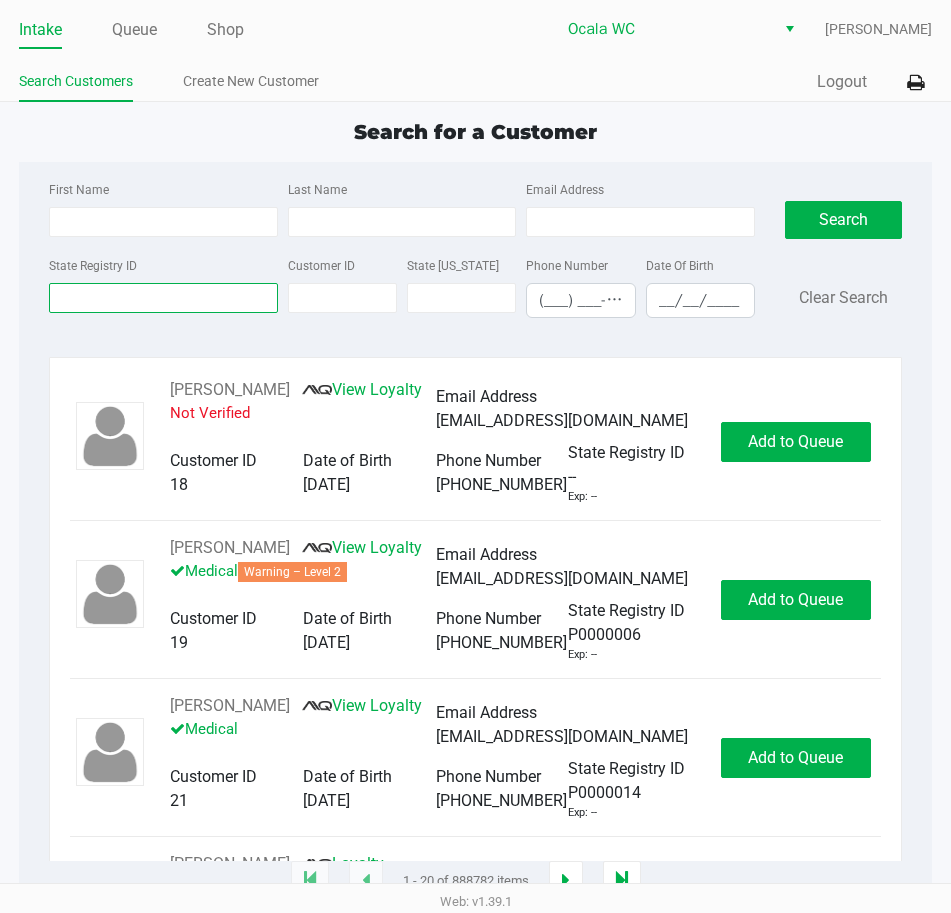 click on "State Registry ID" at bounding box center (163, 298) 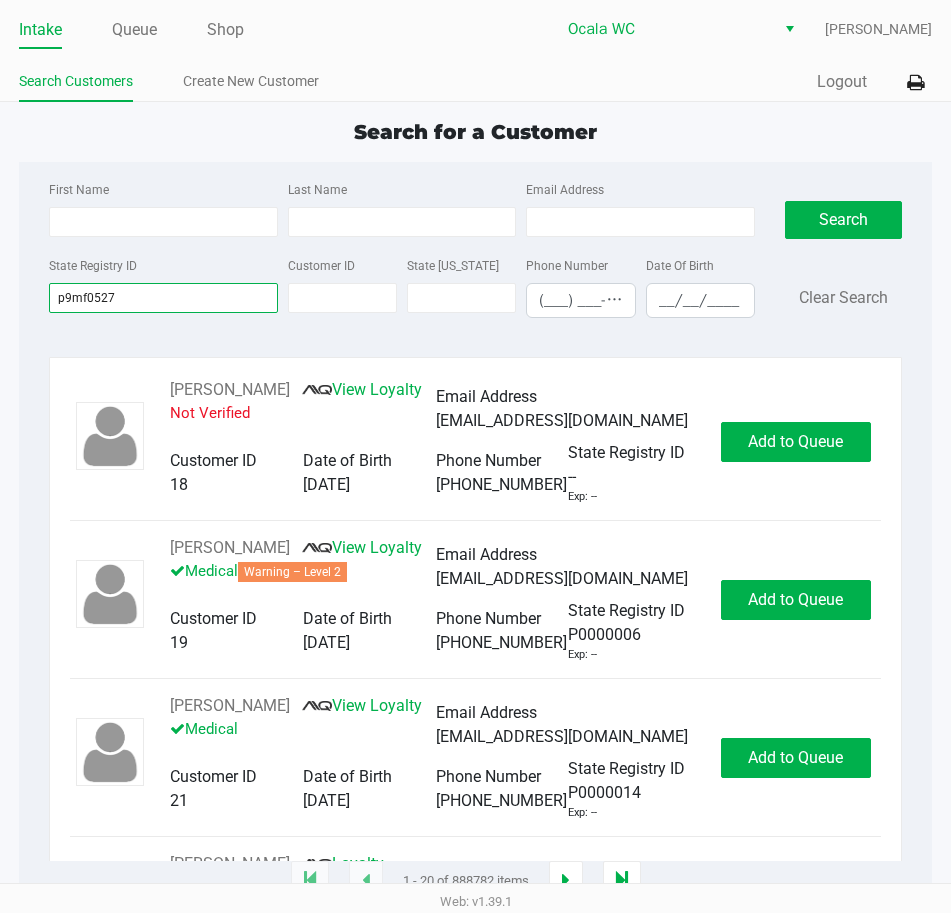 type on "p9mf0527" 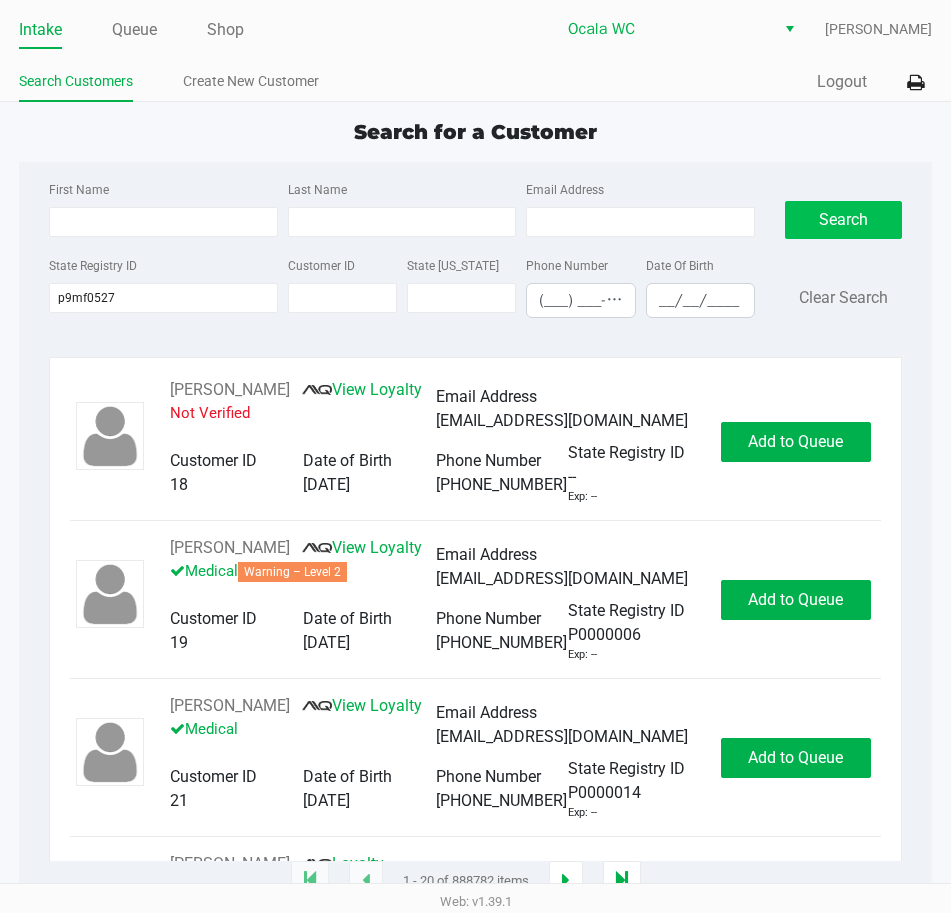 click on "Search" 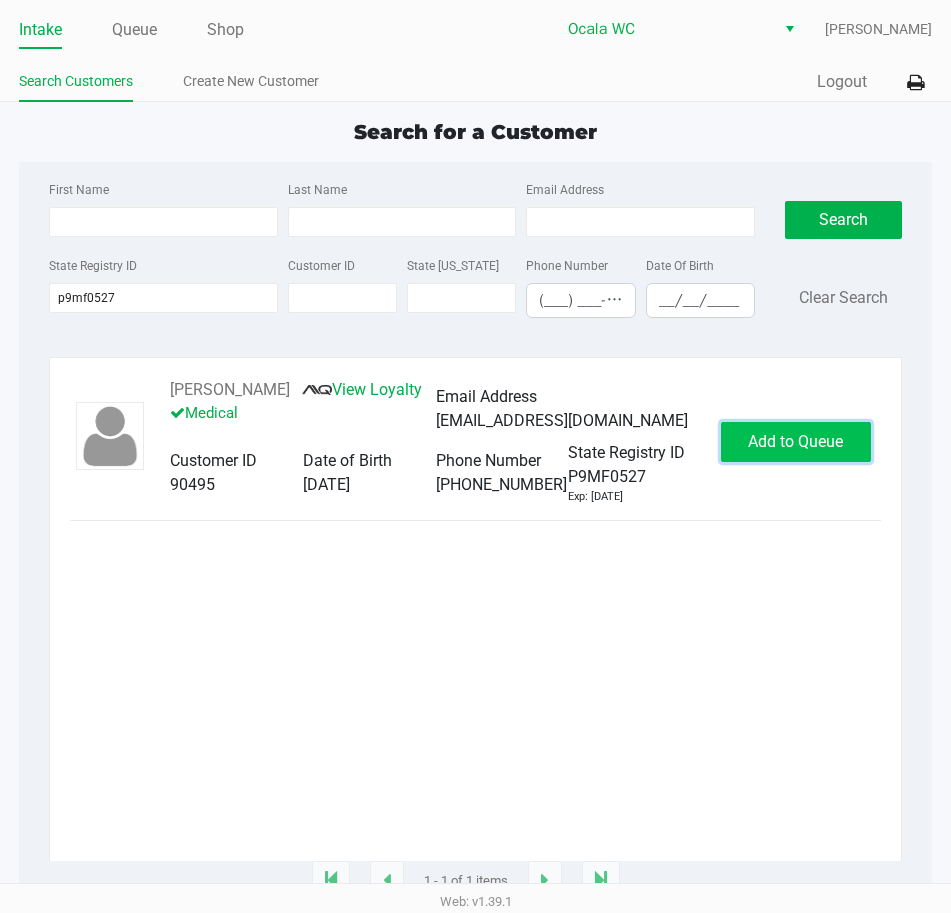 click on "Add to Queue" 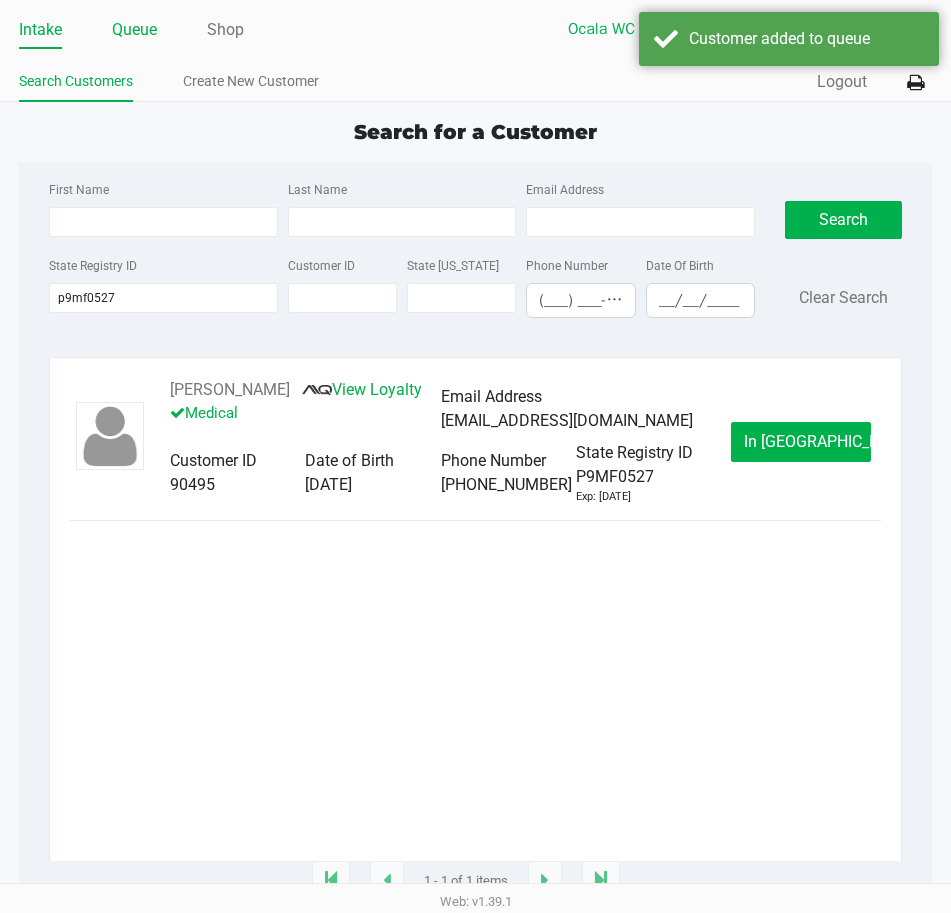 drag, startPoint x: 149, startPoint y: 33, endPoint x: 341, endPoint y: 87, distance: 199.44925 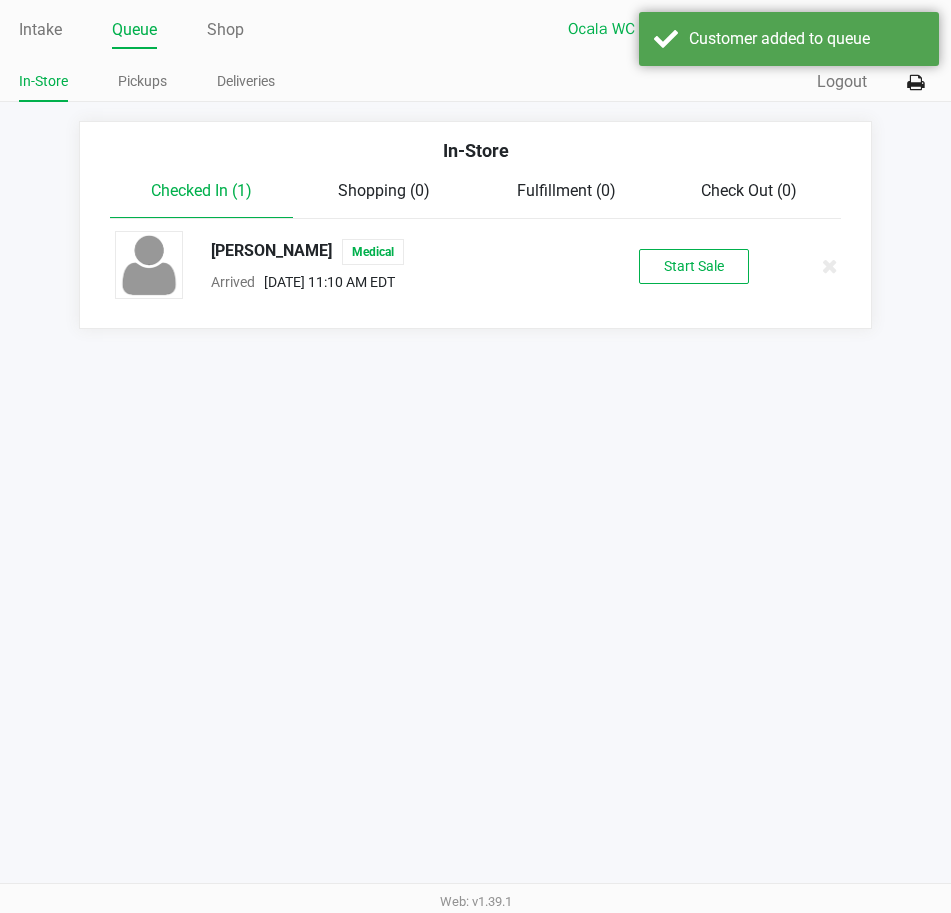 click on "[PERSON_NAME]   Medical  Arrived      [DATE] 11:10 AM EDT   Start Sale" 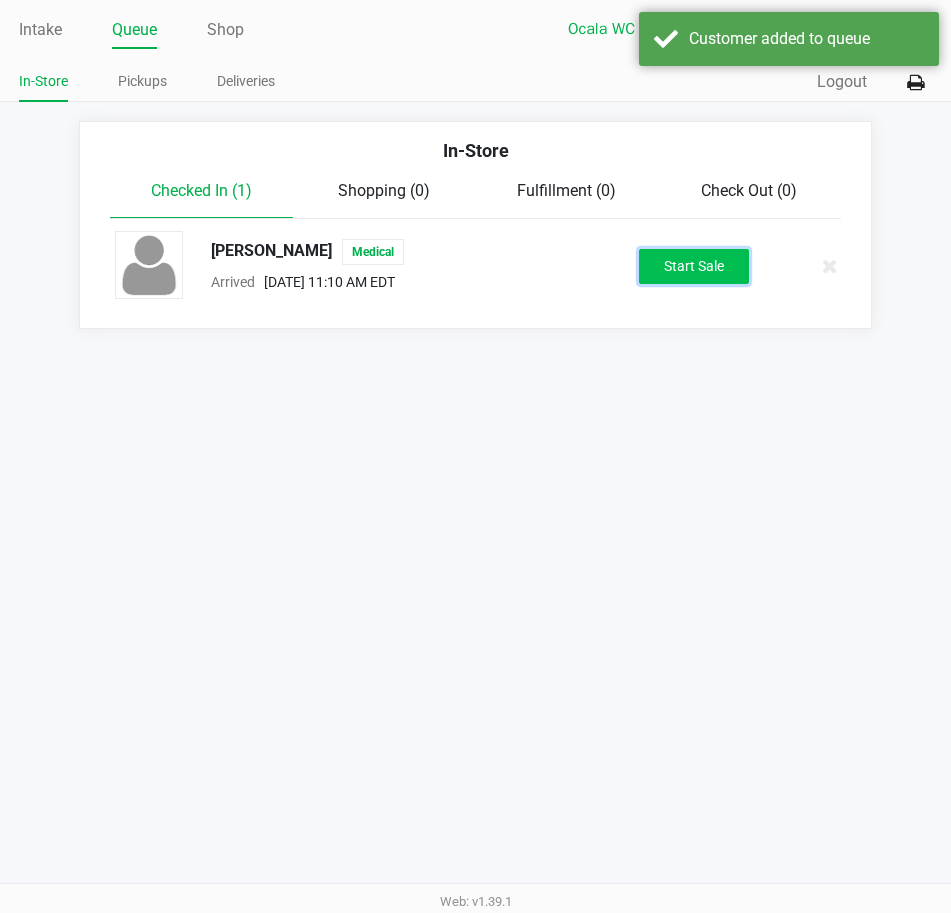 click on "Start Sale" 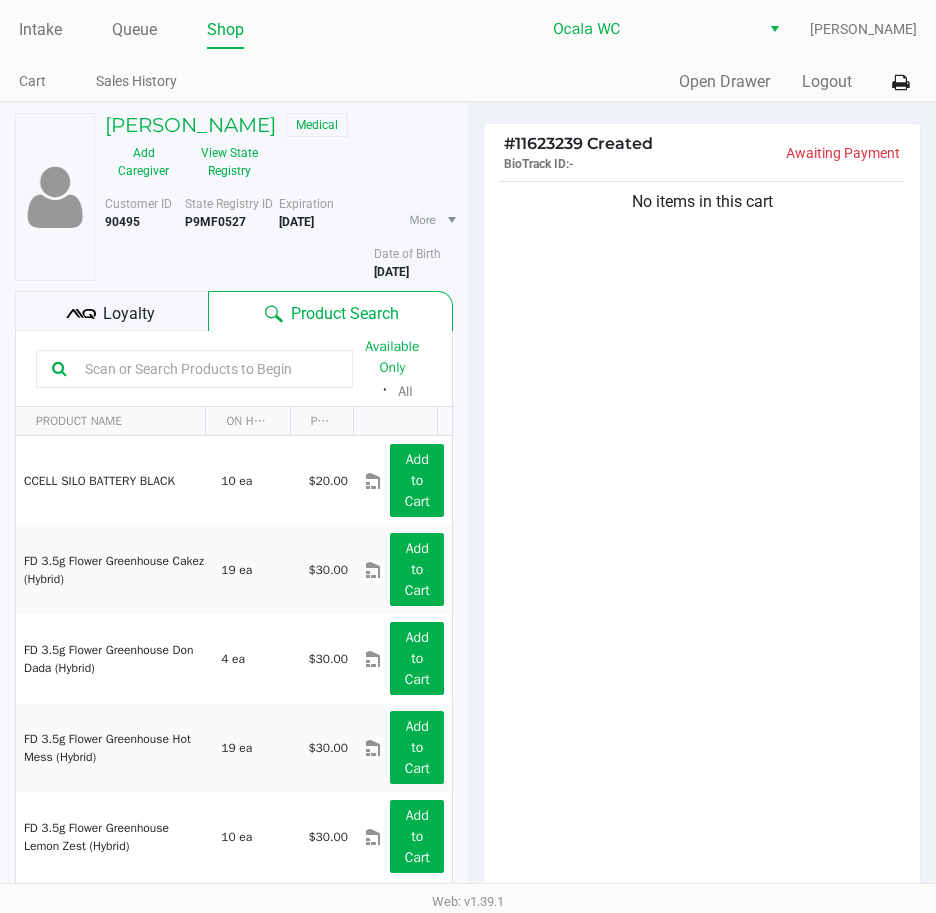 click on "Loyalty" 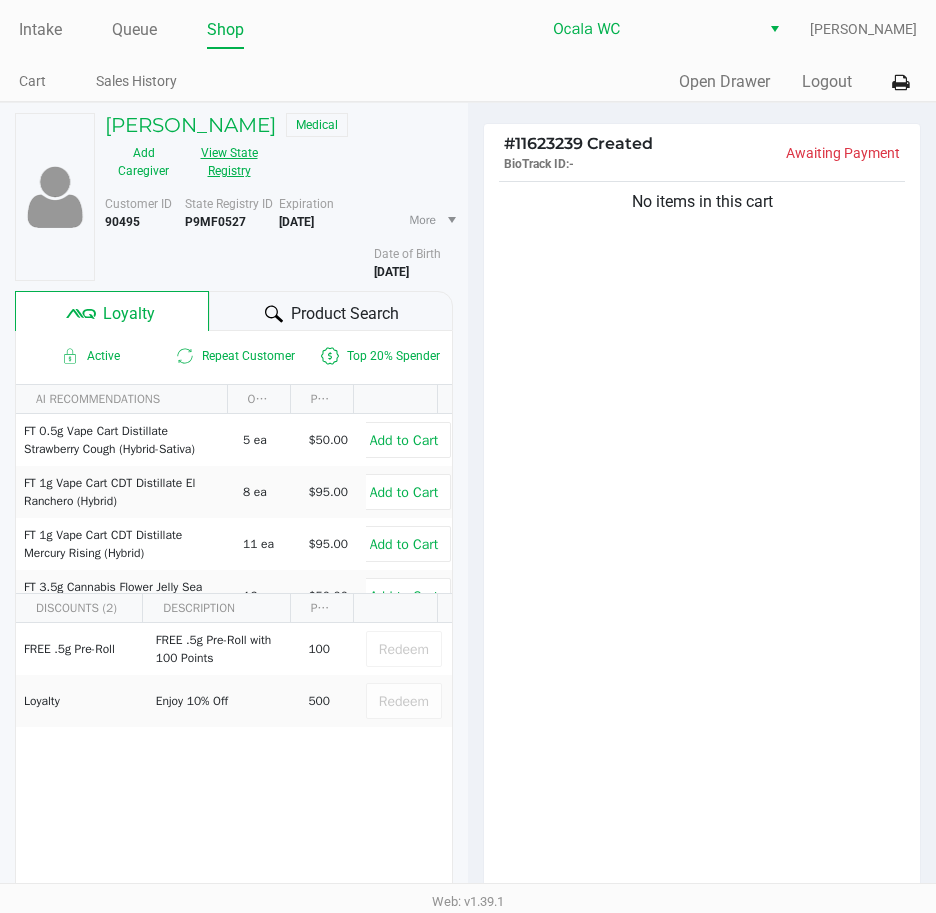 click on "View State Registry" 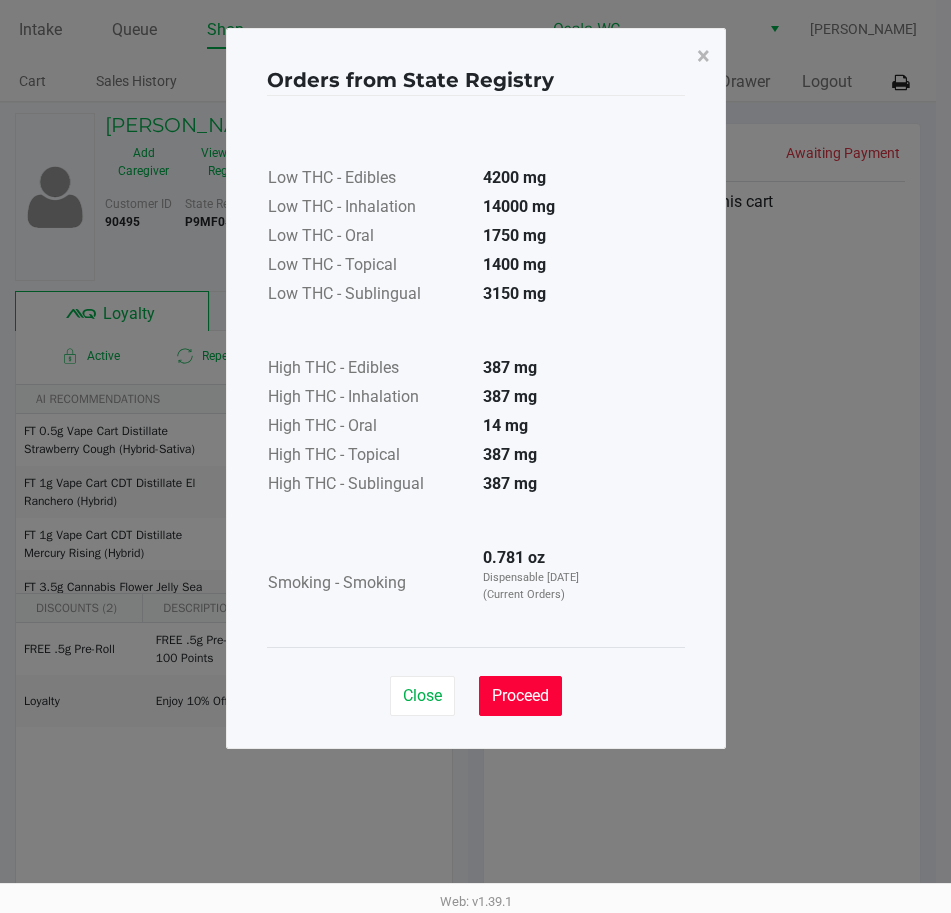 click on "Proceed" 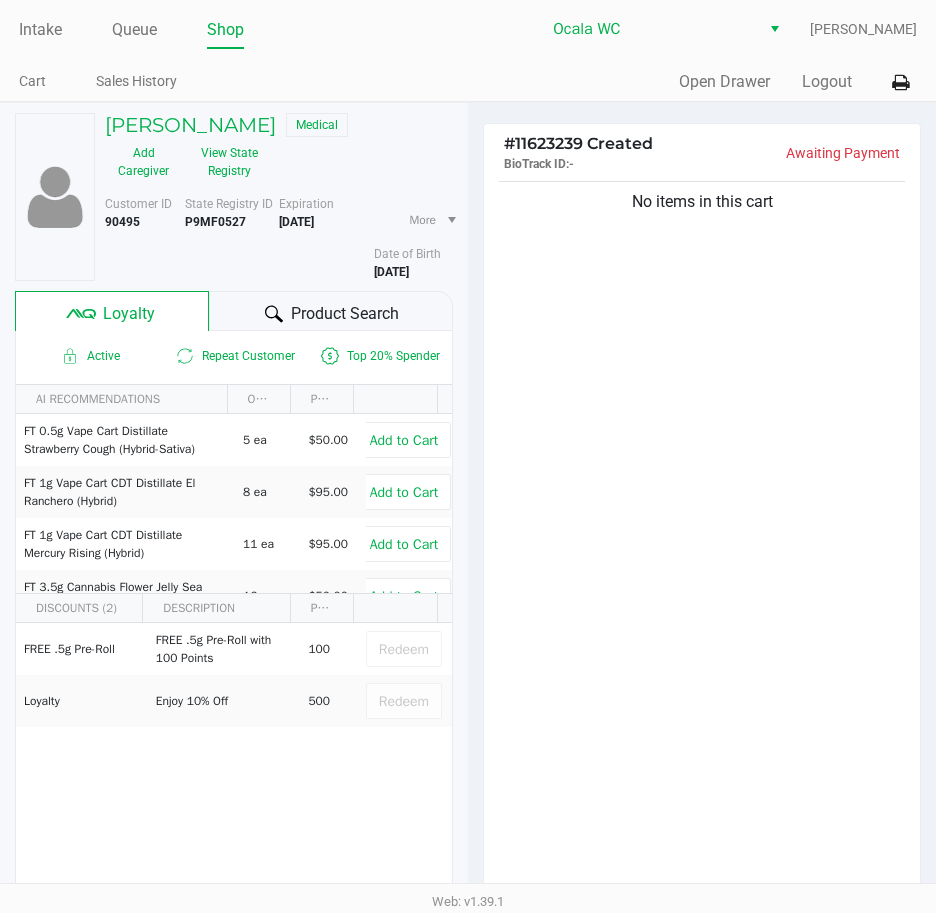 click on "Product Search" 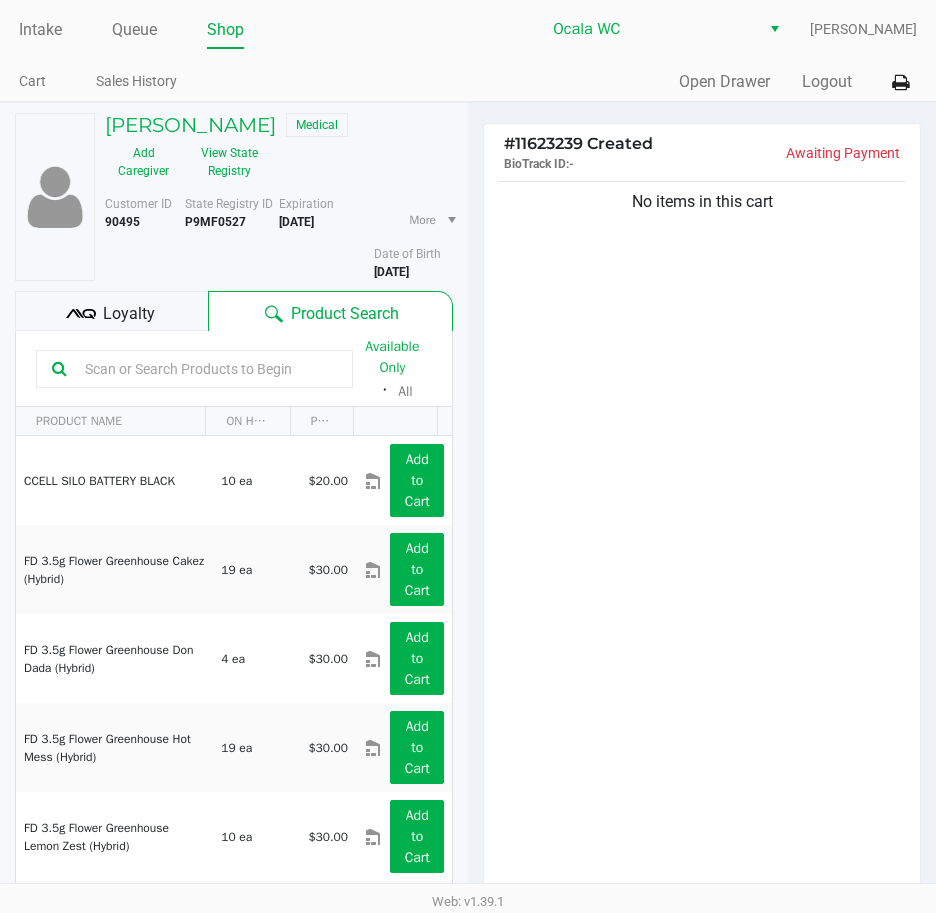 click 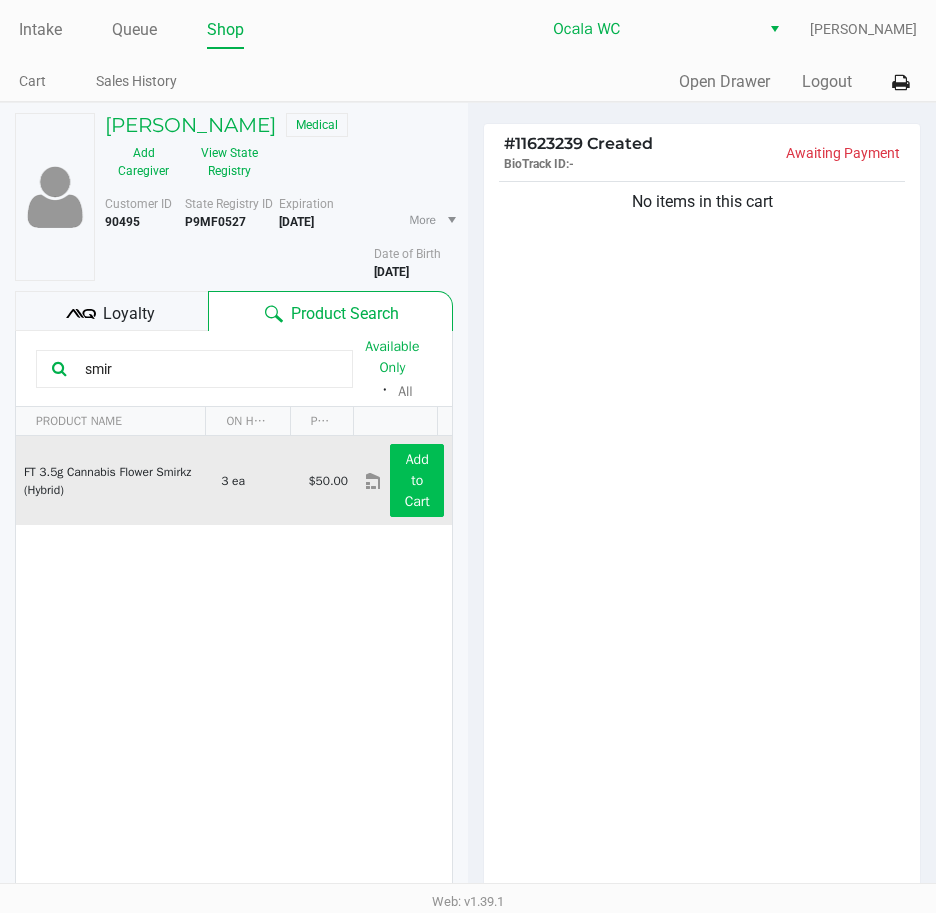 type on "smir" 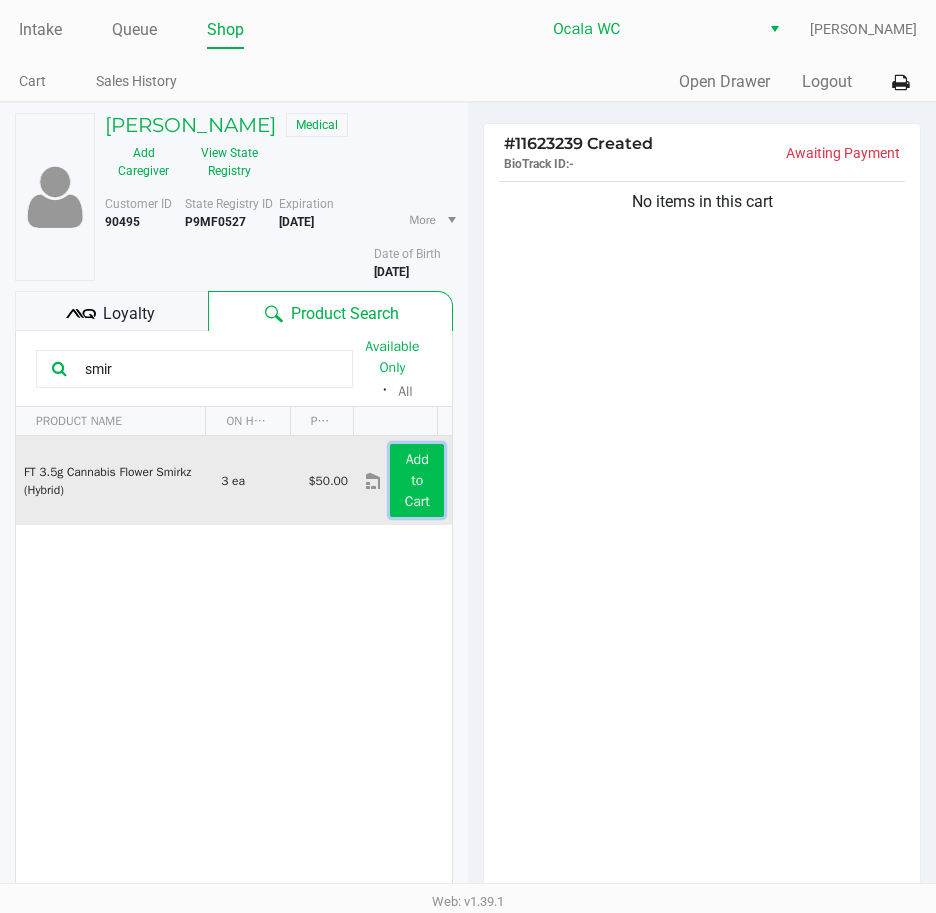 click on "Add to Cart" 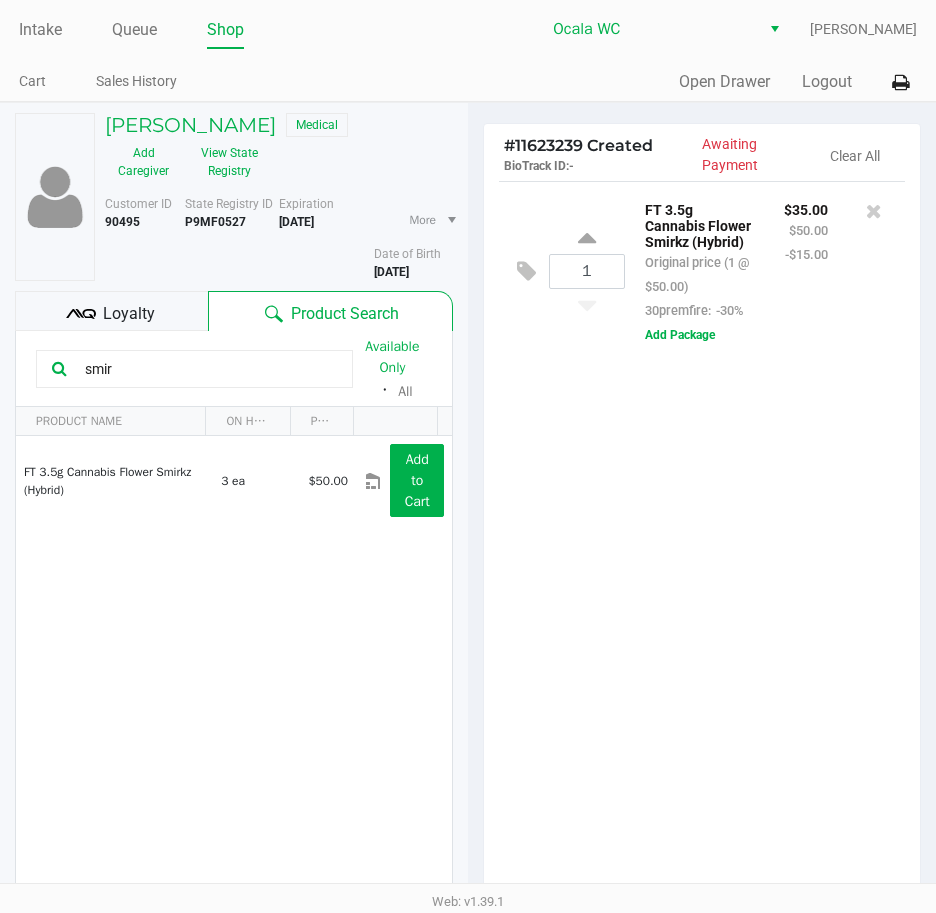 click on "1  FT 3.5g Cannabis Flower Smirkz (Hybrid)   Original price (1 @ $50.00)  30premfire:  -30% $35.00 $50.00 -$15.00  Add Package" 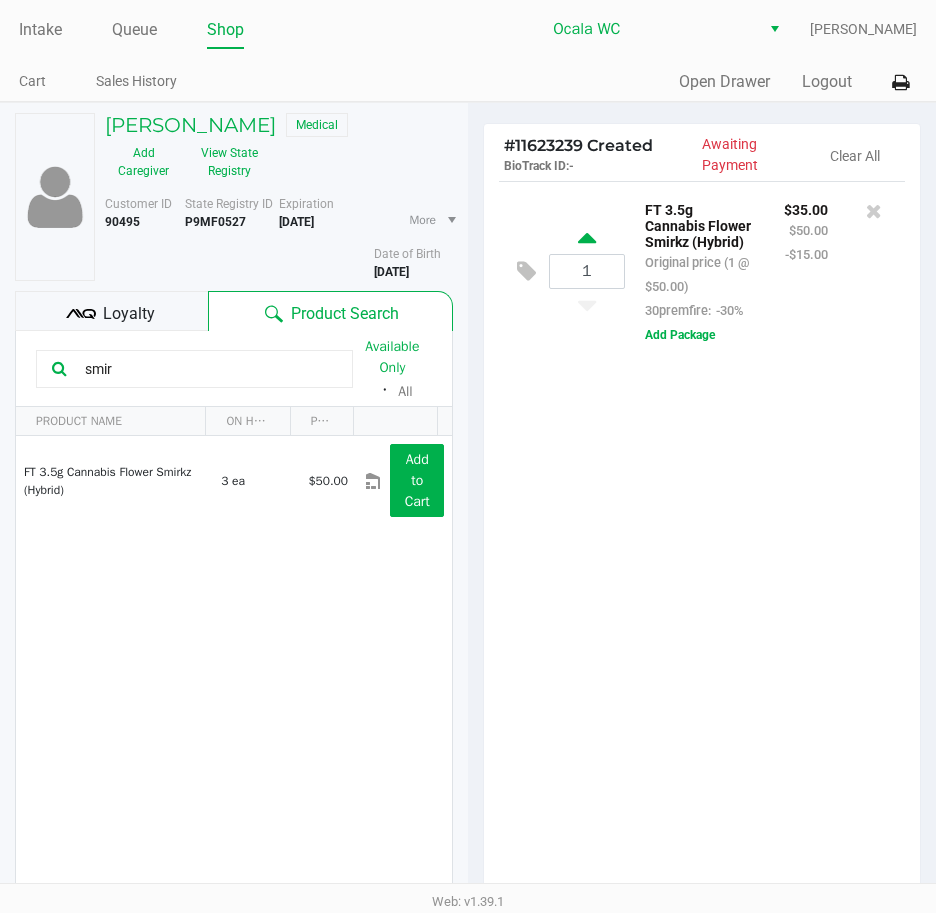 click 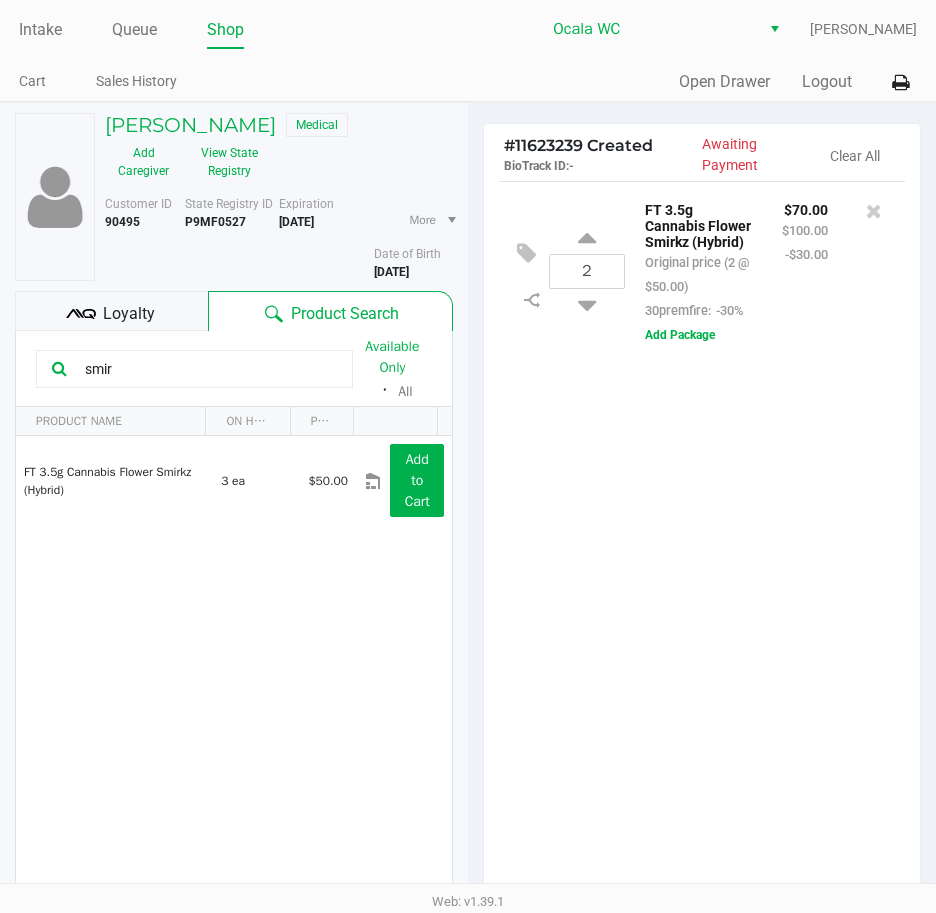 drag, startPoint x: 142, startPoint y: 369, endPoint x: -1, endPoint y: 226, distance: 202.23254 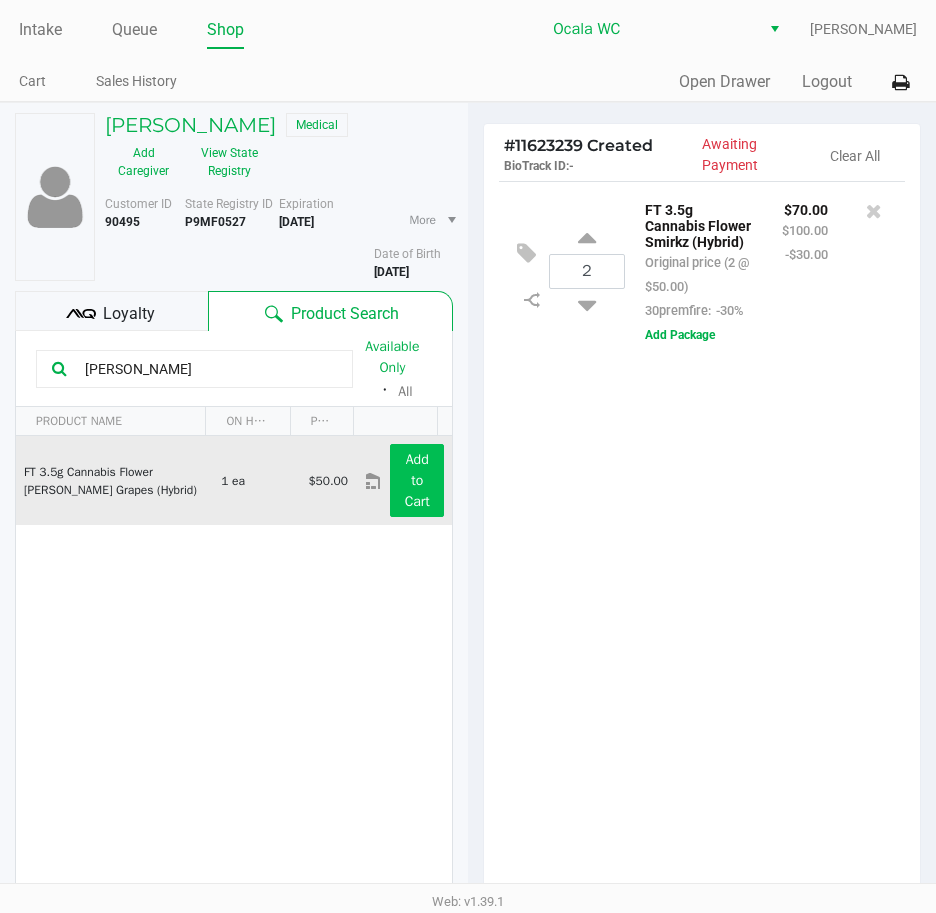 type on "[PERSON_NAME]" 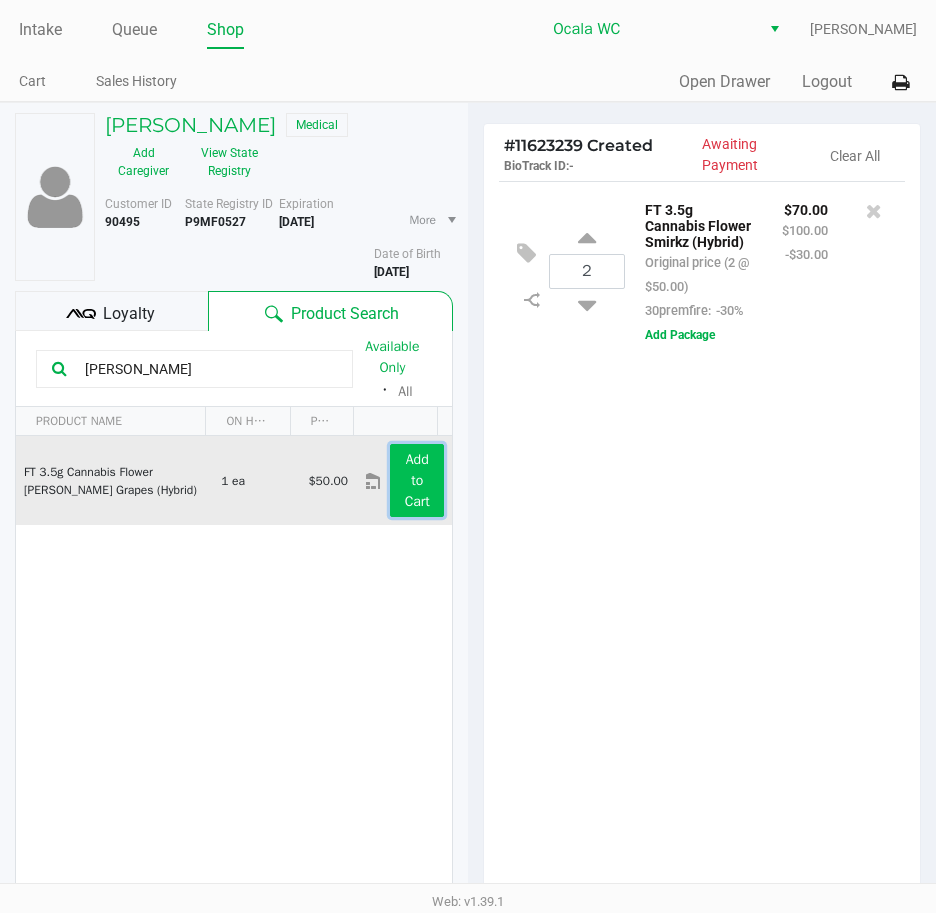 click on "Add to Cart" 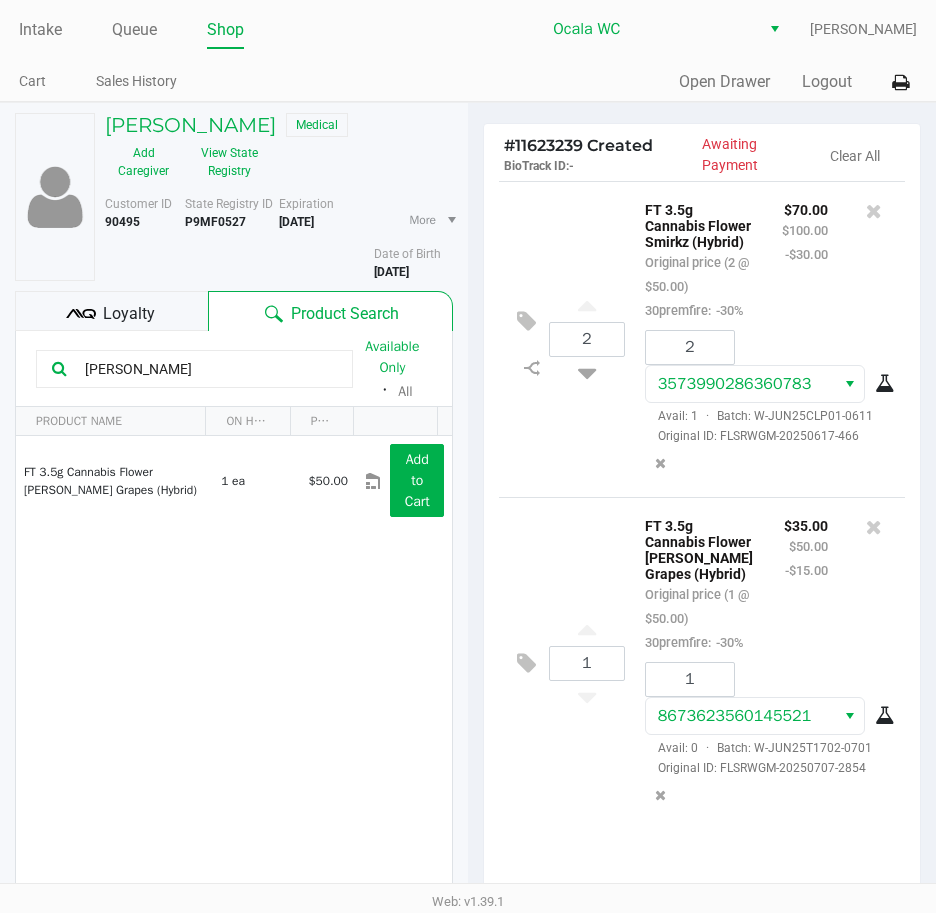 click on "1  FT 3.5g Cannabis Flower [PERSON_NAME] Grapes (Hybrid)   Original price (1 @ $50.00)  30premfire:  -30% $35.00 $50.00 -$15.00 1 8673623560145521  Avail: 0  ·  Batch: W-JUN25T1702-0701   Original ID: FLSRWGM-20250707-2854" 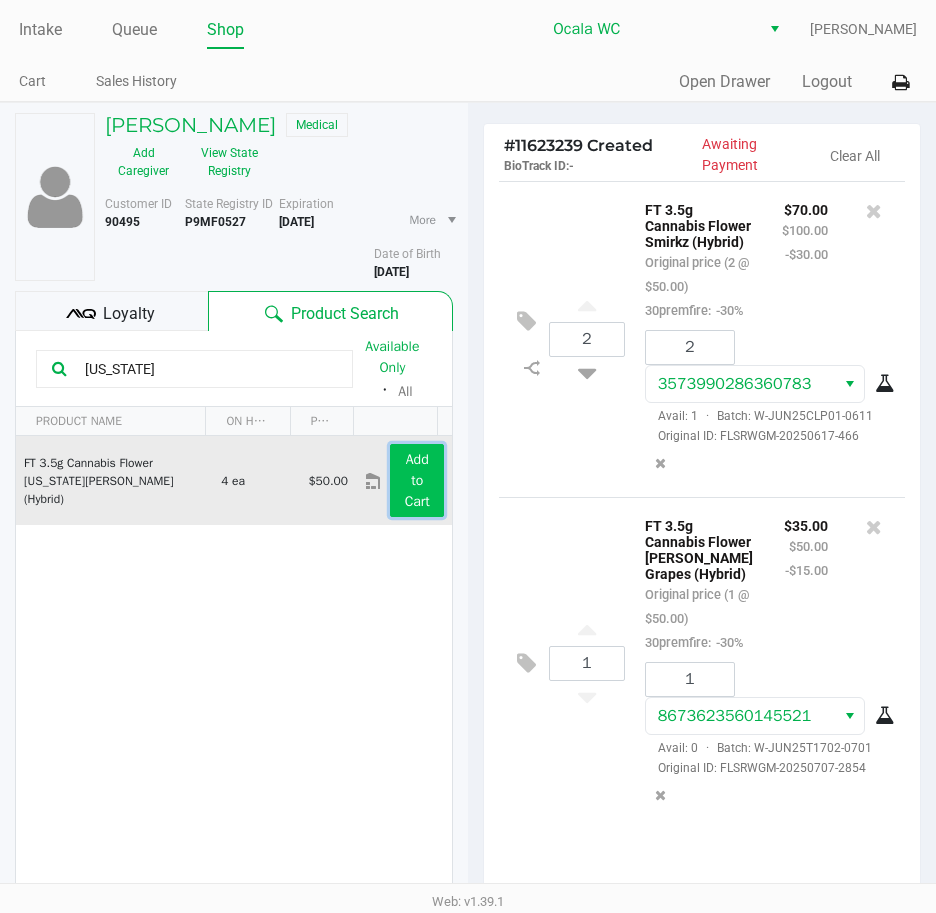 click on "Add to Cart" 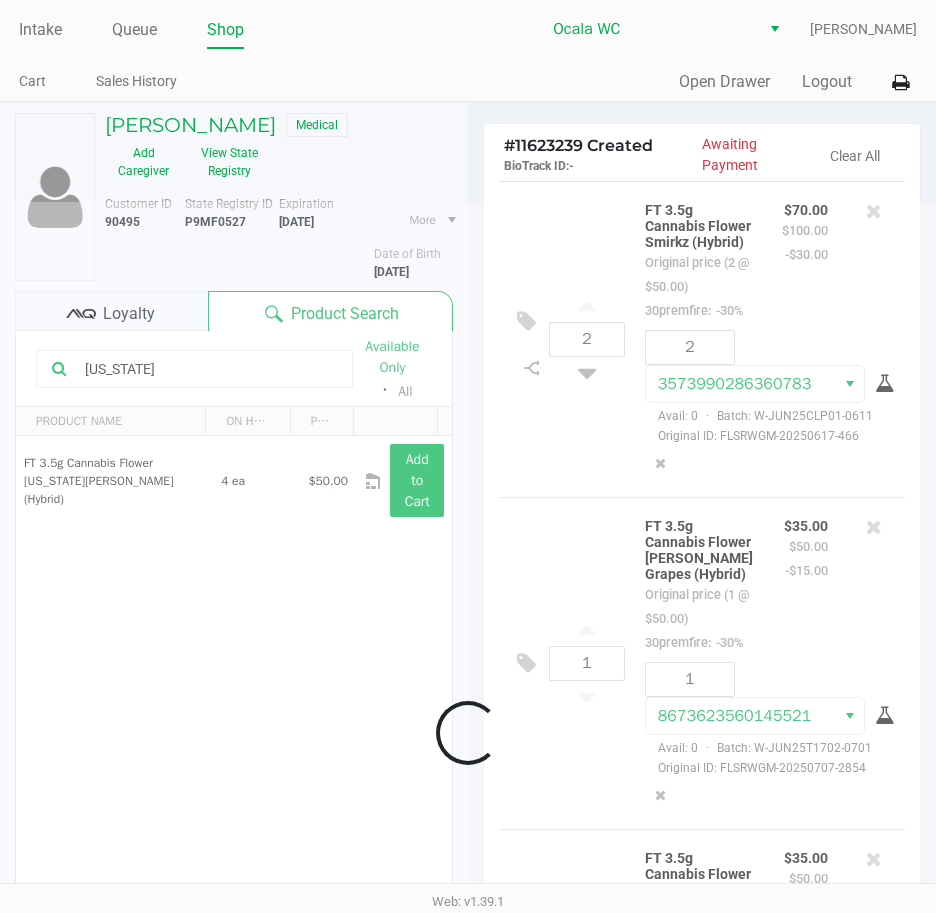 scroll, scrollTop: 258, scrollLeft: 0, axis: vertical 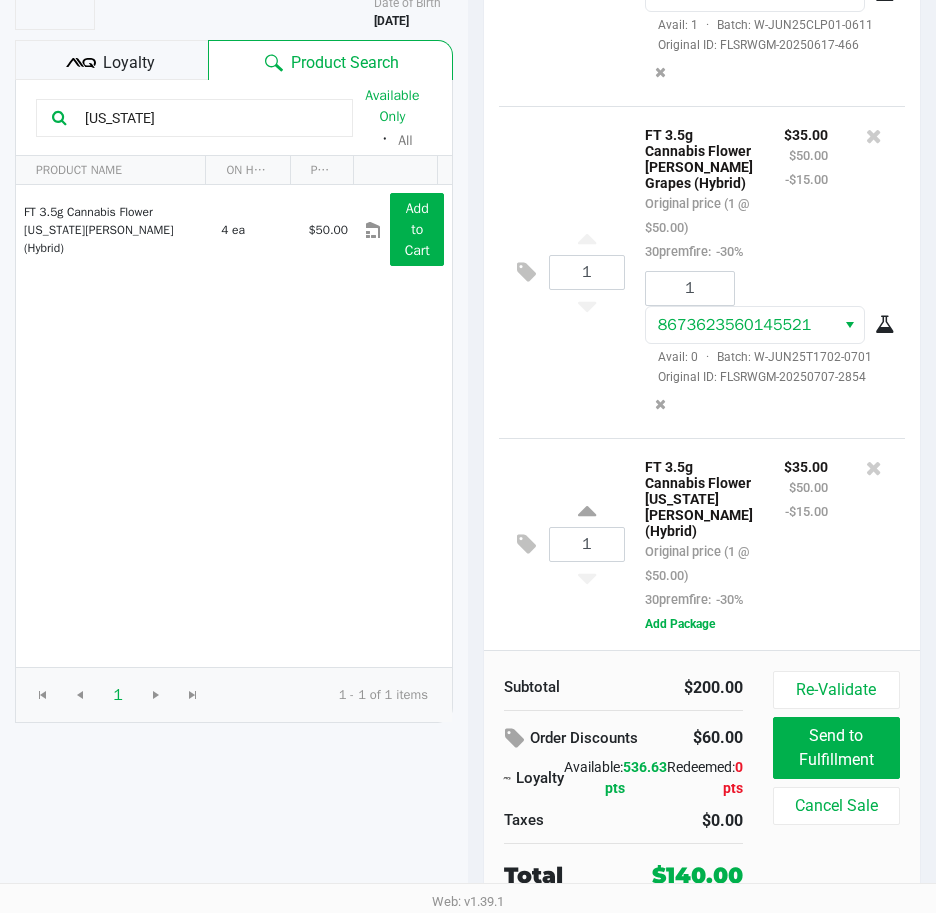 drag, startPoint x: 148, startPoint y: 122, endPoint x: 24, endPoint y: 122, distance: 124 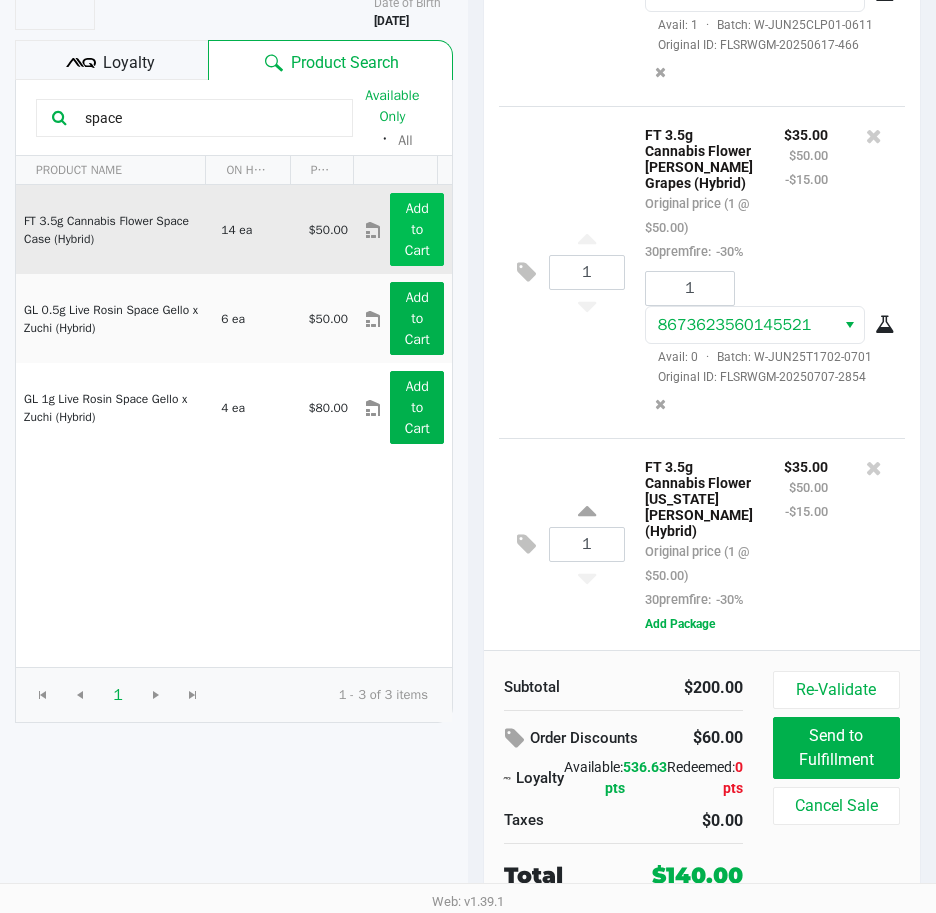 type on "space" 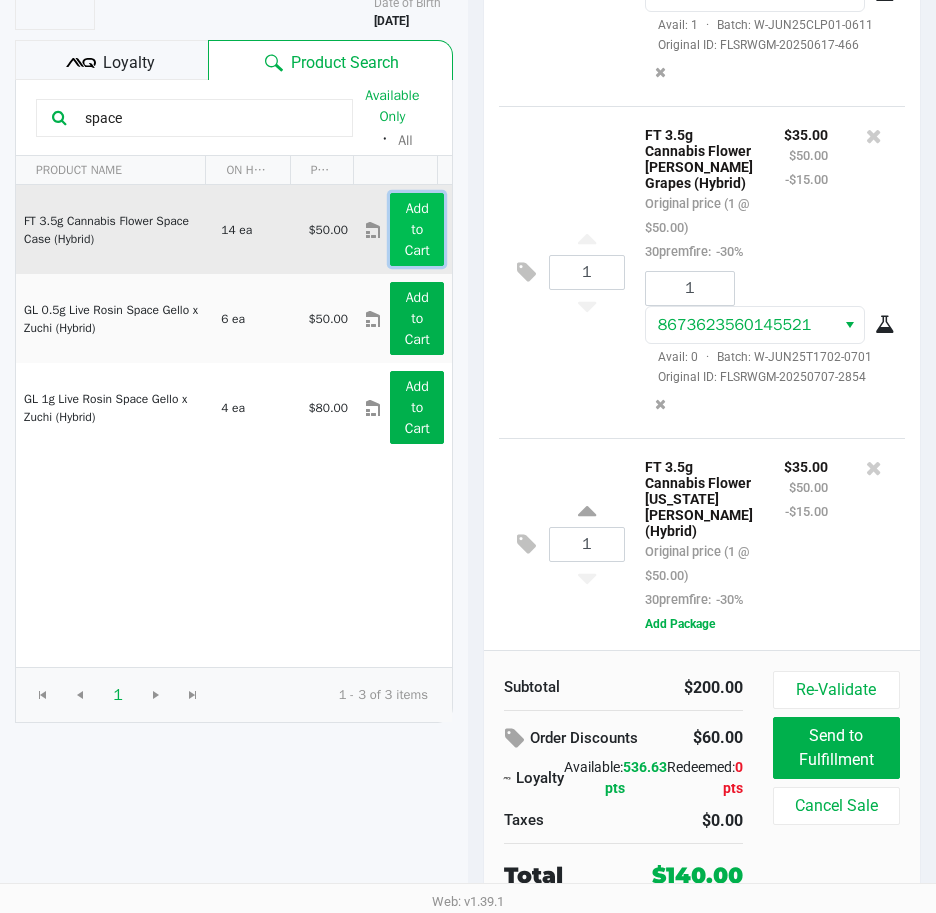 click on "Add to Cart" 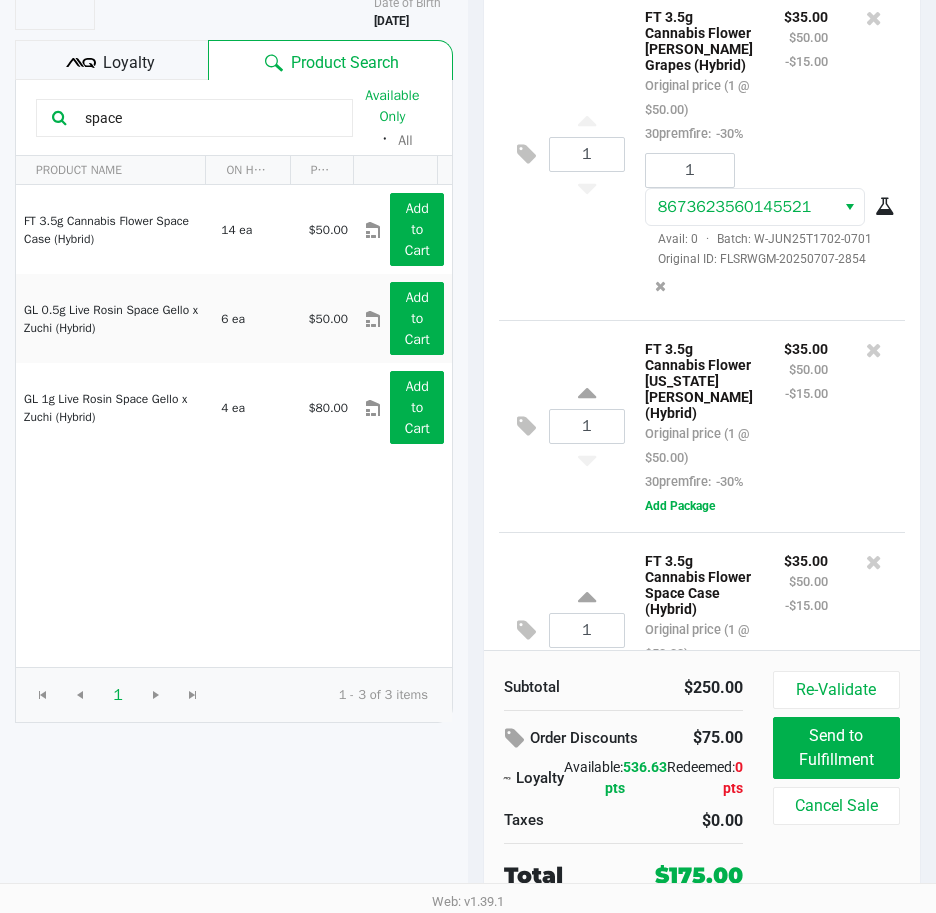 scroll, scrollTop: 482, scrollLeft: 0, axis: vertical 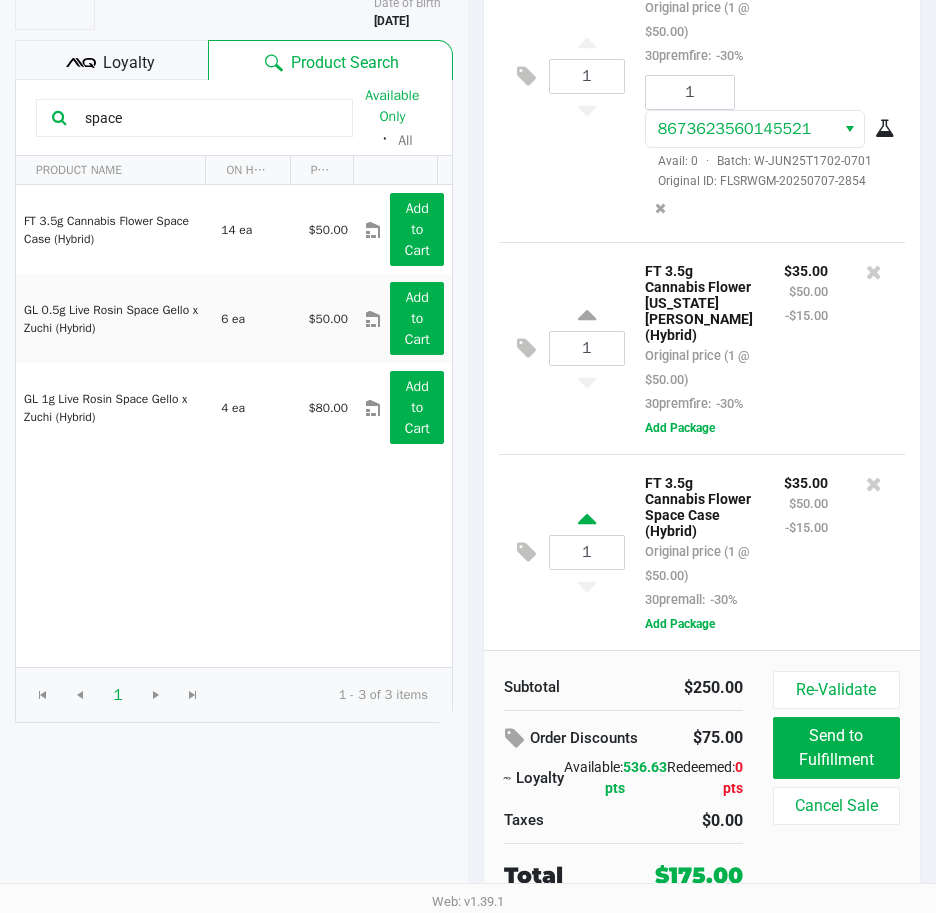 click 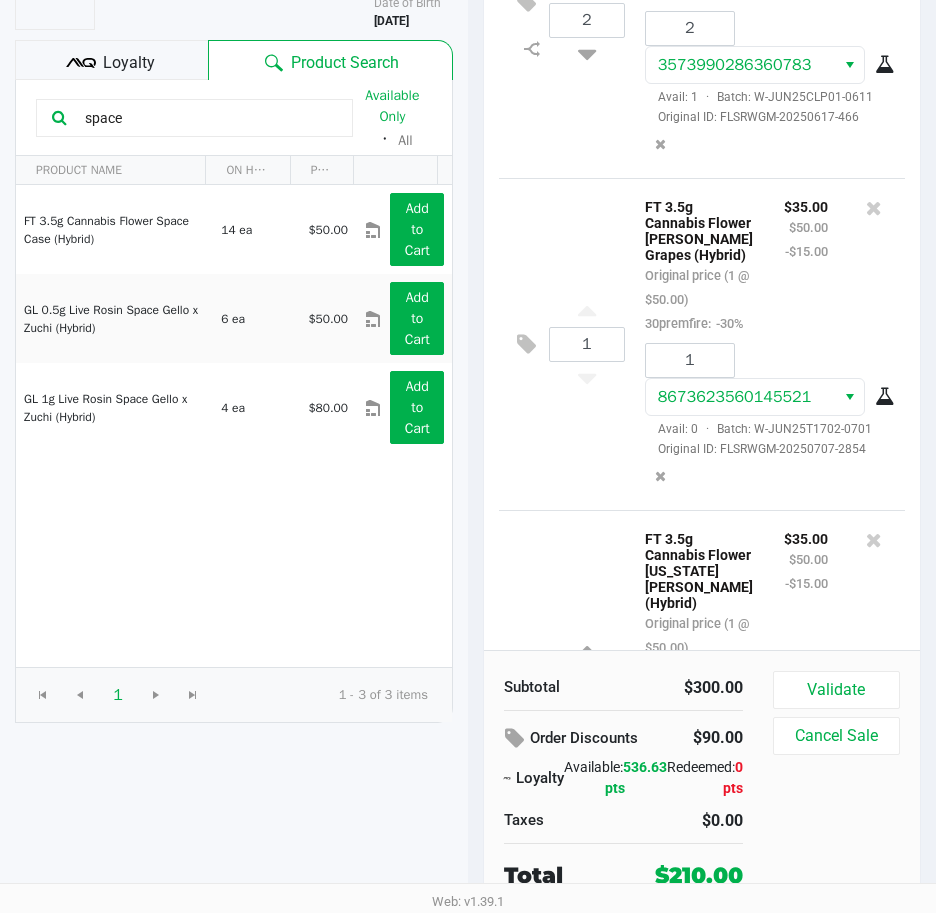 scroll, scrollTop: 0, scrollLeft: 0, axis: both 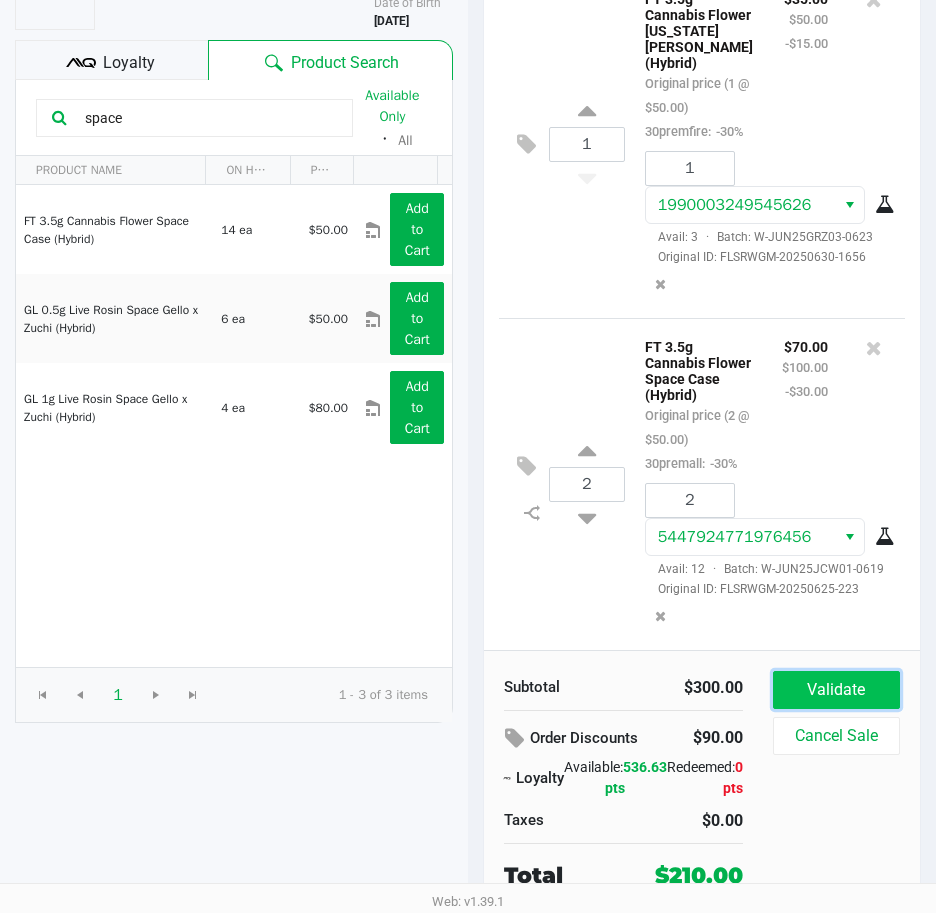 click on "Validate" 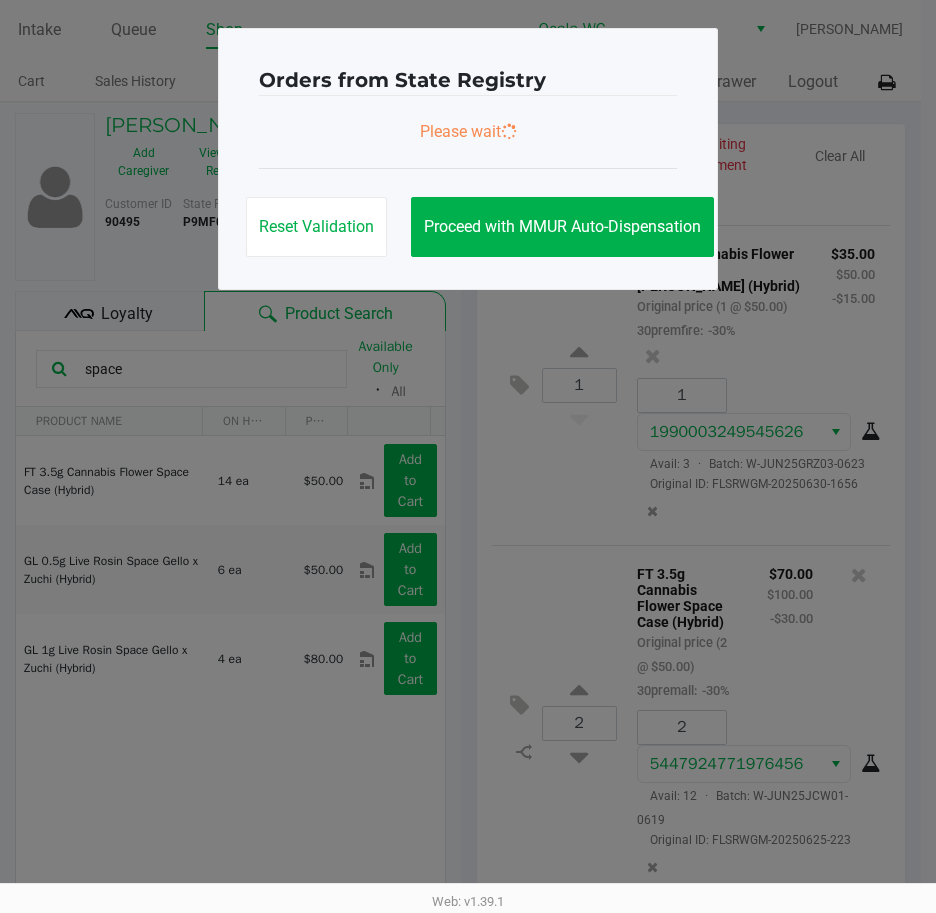 scroll, scrollTop: 0, scrollLeft: 0, axis: both 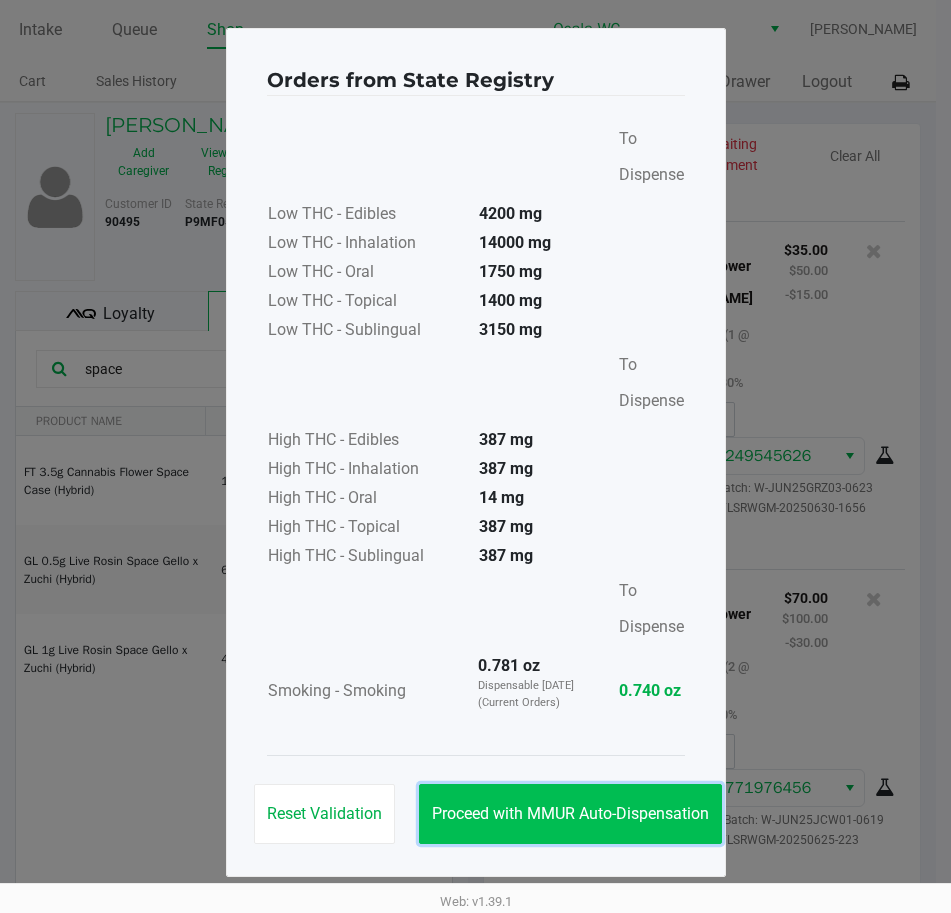 click on "Proceed with MMUR Auto-Dispensation" 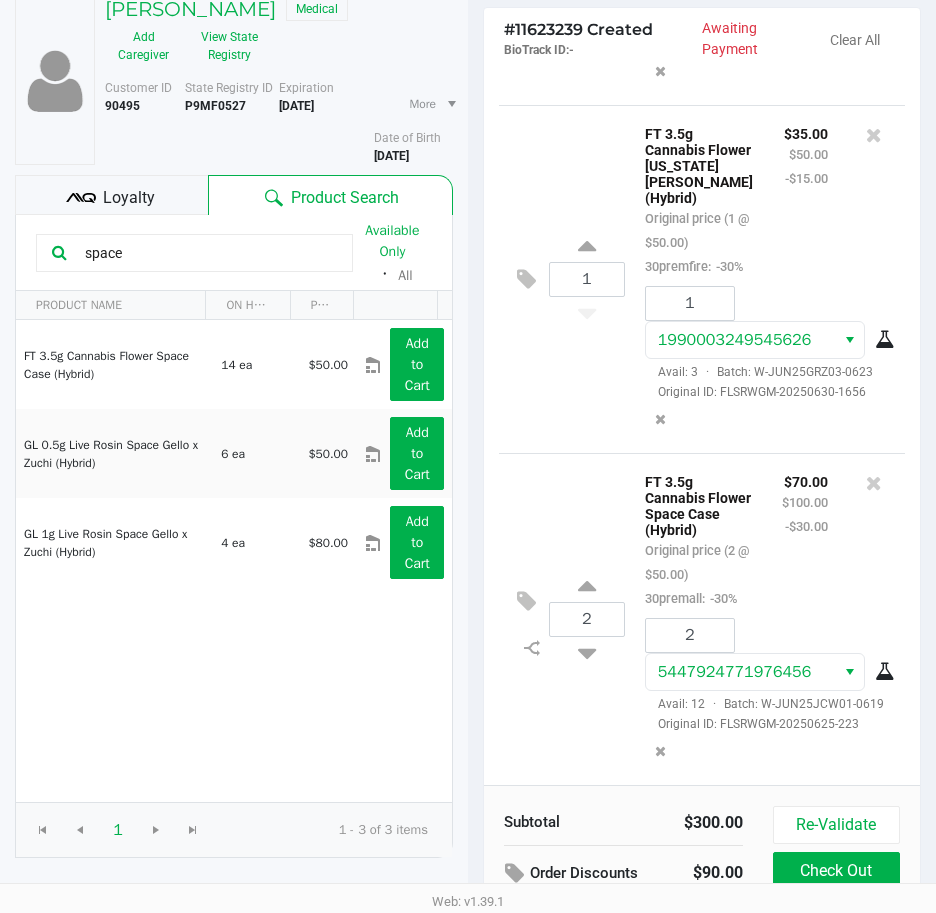 scroll, scrollTop: 254, scrollLeft: 0, axis: vertical 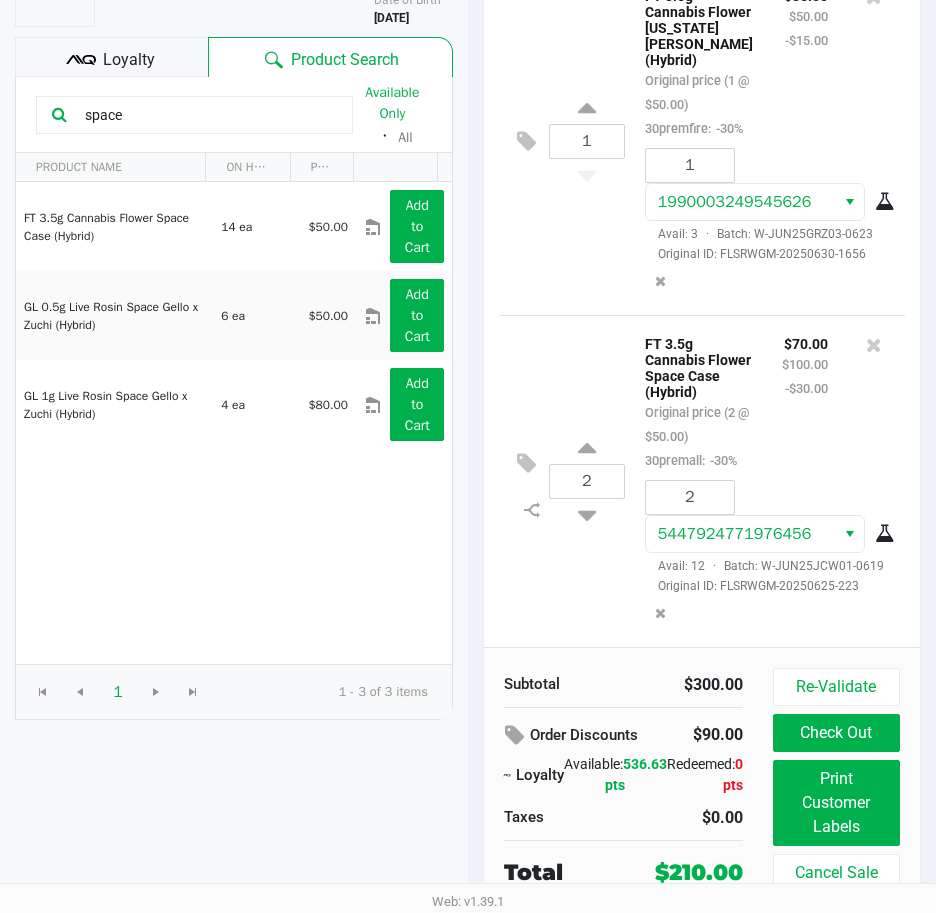 click on "Loyalty" 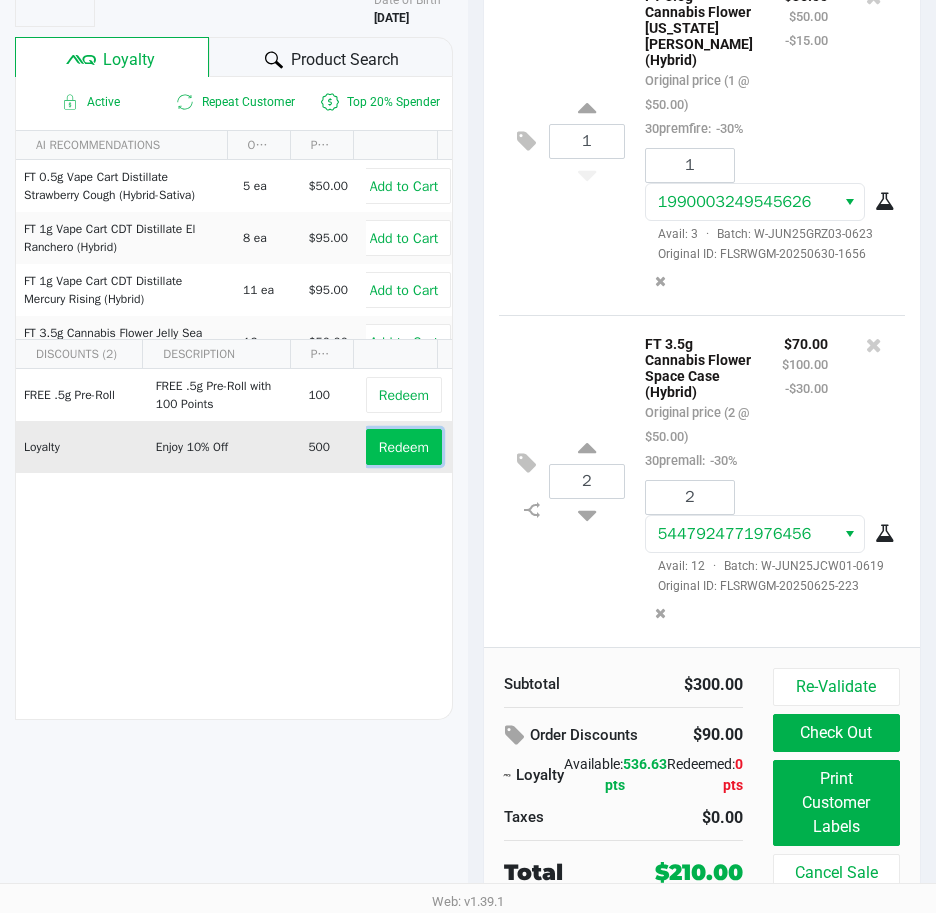 click on "Redeem" 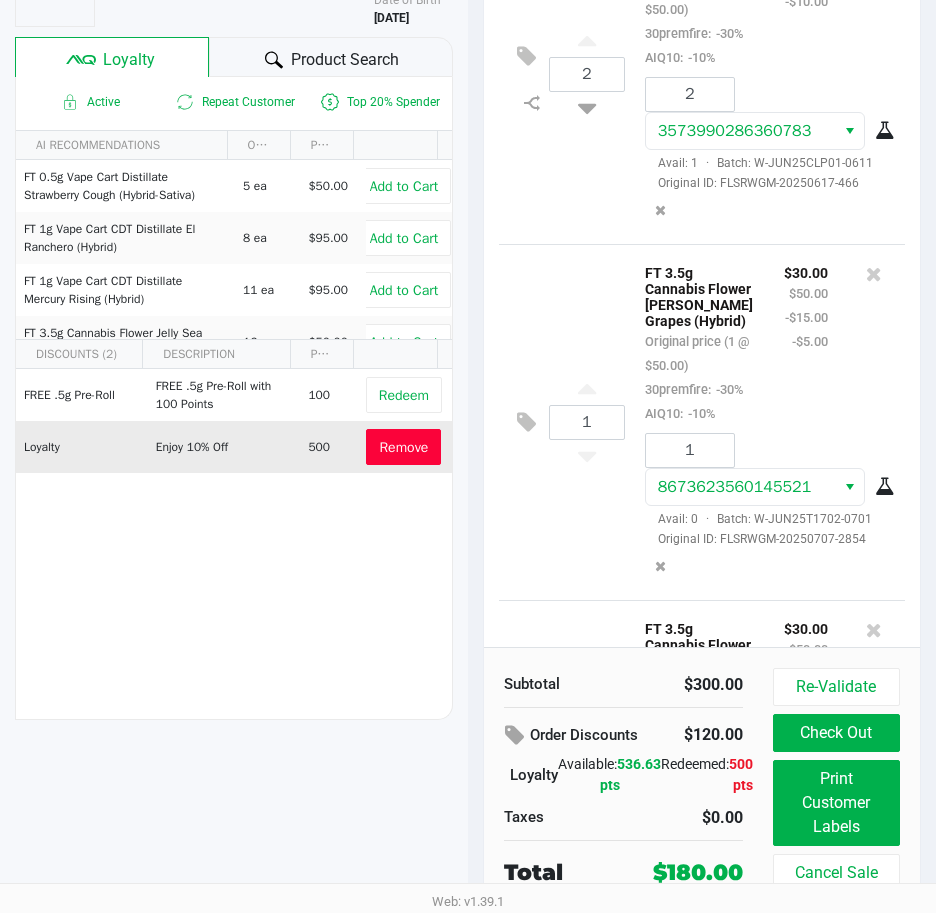 scroll, scrollTop: 0, scrollLeft: 0, axis: both 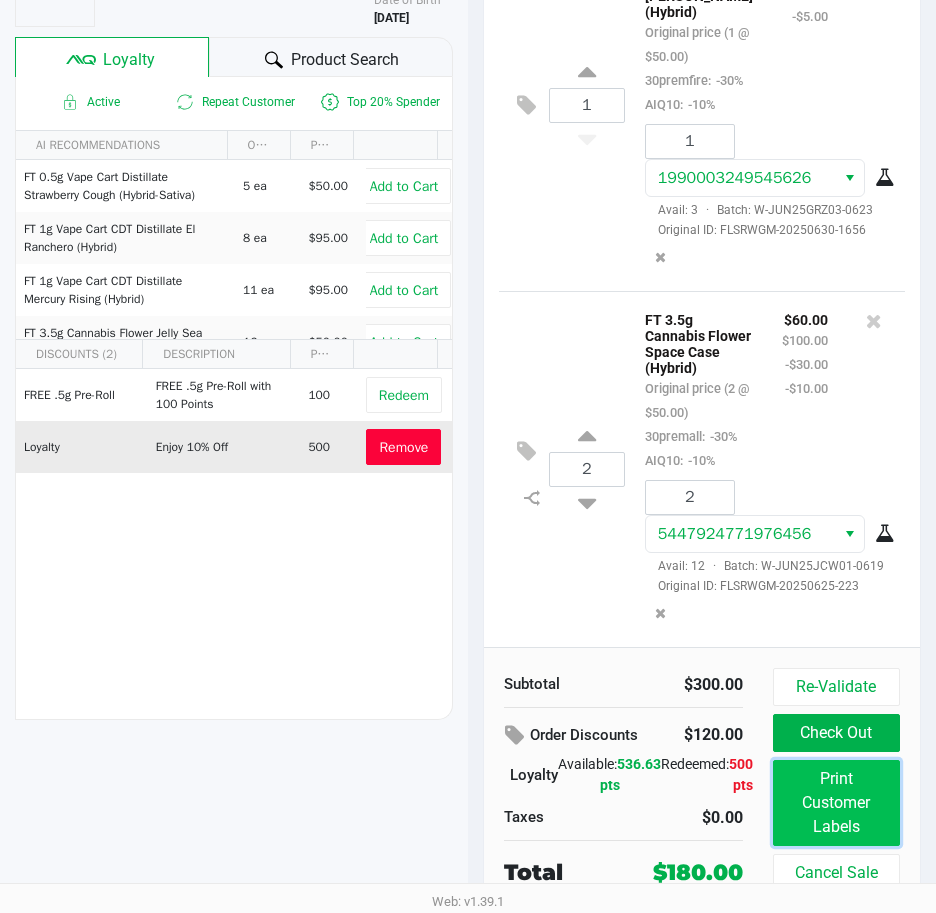 click on "Print Customer Labels" 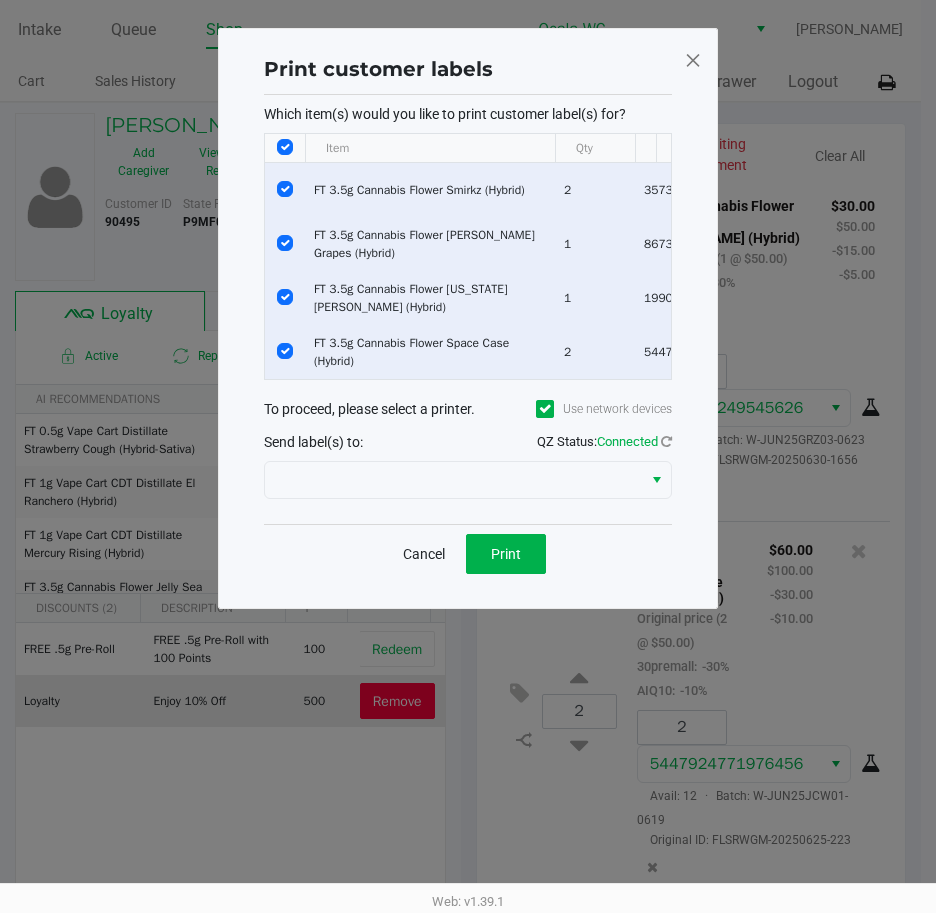 scroll, scrollTop: 0, scrollLeft: 0, axis: both 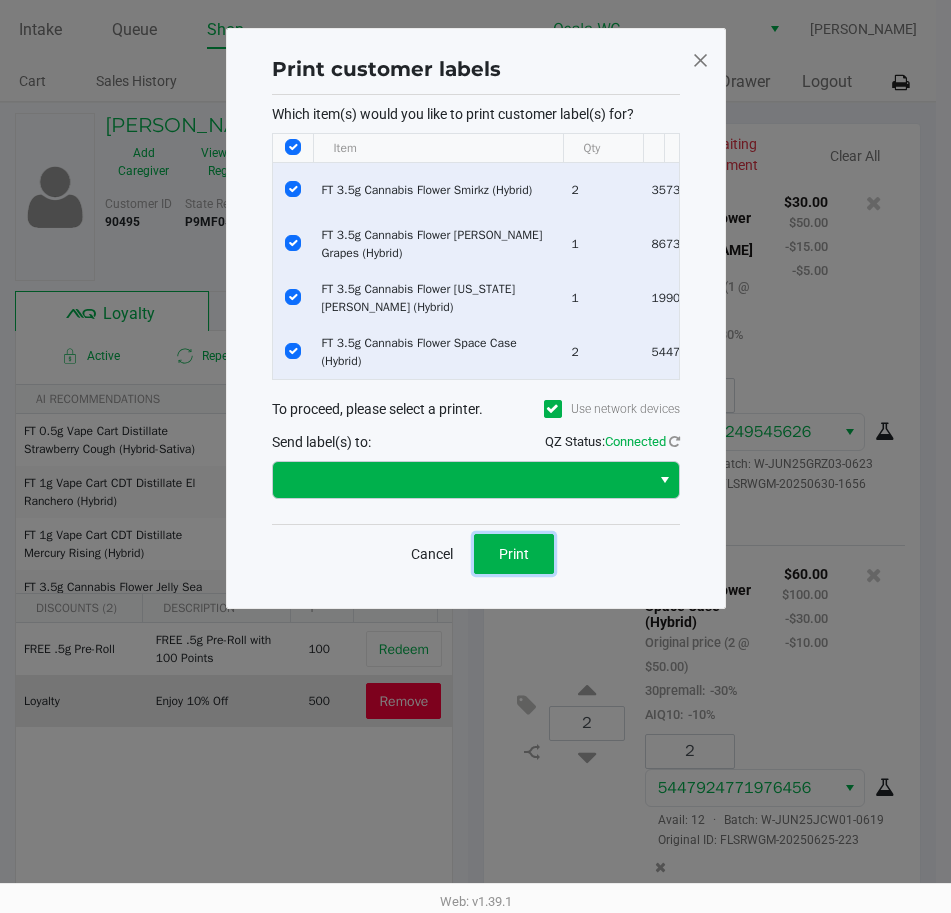 drag, startPoint x: 539, startPoint y: 565, endPoint x: 493, endPoint y: 484, distance: 93.15041 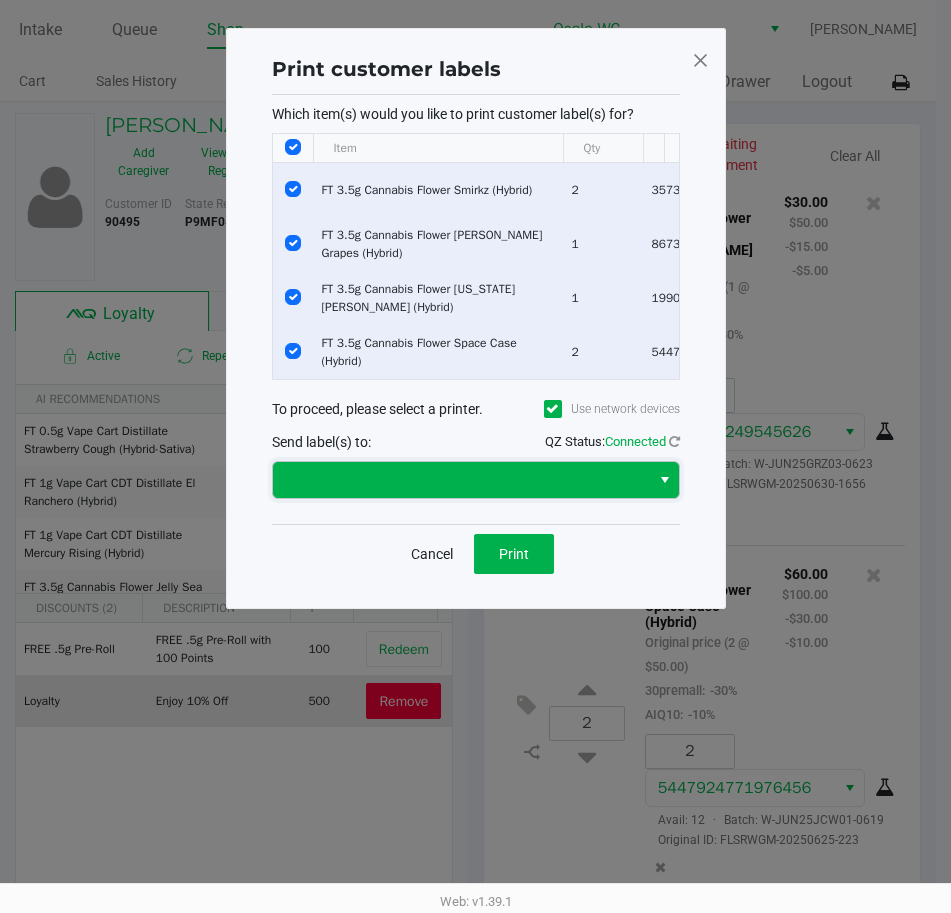 click at bounding box center [461, 480] 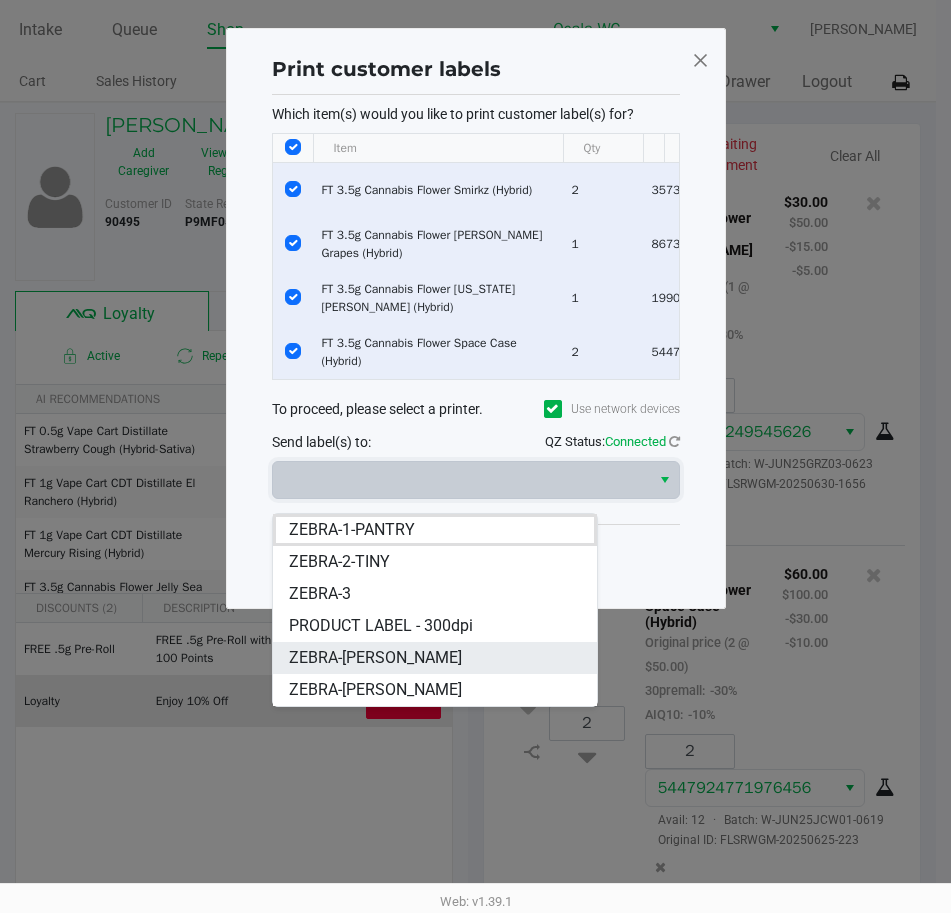 click on "ZEBRA-[PERSON_NAME]" at bounding box center (435, 658) 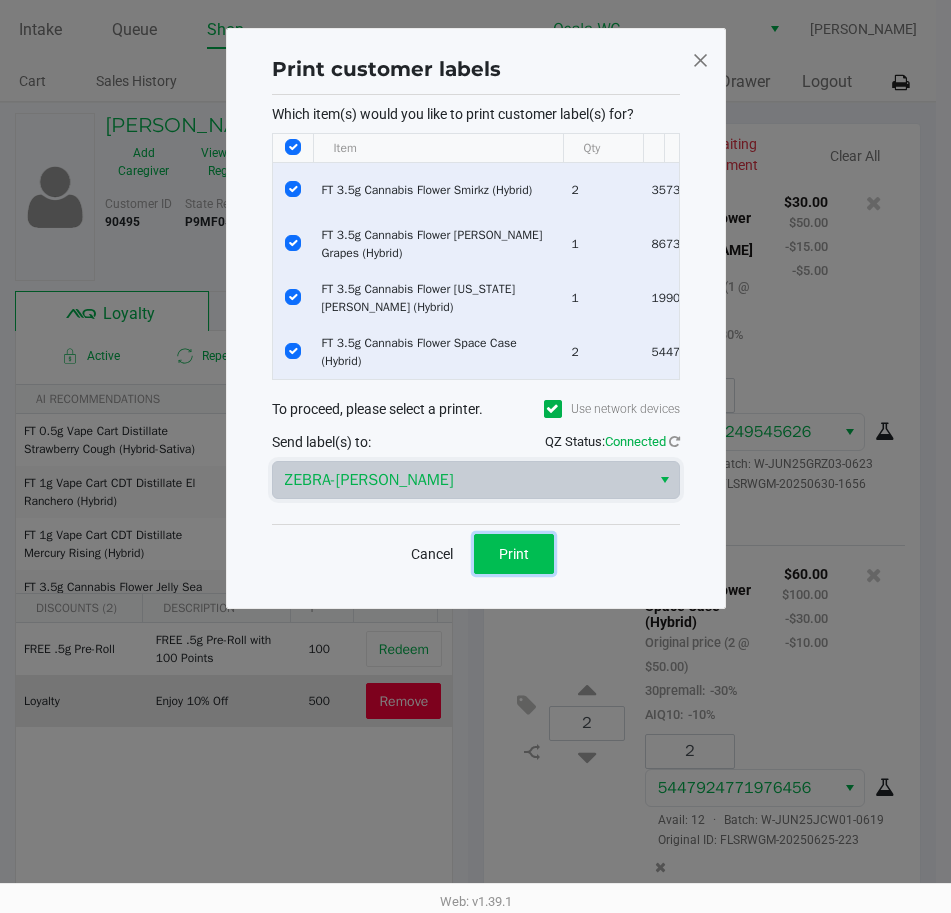 click on "Print" 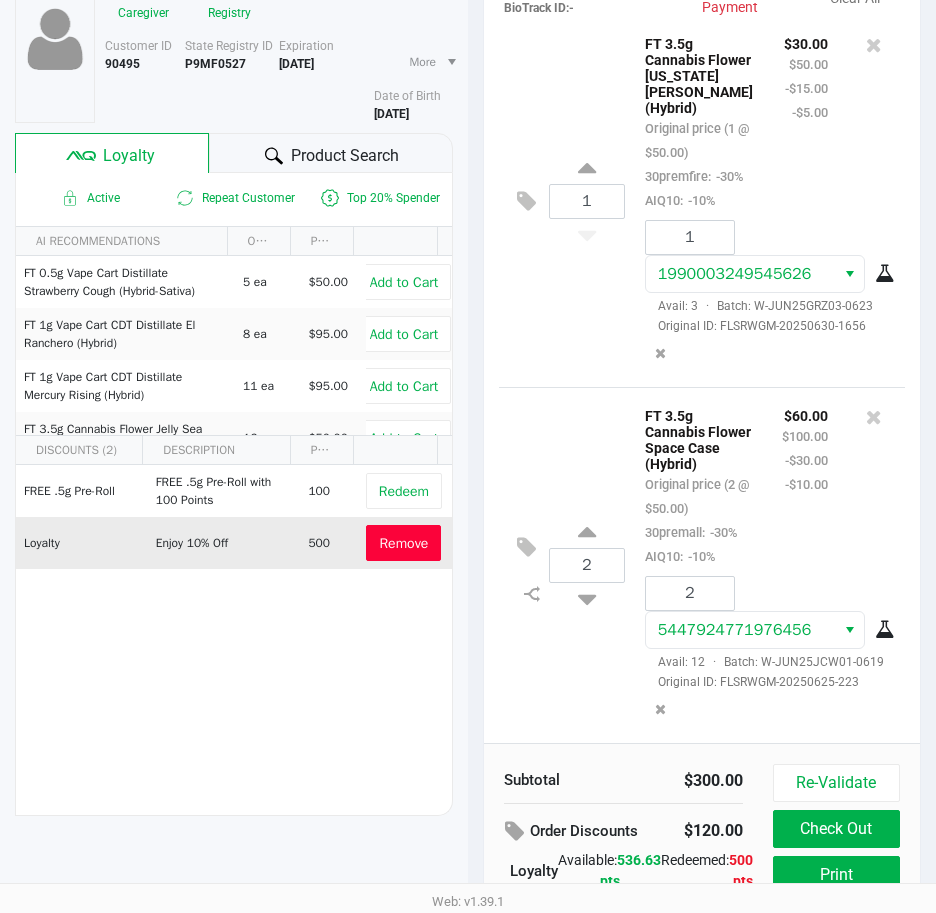scroll, scrollTop: 254, scrollLeft: 0, axis: vertical 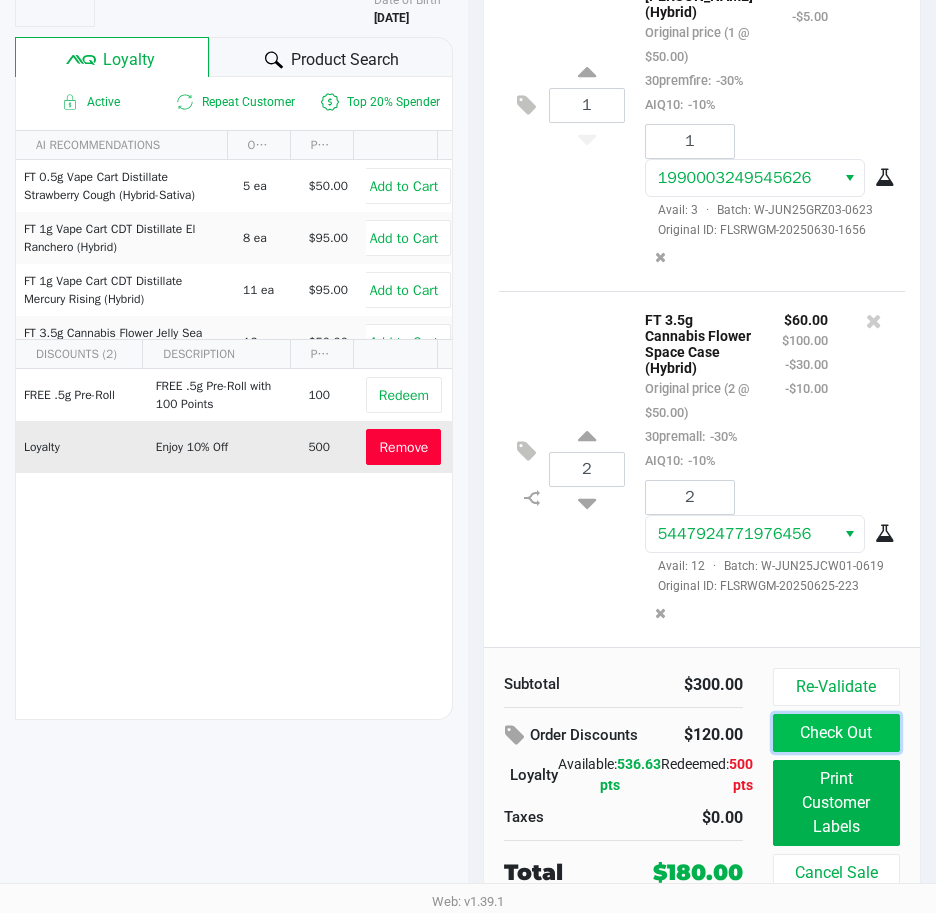 click on "Check Out" 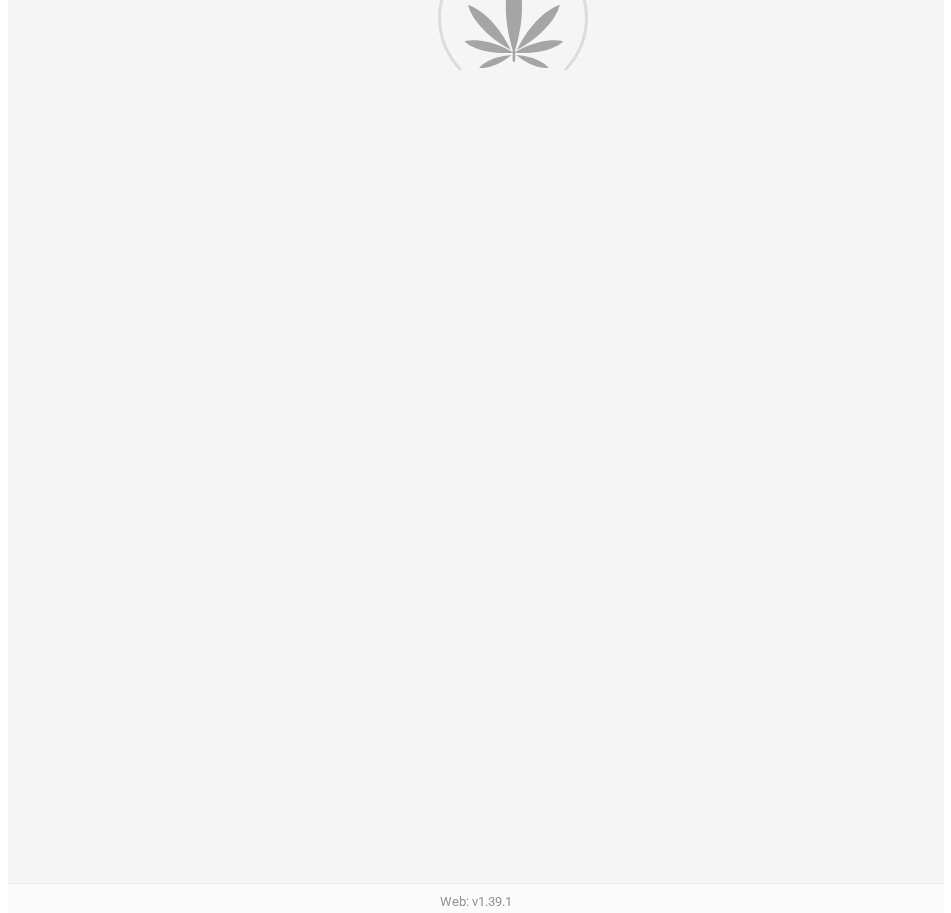 scroll, scrollTop: 0, scrollLeft: 0, axis: both 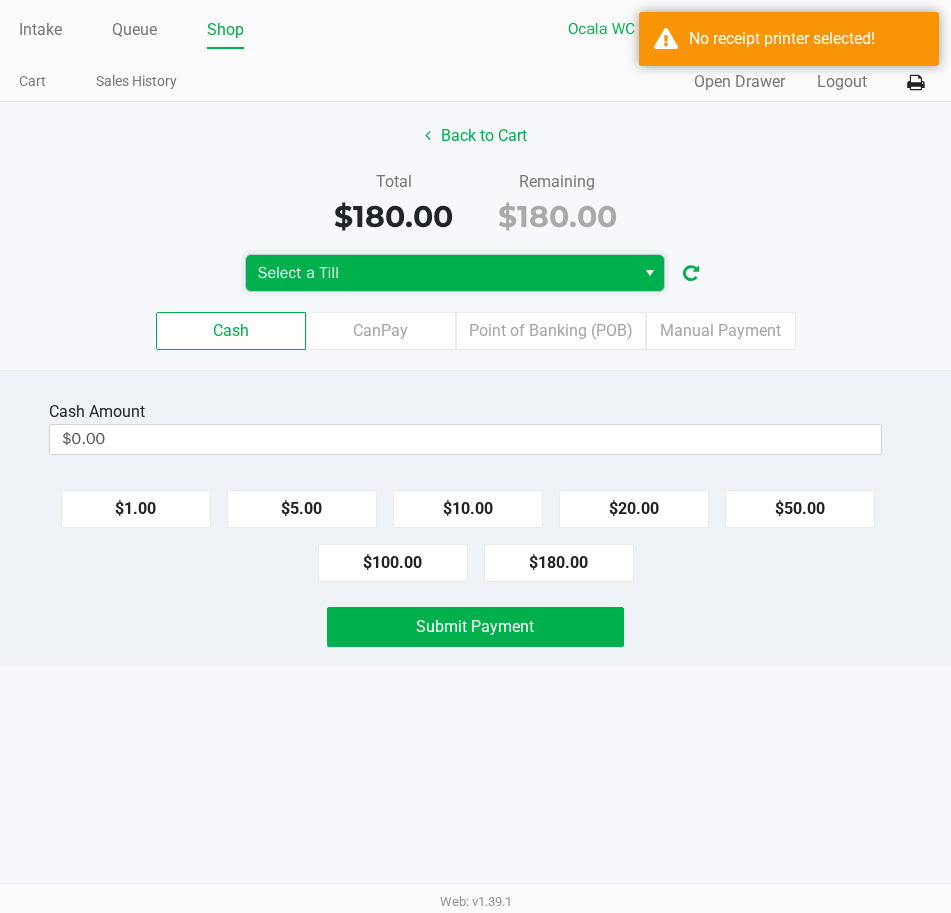 click on "Select a Till" at bounding box center [440, 273] 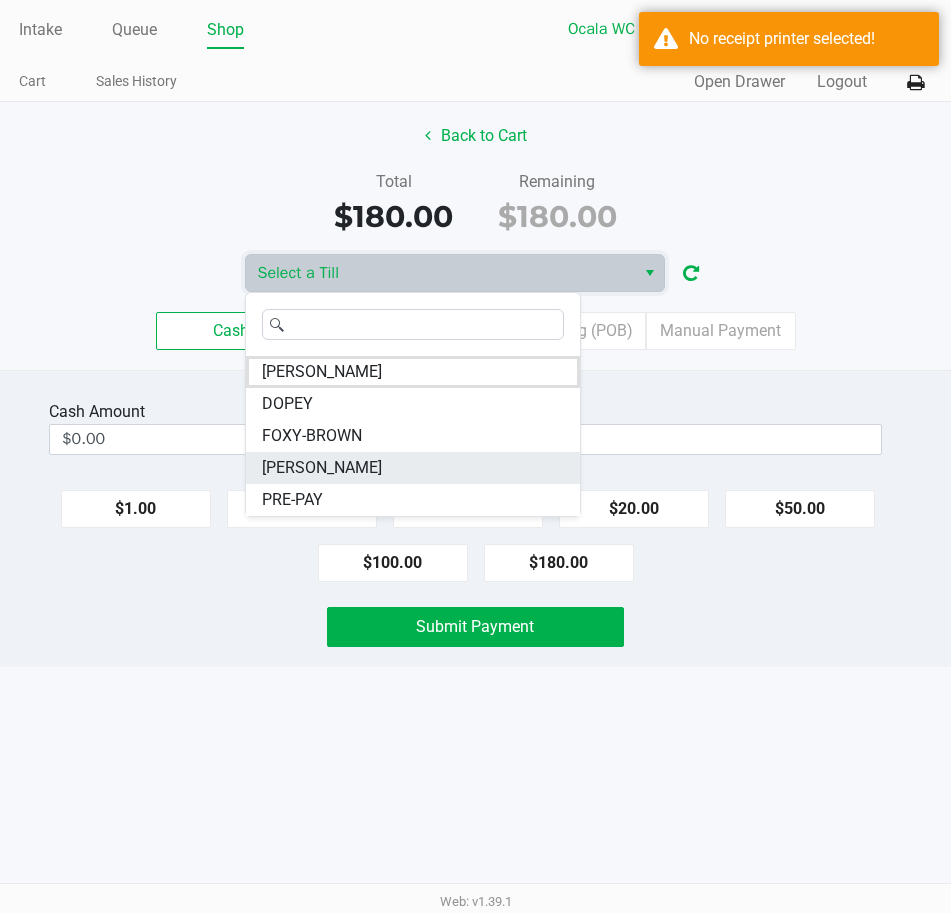 click on "[PERSON_NAME]" at bounding box center (413, 468) 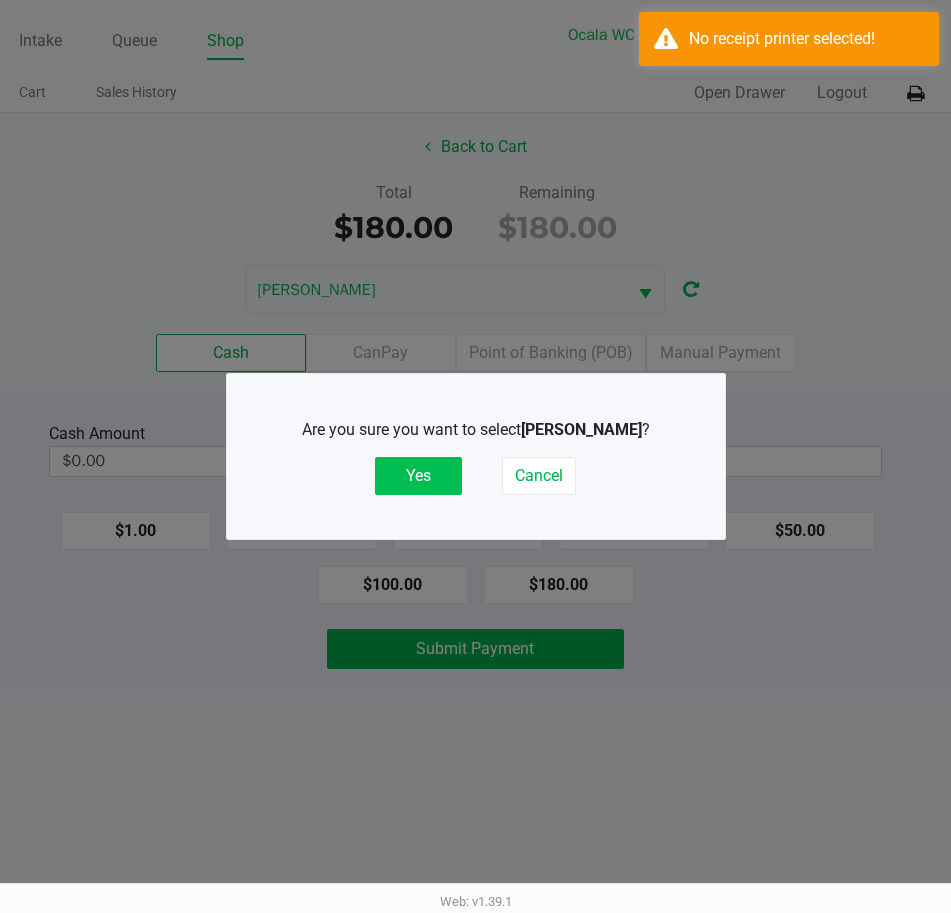 click on "Yes" 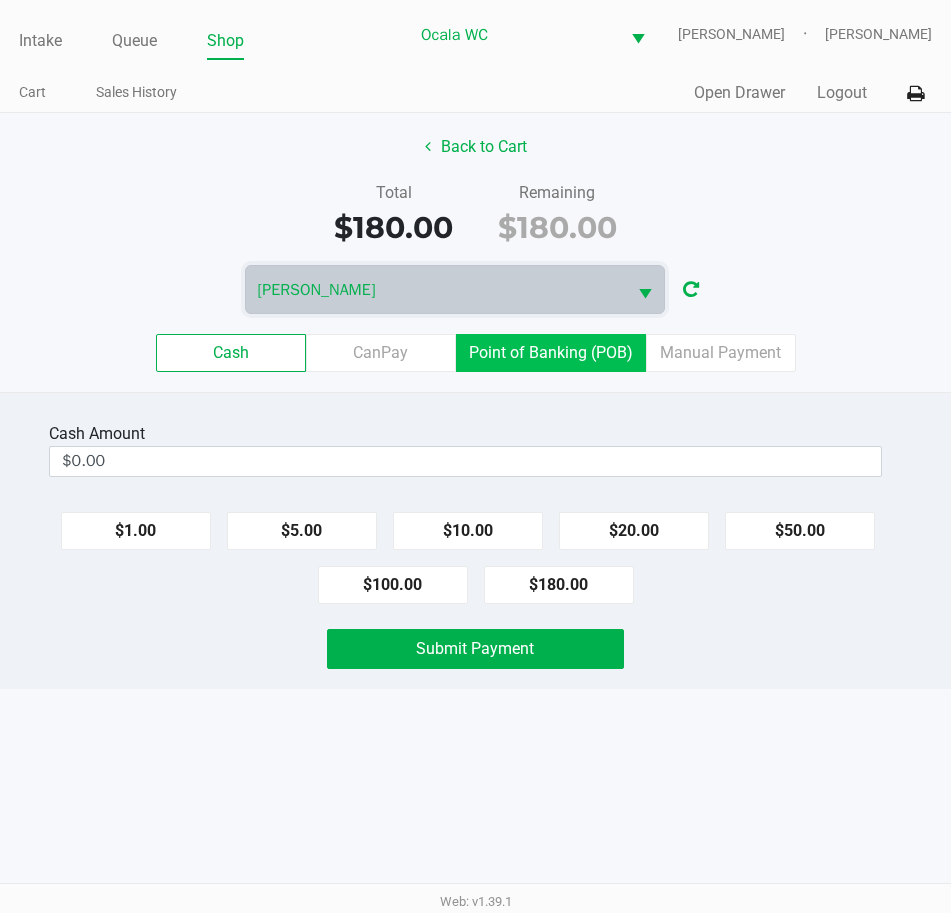 click on "Point of Banking (POB)" 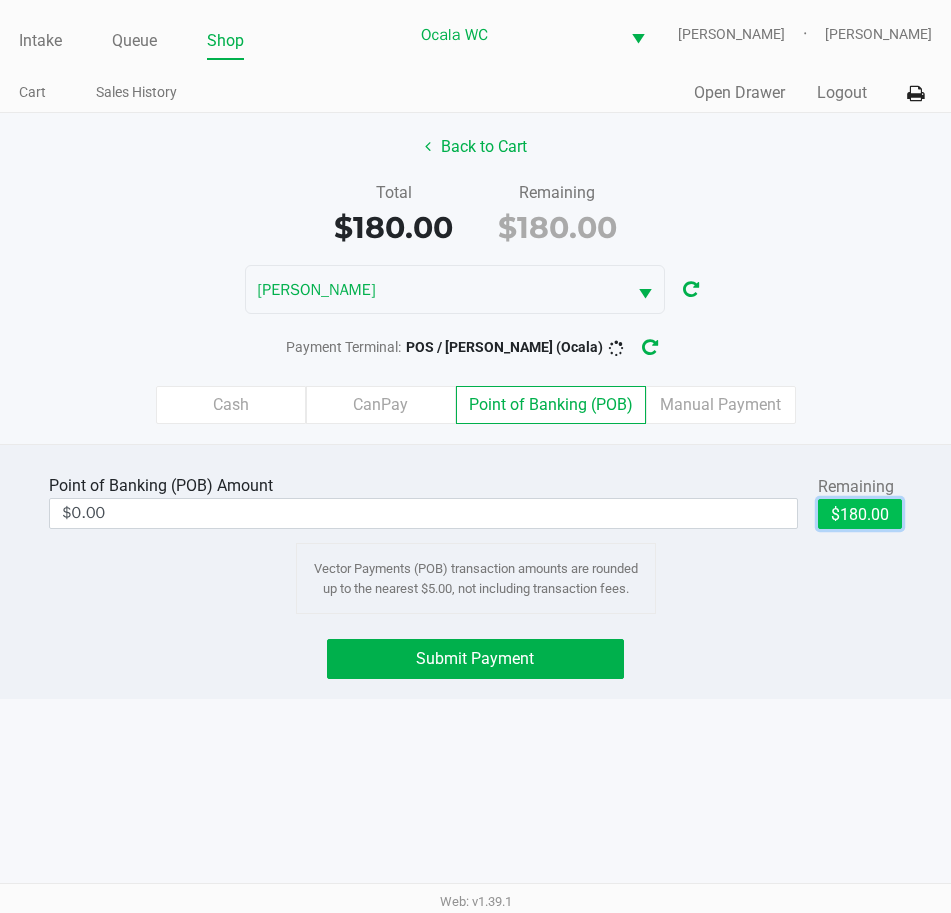 click on "$180.00" 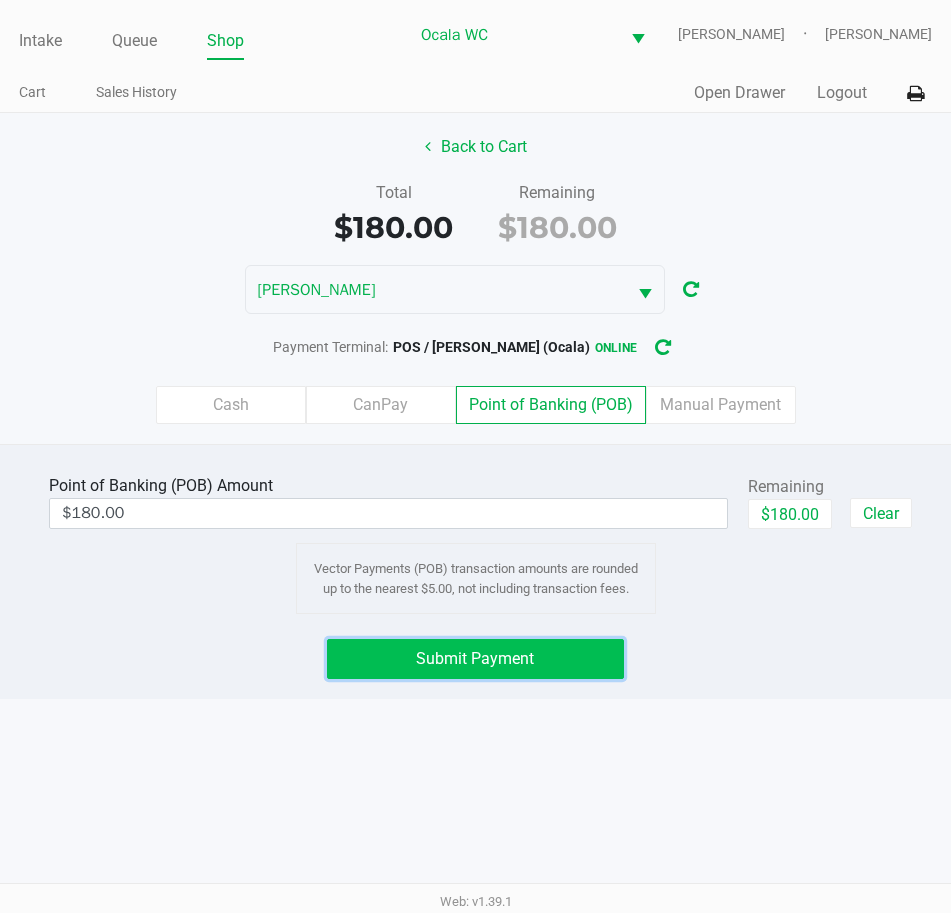 click on "Submit Payment" 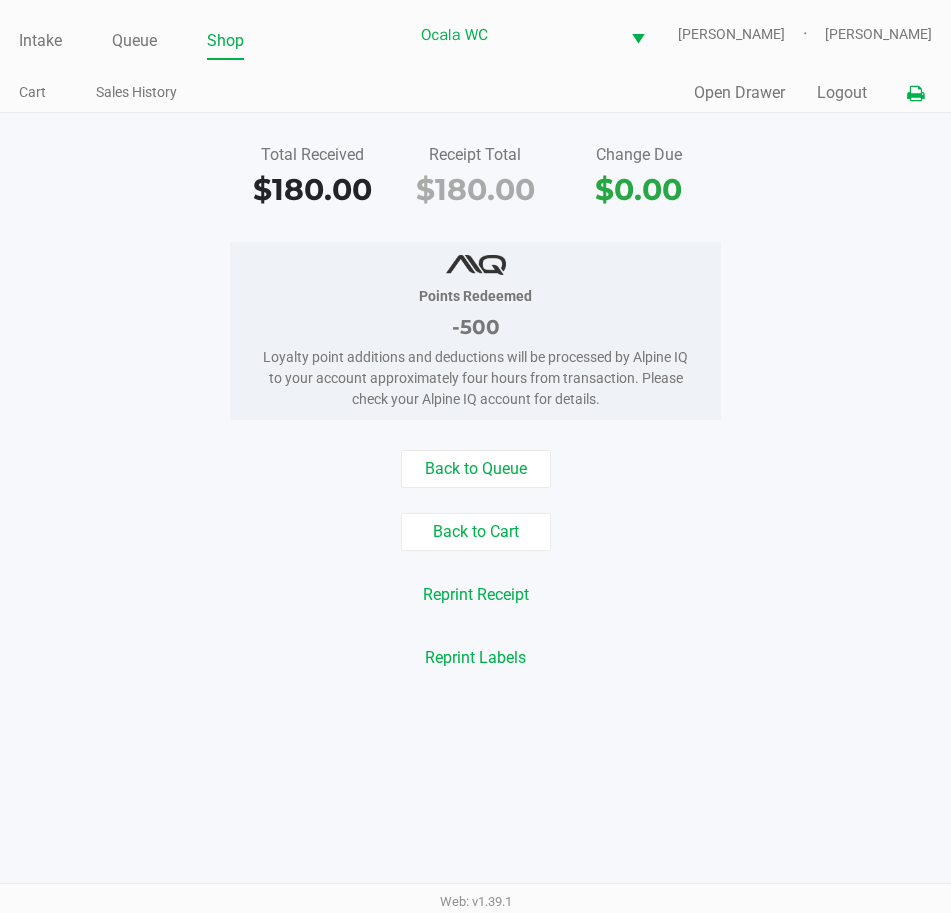 click 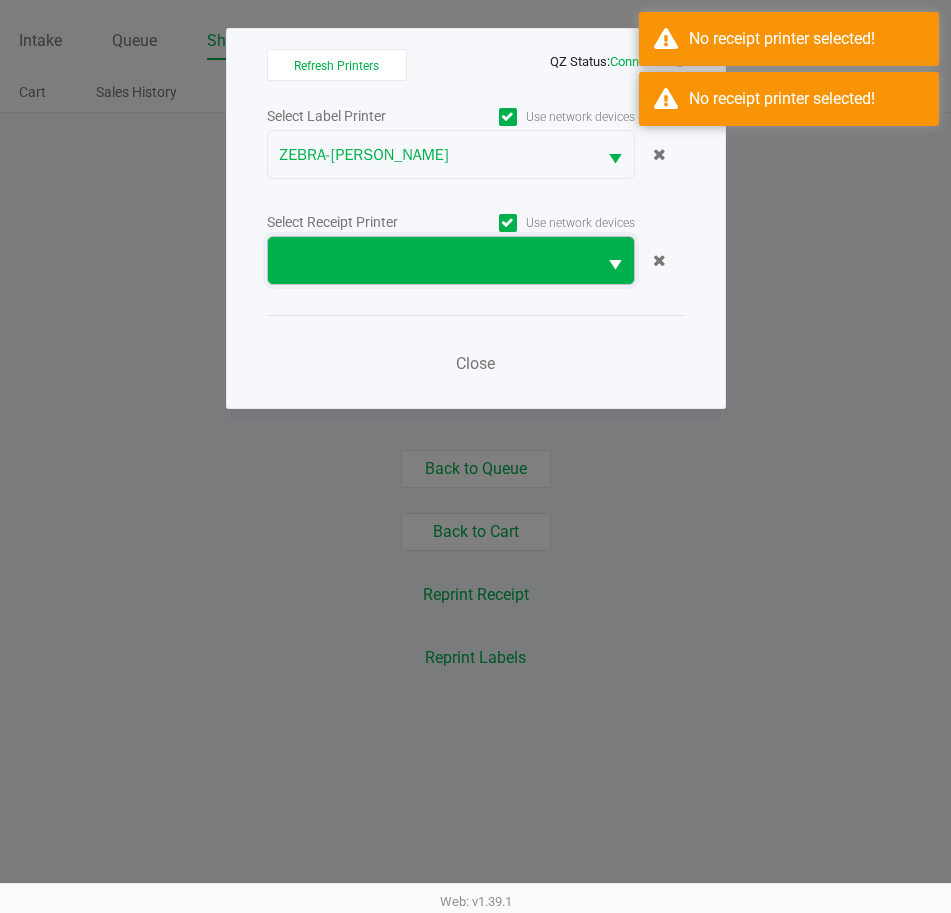 click at bounding box center [432, 261] 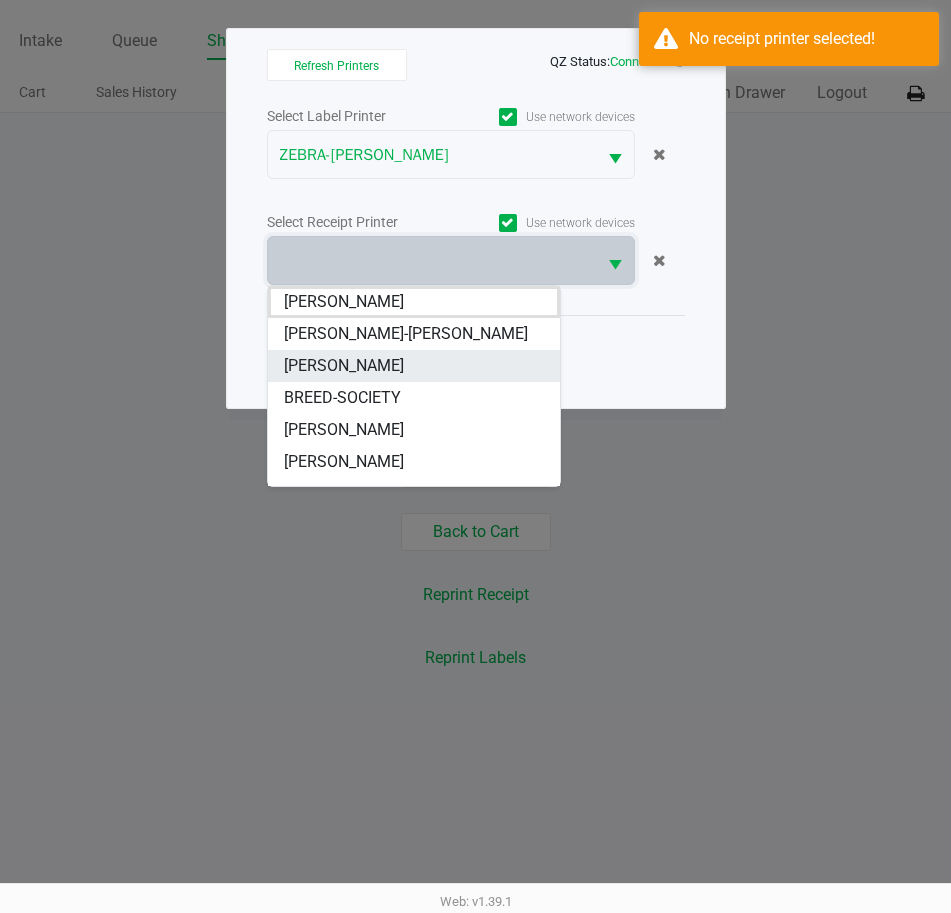 click on "[PERSON_NAME]" at bounding box center (414, 366) 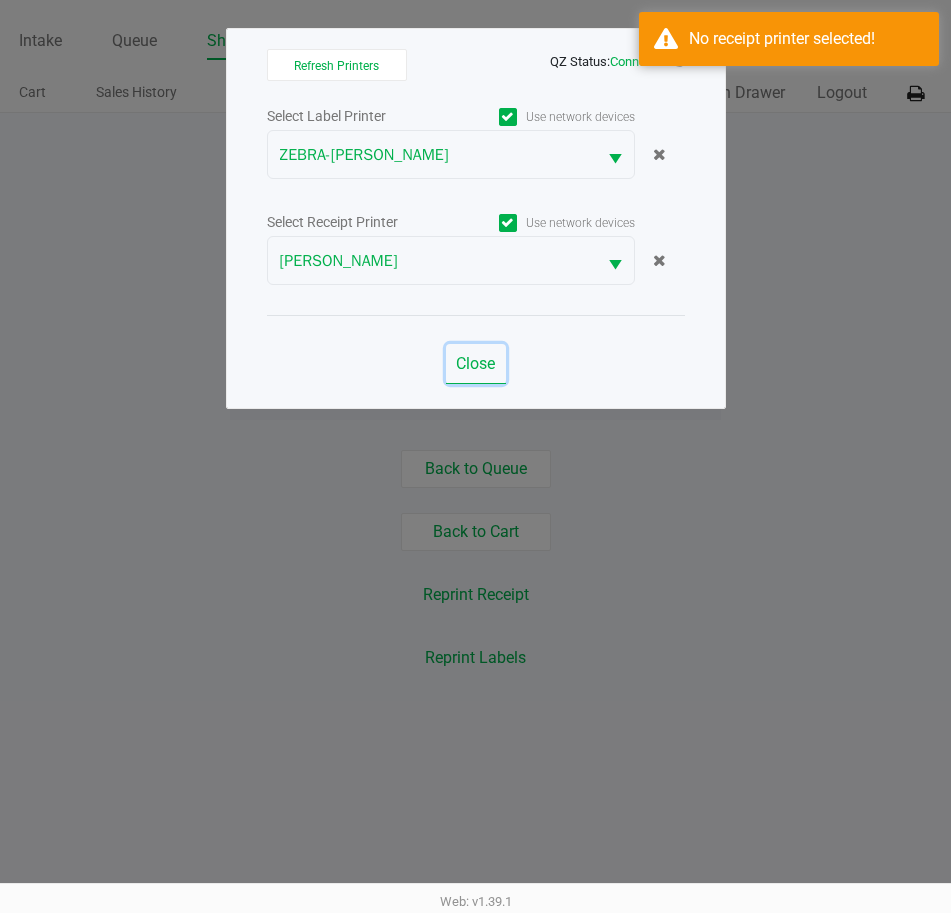 click on "Close" 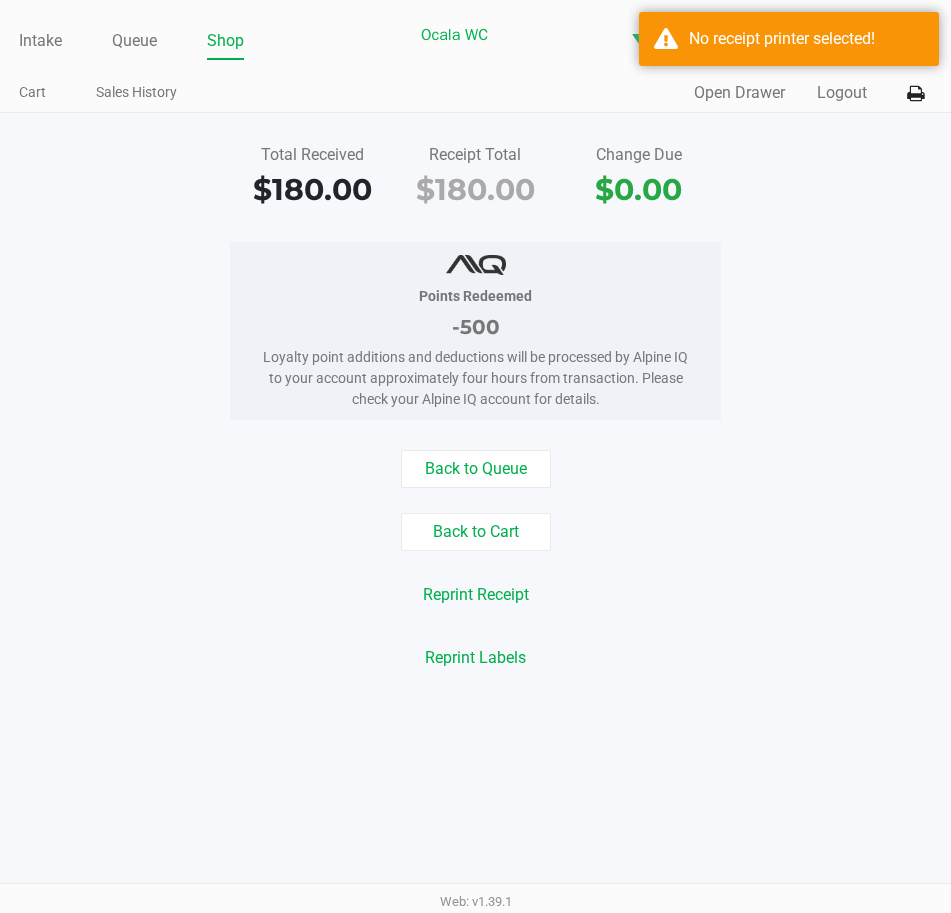 click on "Reprint Receipt" 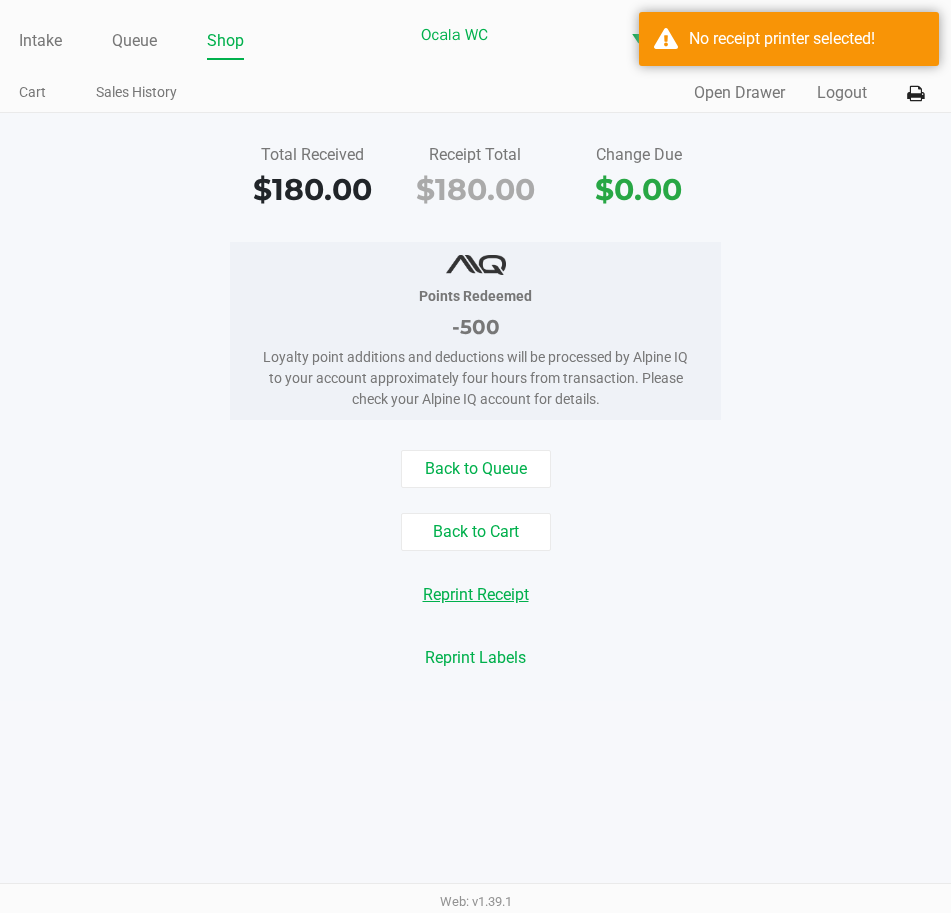 click on "Reprint Receipt" 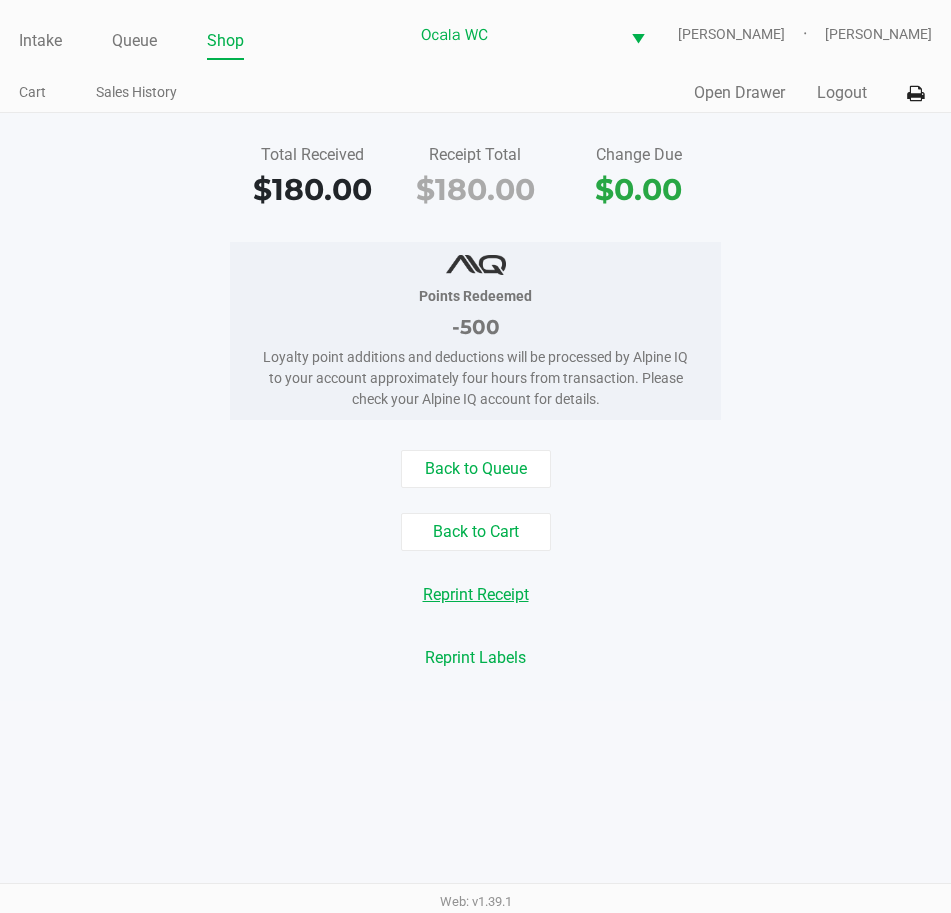click on "Intake" 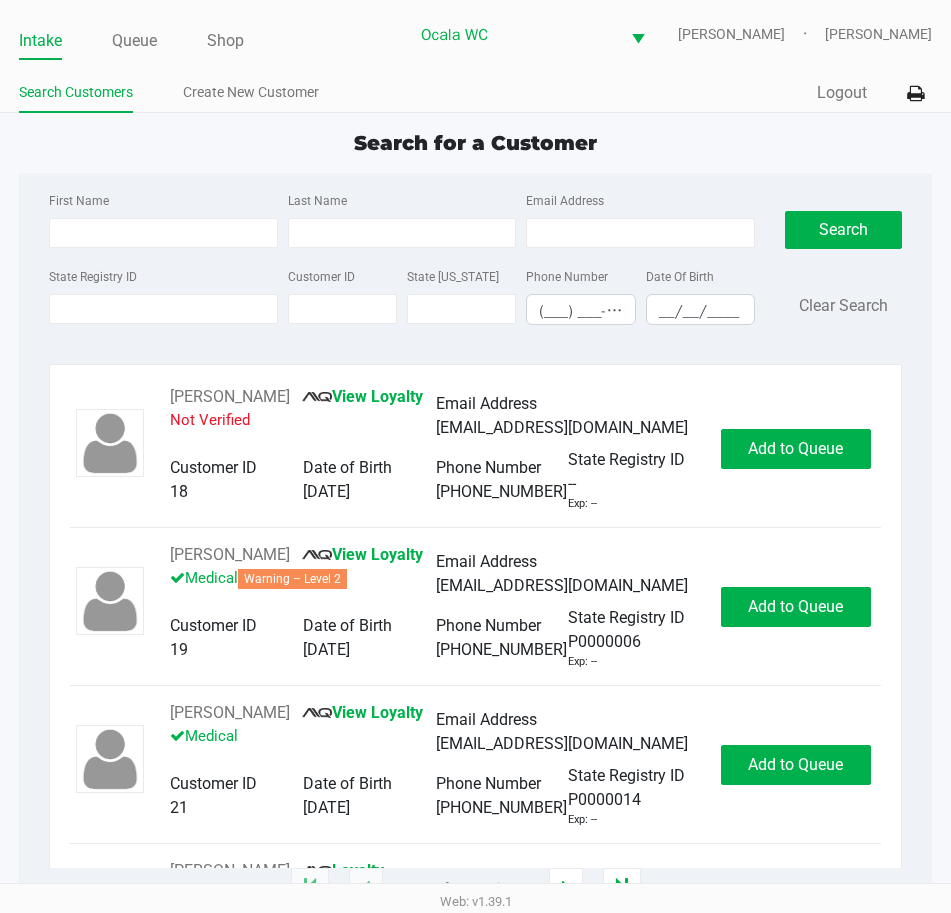 click on "Intake" 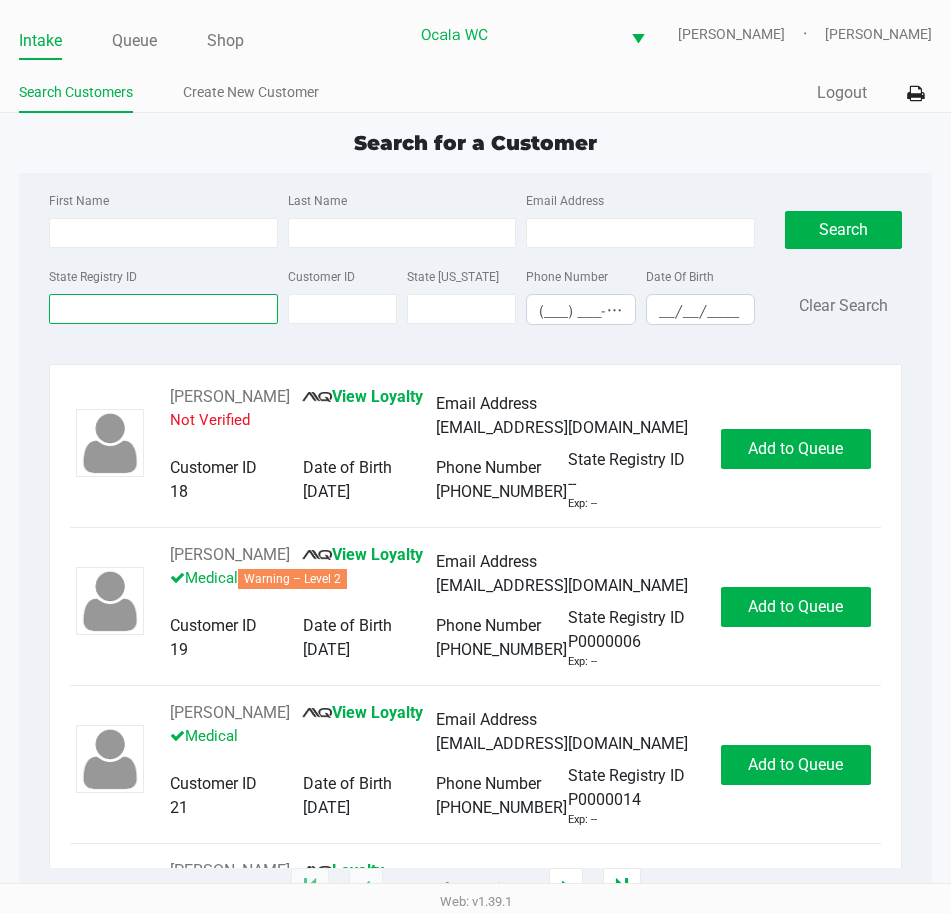 click on "State Registry ID" at bounding box center [163, 309] 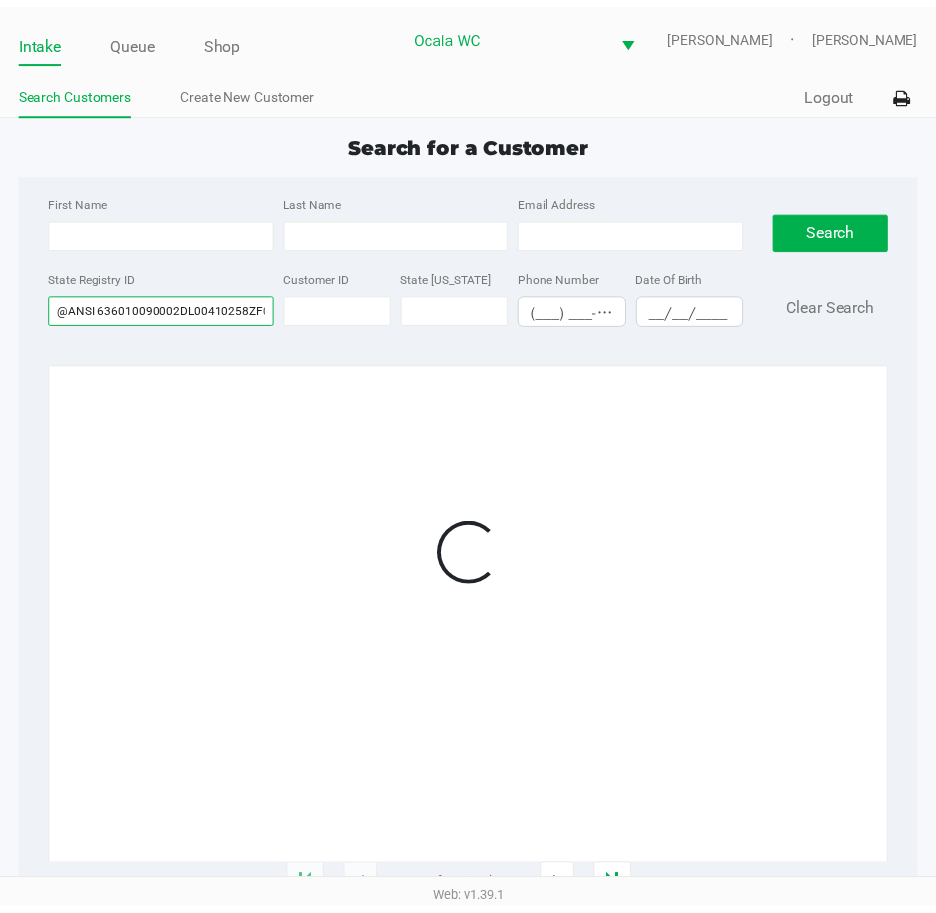 scroll, scrollTop: 0, scrollLeft: 2146, axis: horizontal 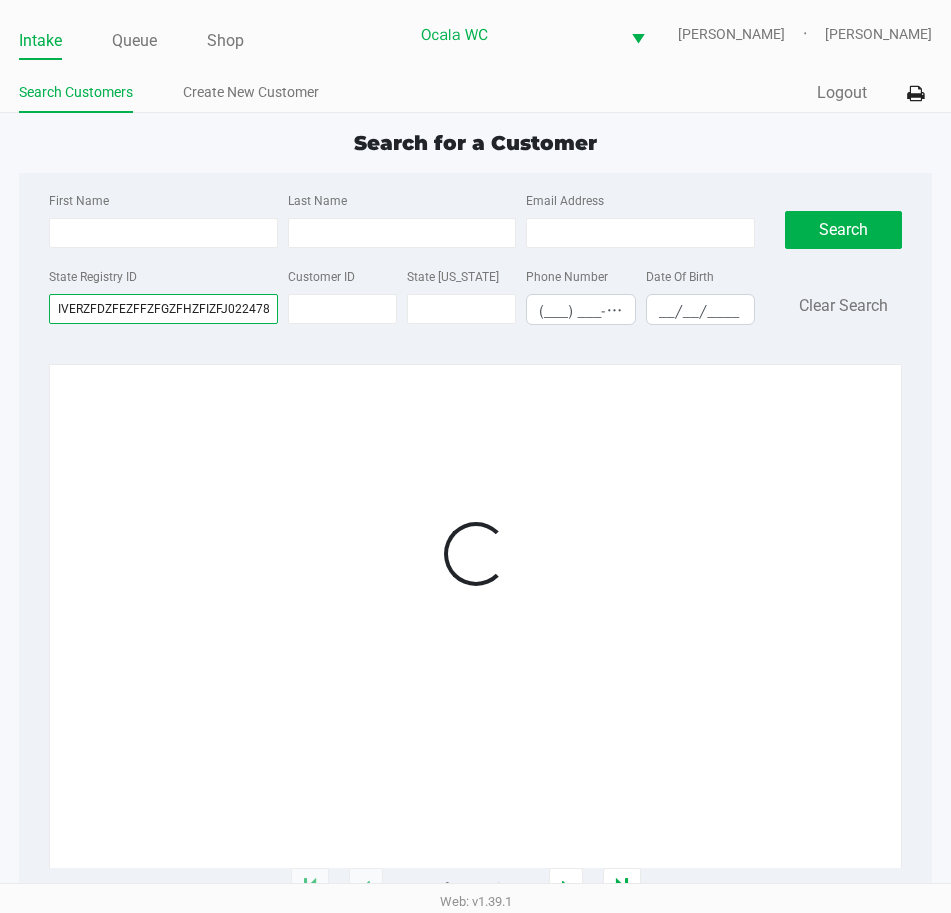 click on "@ANSI 636010090002DL00410258ZF02990075DLDAQS000435816680DCSSEAYDDENDACJENNIFERDDFNDADPERRYMANDDGNDCAEDCBNONEDCDNONEDBD11072022DBB05081981DBA05082031DBC2DAU066 INDAG2060 SUNNYSIDE PLDAISARASOTADAJFLDAK342390000  DCFM702404150071DCGUSADCK0100520106023257DDAFDDB03012020DDK1ZFZFA20240415ZFBZFCSAFE DRIVERZFDZFEZFFZFGZFHZFIZFJ0224784514ZFK" at bounding box center [163, 309] 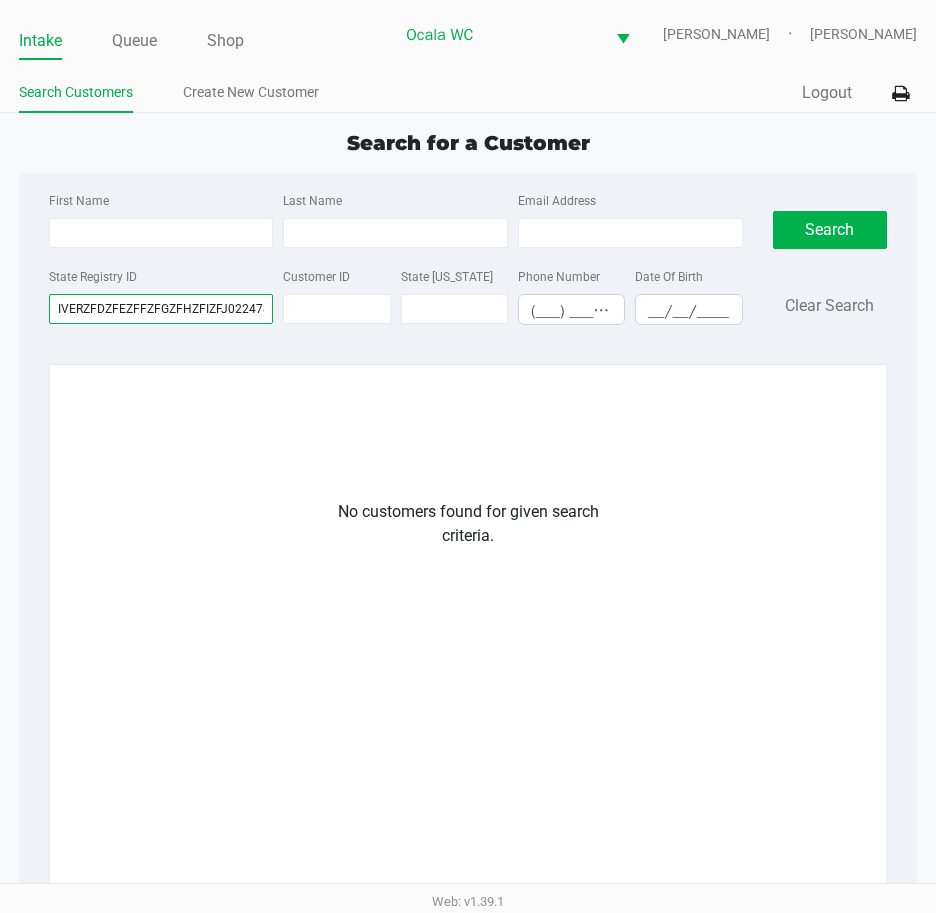 click on "@ANSI 636010090002DL00410258ZF02990075DLDAQS000435816680DCSSEAYDDENDACJENNIFERDDFNDADPERRYMANDDGNDCAEDCBNONEDCDNONEDBD11072022DBB05081981DBA05082031DBC2DAU066 INDAG2060 SUNNYSIDE PLDAISARASOTADAJFLDAK342390000  DCFM702404150071DCGUSADCK0100520106023257DDAFDDB03012020DDK1ZFZFA20240415ZFBZFCSAFE DRIVERZFDZFEZFFZFGZFHZFIZFJ0224784514ZFK" at bounding box center (161, 309) 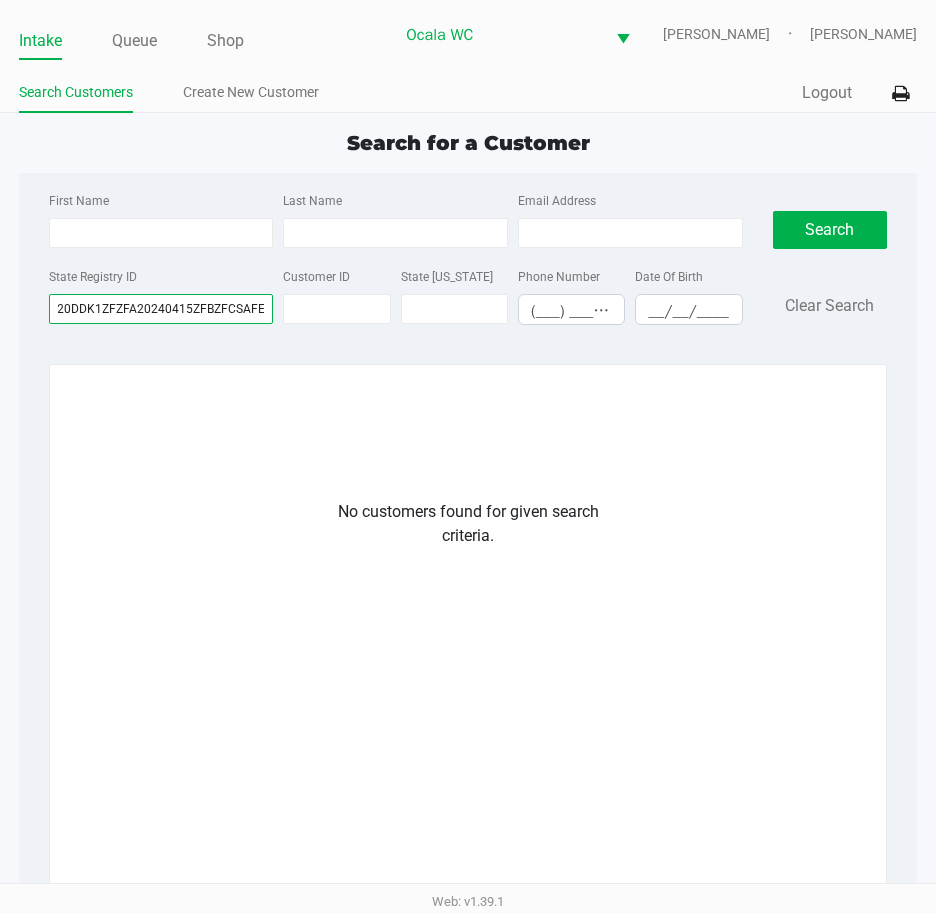 scroll, scrollTop: 0, scrollLeft: 1878, axis: horizontal 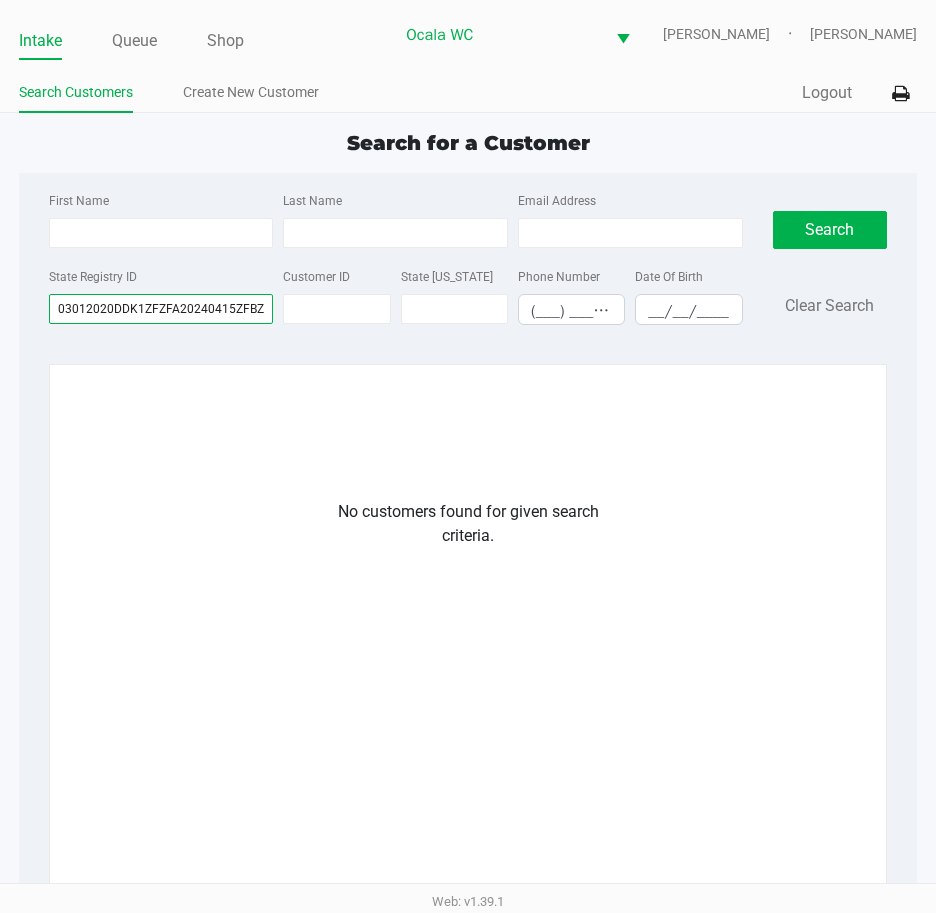 click on "@ANSI 636010090002DL00410258ZF02990075DLDAQS000435816680DCSSEAYDDENDACJENNIFERDDFNDADPERRYMANDDGNDCAEDCBNONEDCDNONEDBD11072022DBB05081981DBA05082031DBC2DAU066 INDAG2060 SUNNYSIDE PLDAISARASOTADAJFLDAK342390000  DCFM702404150071DCGUSADCK0100520106023257DDAFDDB03012020DDK1ZFZFA20240415ZFBZFCSAFE" at bounding box center [161, 309] 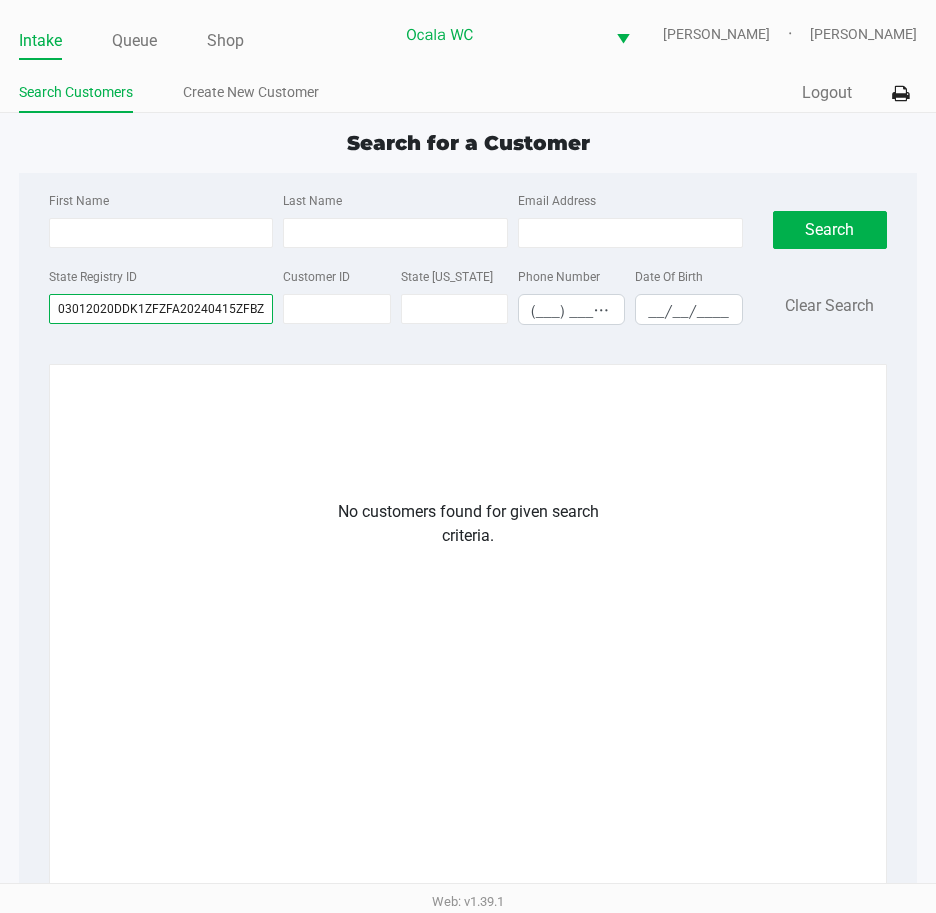 click on "@ANSI 636010090002DL00410258ZF02990075DLDAQS000435816680DCSSEAYDDENDACJENNIFERDDFNDADPERRYMANDDGNDCAEDCBNONEDCDNONEDBD11072022DBB05081981DBA05082031DBC2DAU066 INDAG2060 SUNNYSIDE PLDAISARASOTADAJFLDAK342390000  DCFM702404150071DCGUSADCK0100520106023257DDAFDDB03012020DDK1ZFZFA20240415ZFBZFCSAFE" at bounding box center (161, 309) 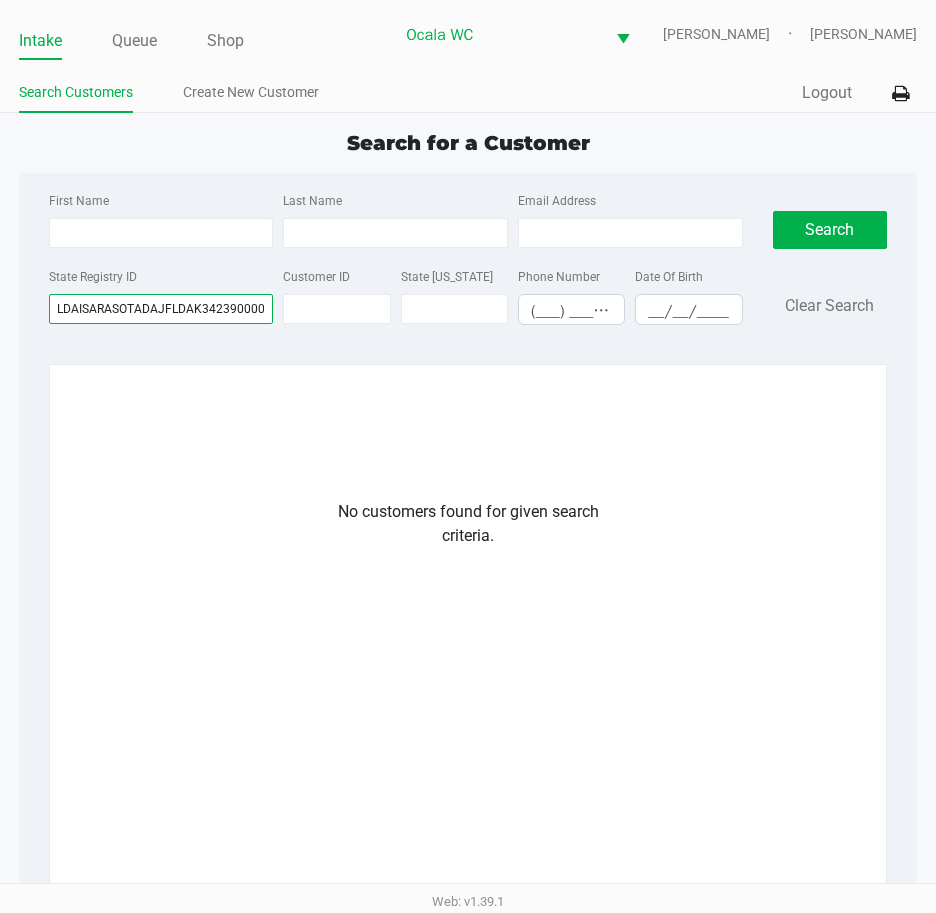 scroll, scrollTop: 0, scrollLeft: 1286, axis: horizontal 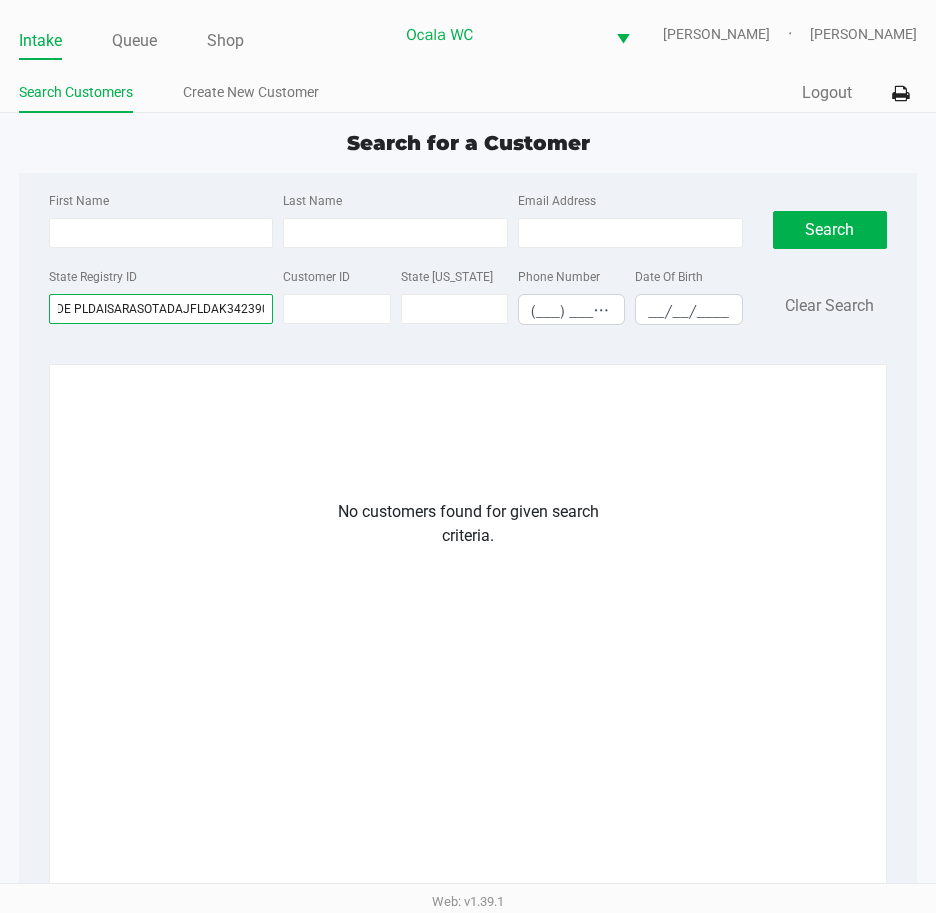 click on "@ANSI 636010090002DL00410258ZF02990075DLDAQS000435816680DCSSEAYDDENDACJENNIFERDDFNDADPERRYMANDDGNDCAEDCBNONEDCDNONEDBD11072022DBB05081981DBA05082031DBC2DAU066 INDAG2060 SUNNYSIDE PLDAISARASOTADAJFLDAK342390000" at bounding box center (161, 309) 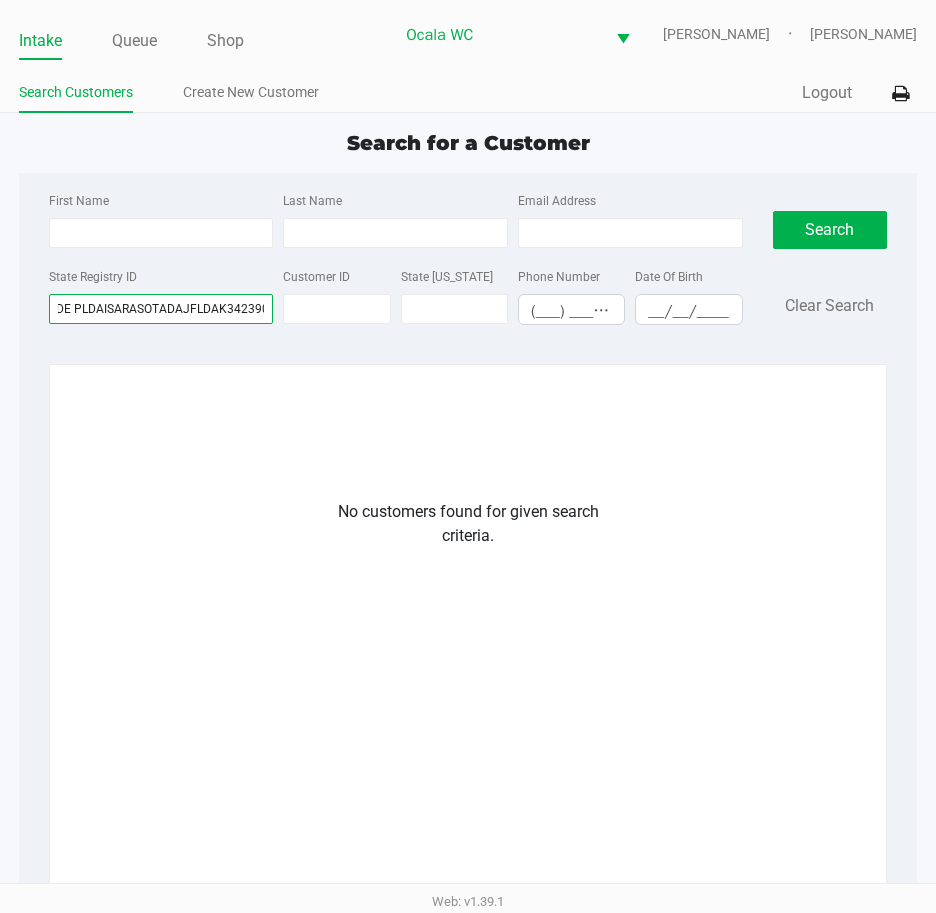 click on "@ANSI 636010090002DL00410258ZF02990075DLDAQS000435816680DCSSEAYDDENDACJENNIFERDDFNDADPERRYMANDDGNDCAEDCBNONEDCDNONEDBD11072022DBB05081981DBA05082031DBC2DAU066 INDAG2060 SUNNYSIDE PLDAISARASOTADAJFLDAK342390000" at bounding box center [161, 309] 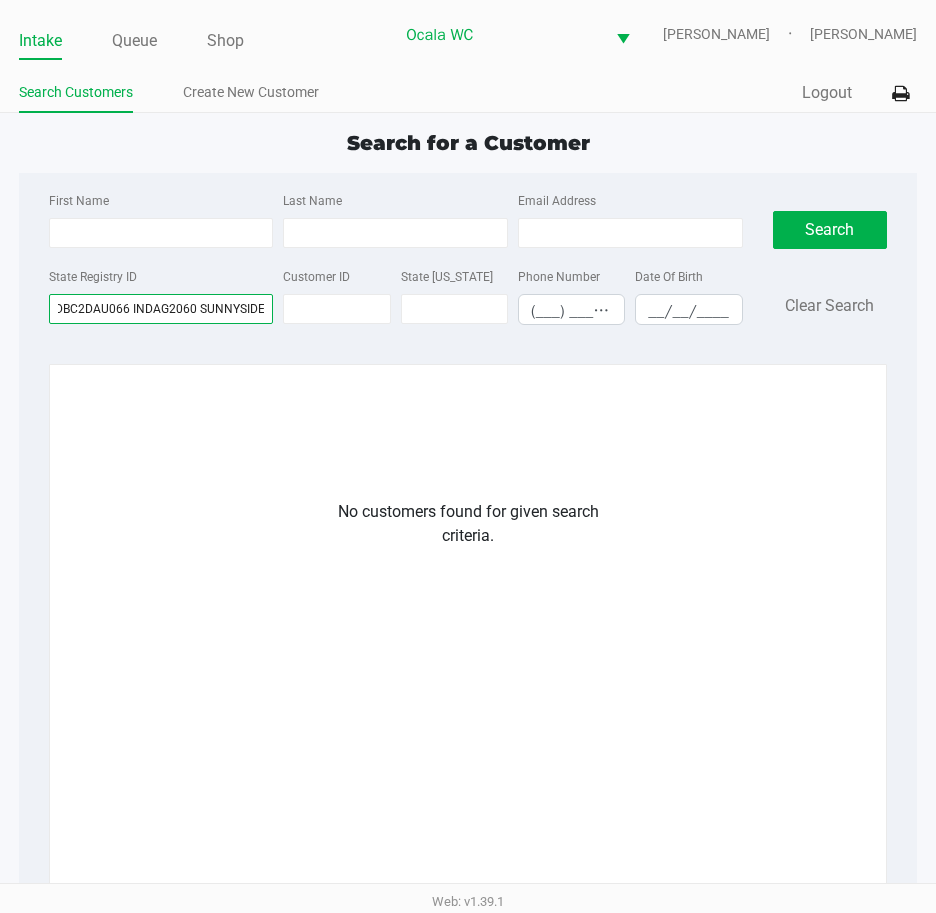 scroll, scrollTop: 0, scrollLeft: 1068, axis: horizontal 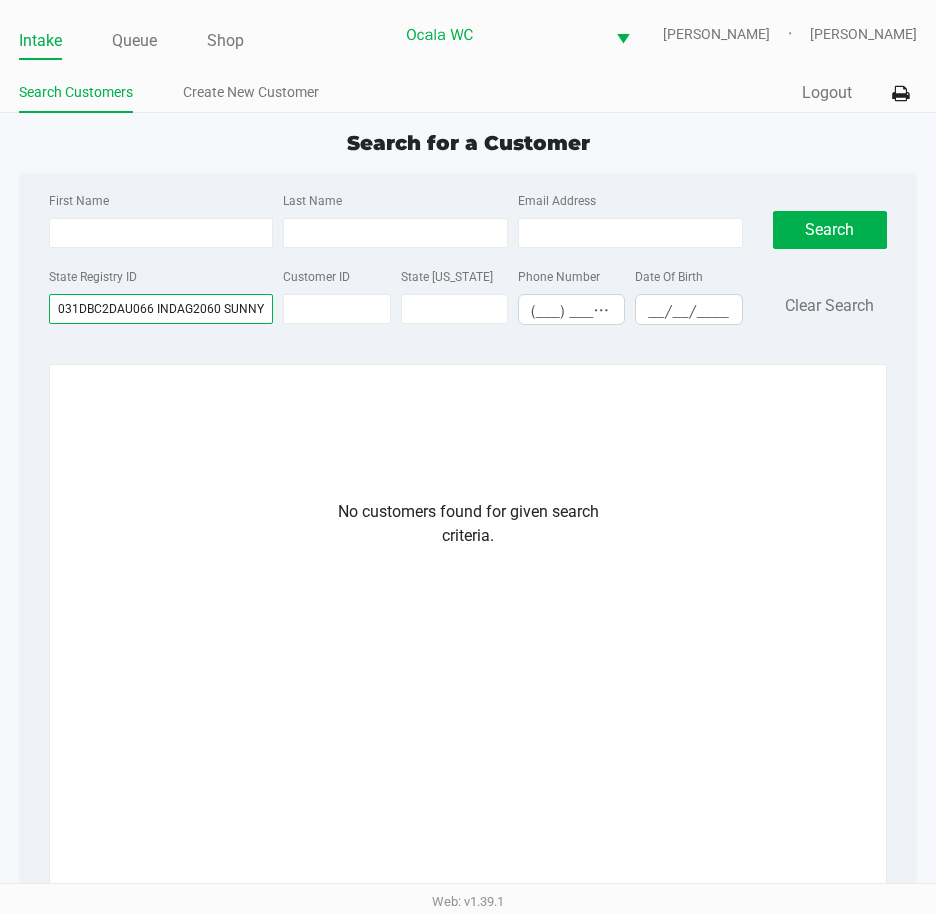 click on "@ANSI 636010090002DL00410258ZF02990075DLDAQS000435816680DCSSEAYDDENDACJENNIFERDDFNDADPERRYMANDDGNDCAEDCBNONEDCDNONEDBD11072022DBB05081981DBA05082031DBC2DAU066 INDAG2060 SUNNYSIDE" at bounding box center (161, 309) 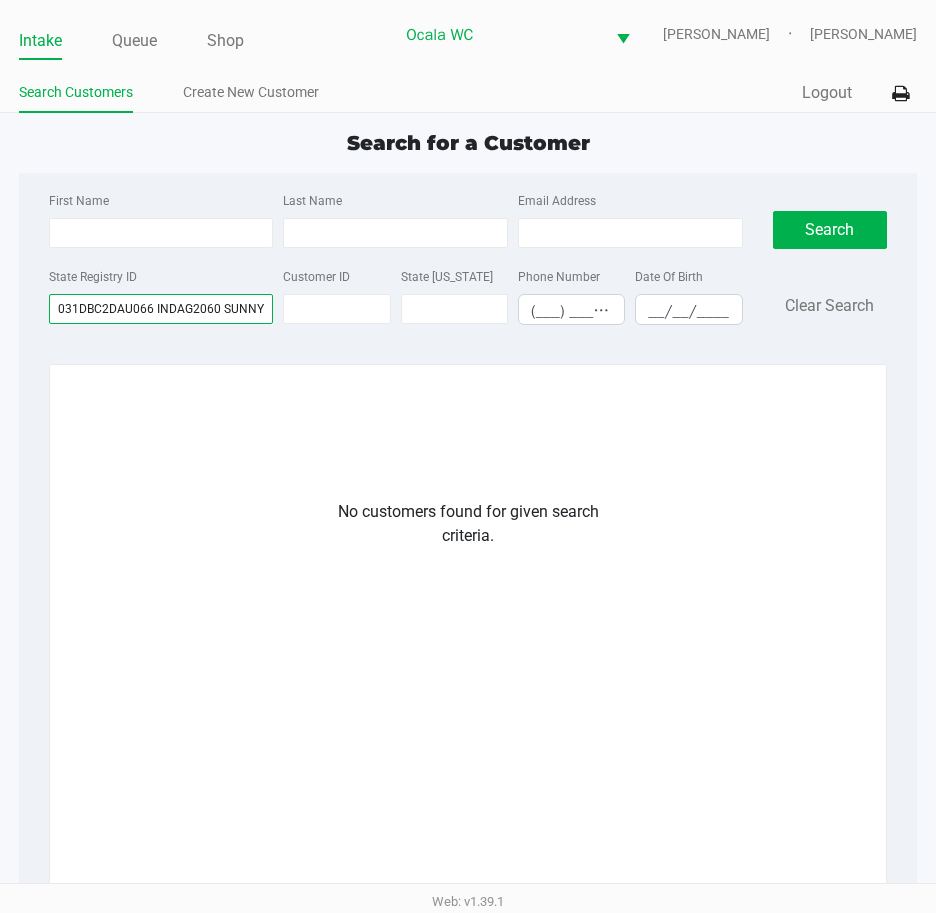 click on "@ANSI 636010090002DL00410258ZF02990075DLDAQS000435816680DCSSEAYDDENDACJENNIFERDDFNDADPERRYMANDDGNDCAEDCBNONEDCDNONEDBD11072022DBB05081981DBA05082031DBC2DAU066 INDAG2060 SUNNYSIDE" at bounding box center [161, 309] 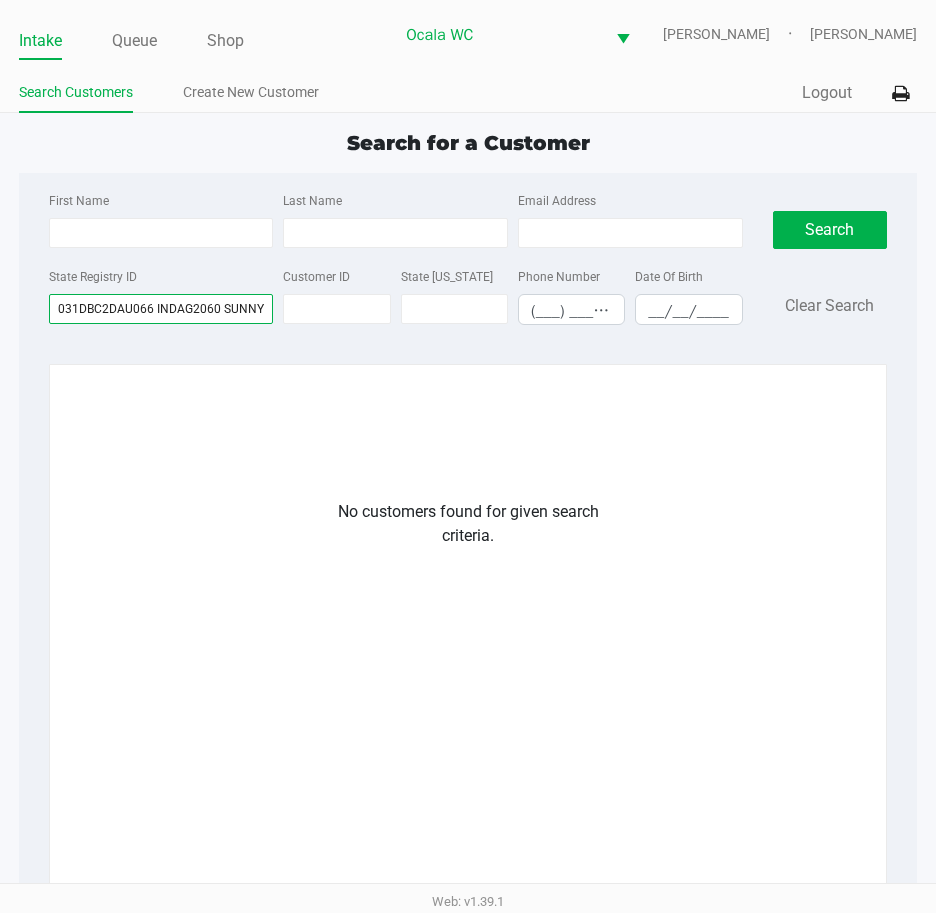 click on "@ANSI 636010090002DL00410258ZF02990075DLDAQS000435816680DCSSEAYDDENDACJENNIFERDDFNDADPERRYMANDDGNDCAEDCBNONEDCDNONEDBD11072022DBB05081981DBA05082031DBC2DAU066 INDAG2060 SUNNYSIDE" at bounding box center [161, 309] 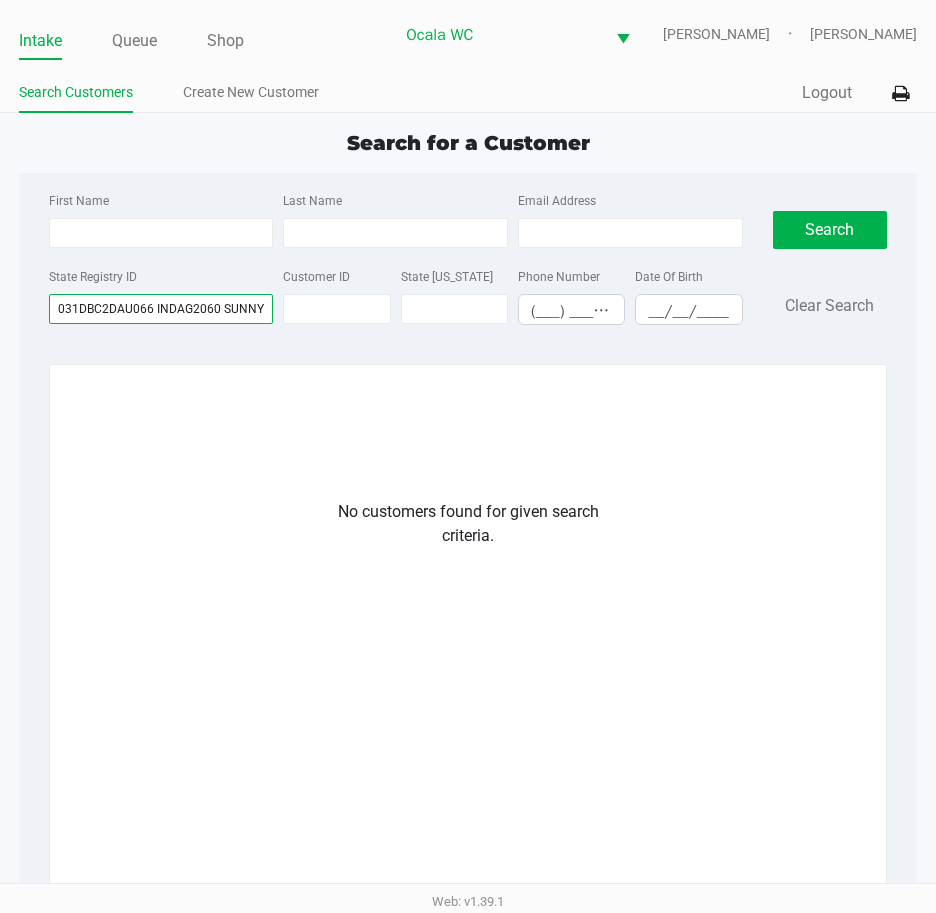 click on "@ANSI 636010090002DL00410258ZF02990075DLDAQS000435816680DCSSEAYDDENDACJENNIFERDDFNDADPERRYMANDDGNDCAEDCBNONEDCDNONEDBD11072022DBB05081981DBA05082031DBC2DAU066 INDAG2060 SUNNYSIDE" at bounding box center (161, 309) 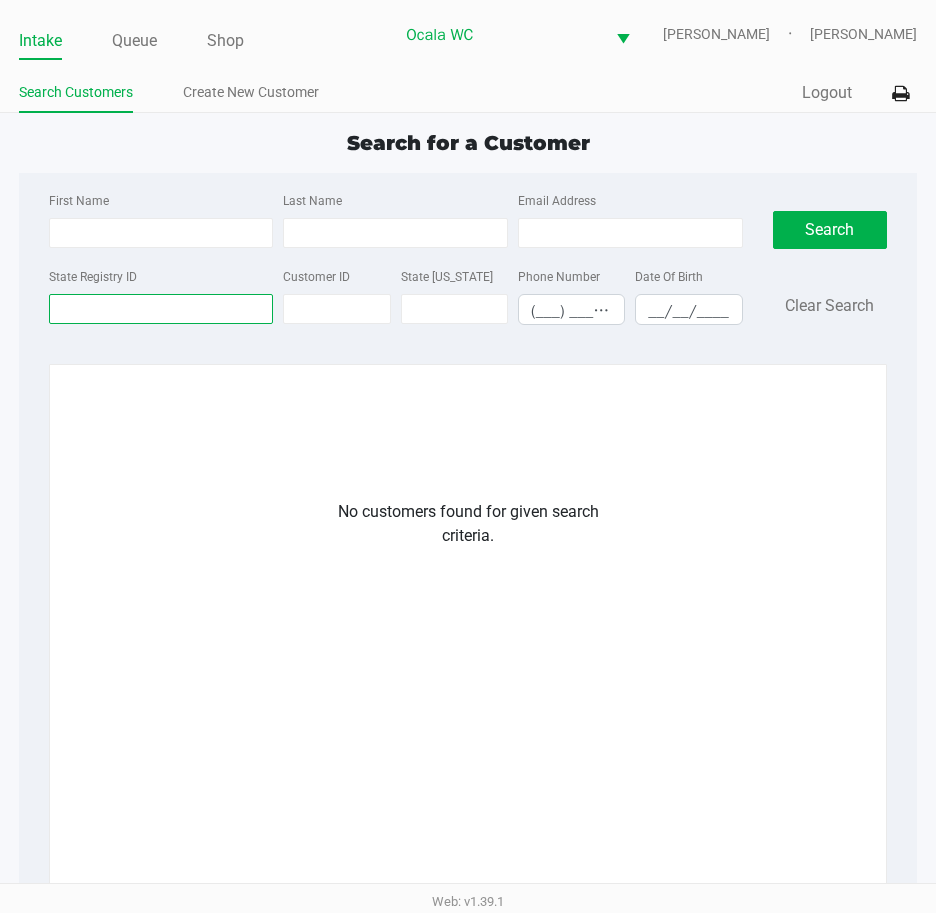 scroll, scrollTop: 0, scrollLeft: 0, axis: both 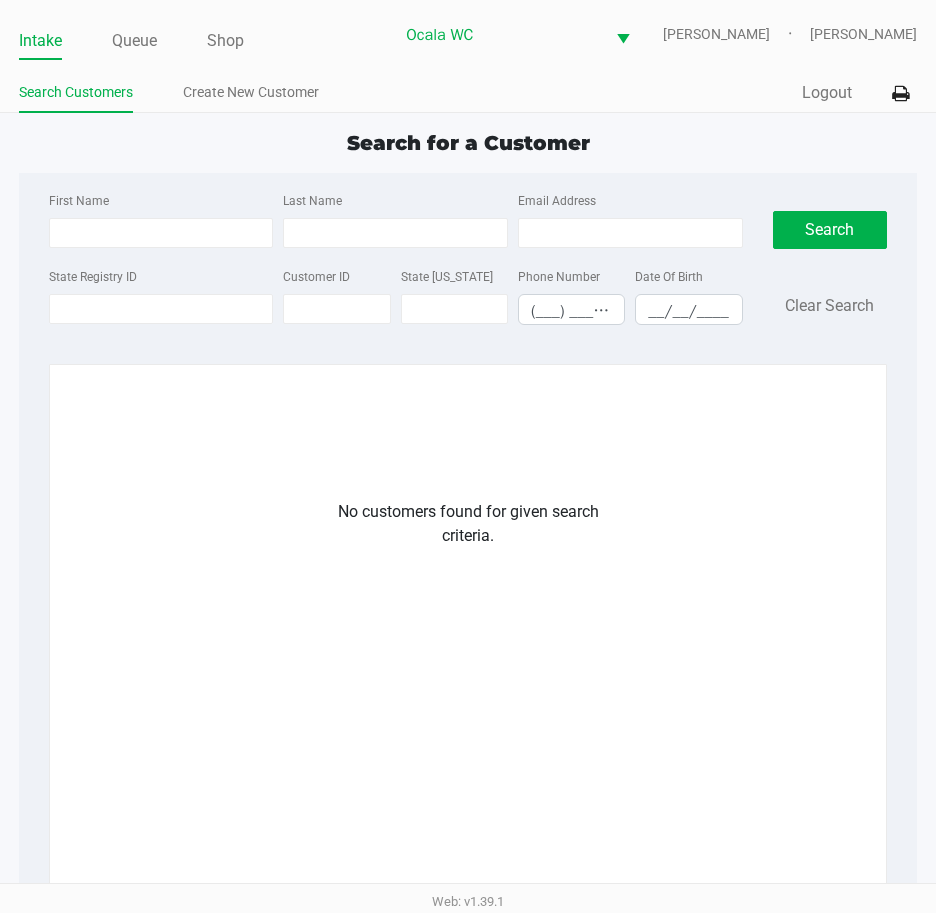 click on "No customers found for given search criteria." 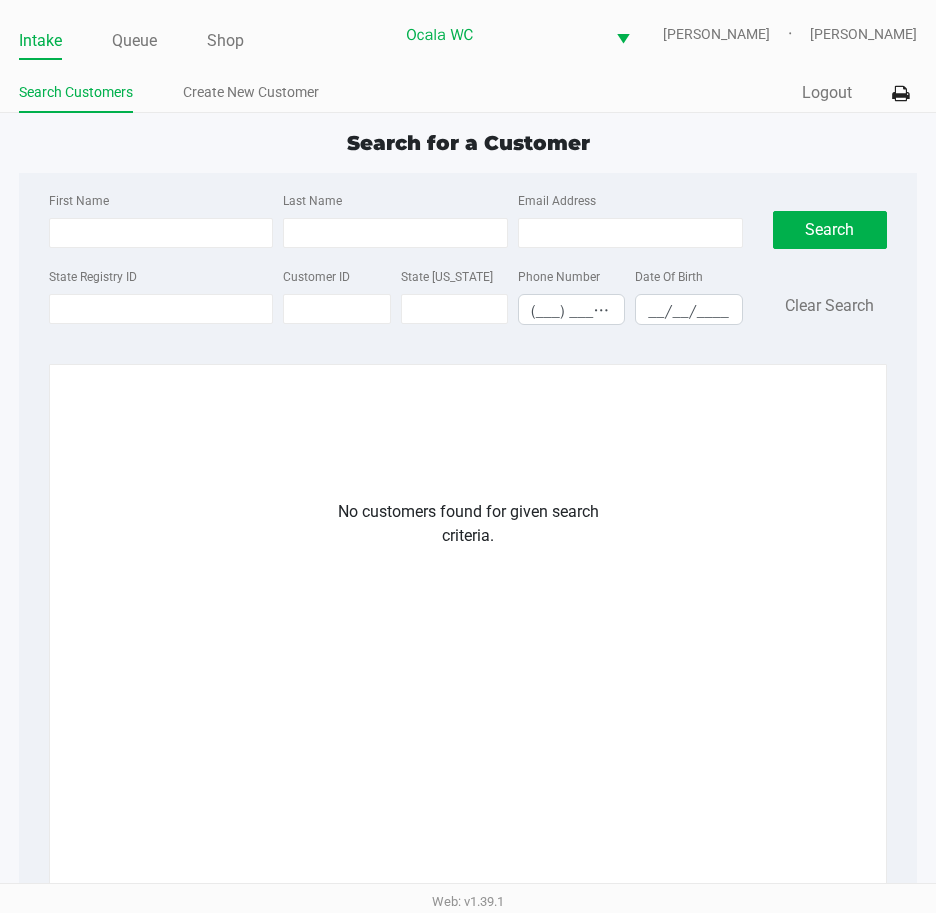 type on "[PERSON_NAME]" 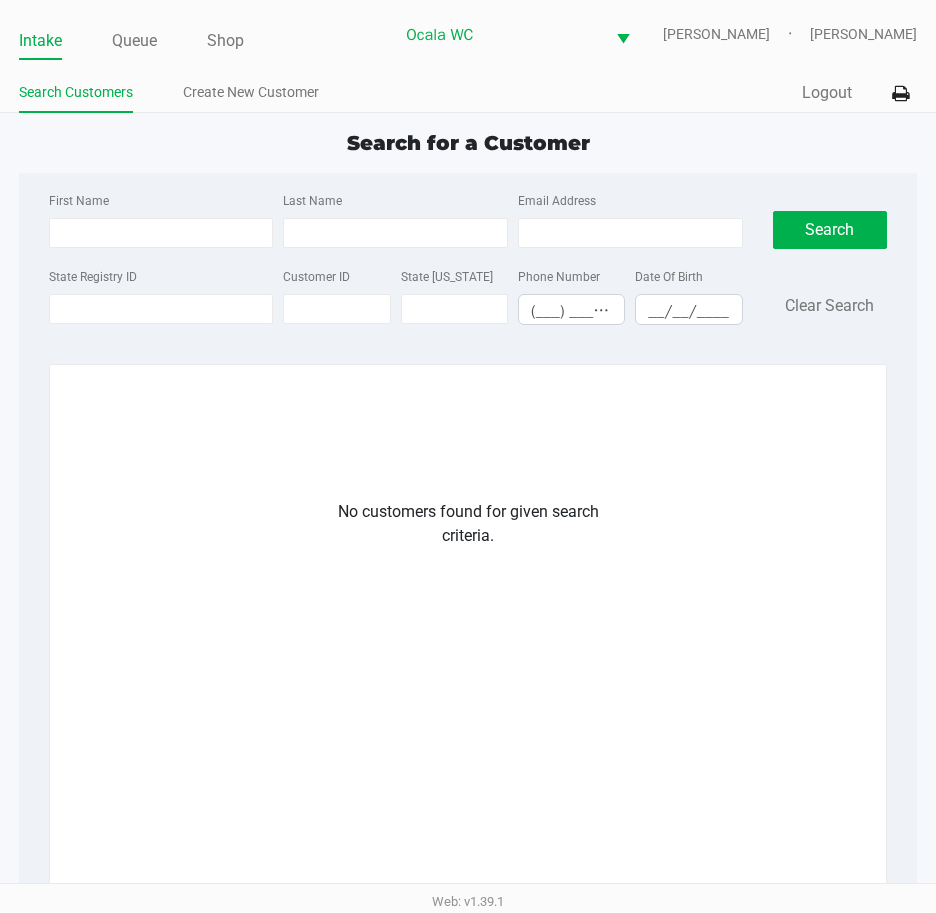 type on "[PERSON_NAME]" 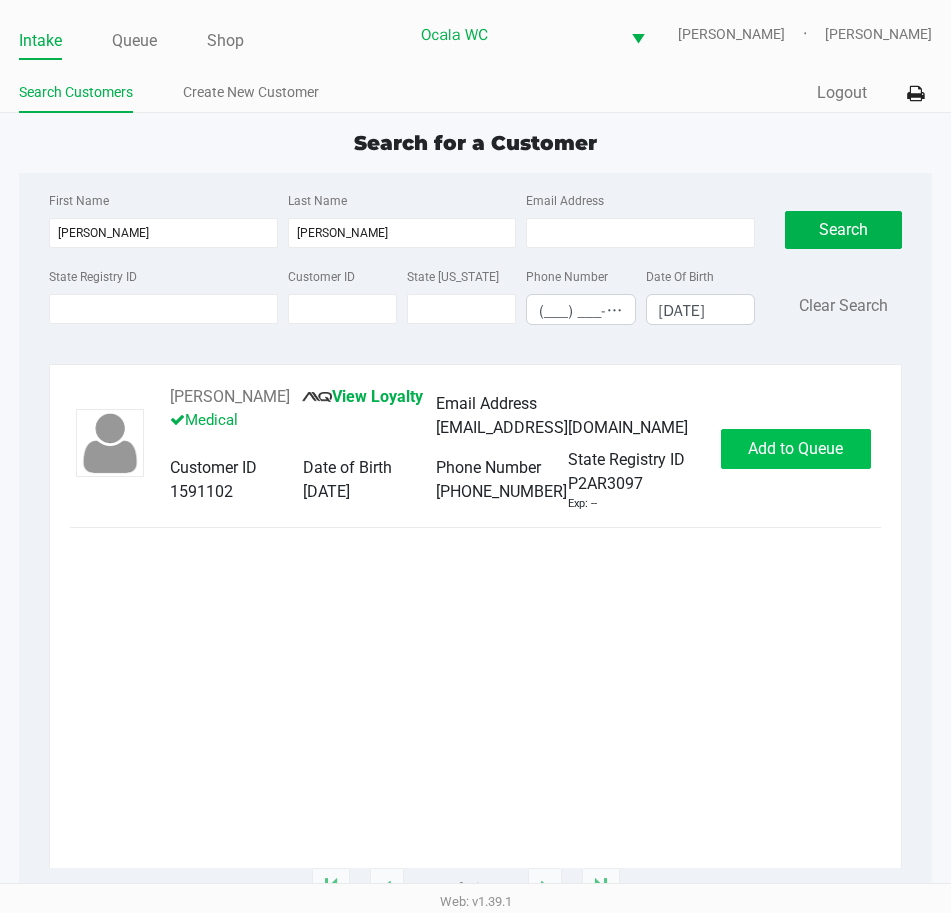 click on "Add to Queue" 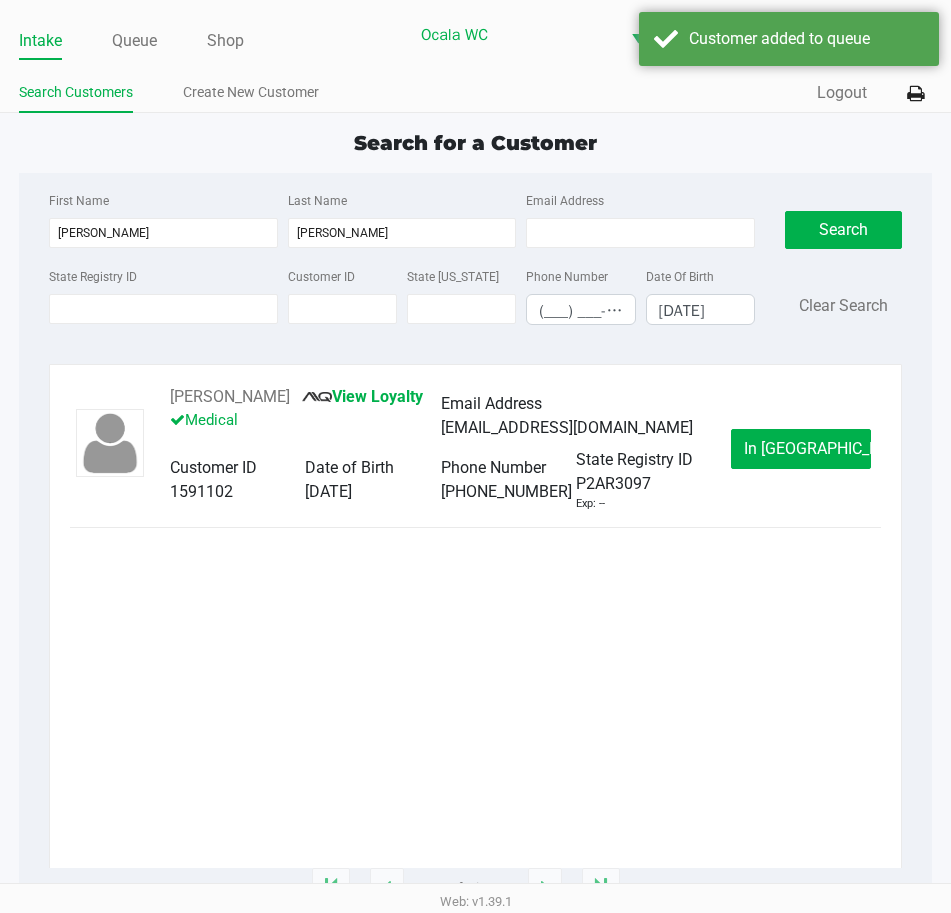 click on "Queue" 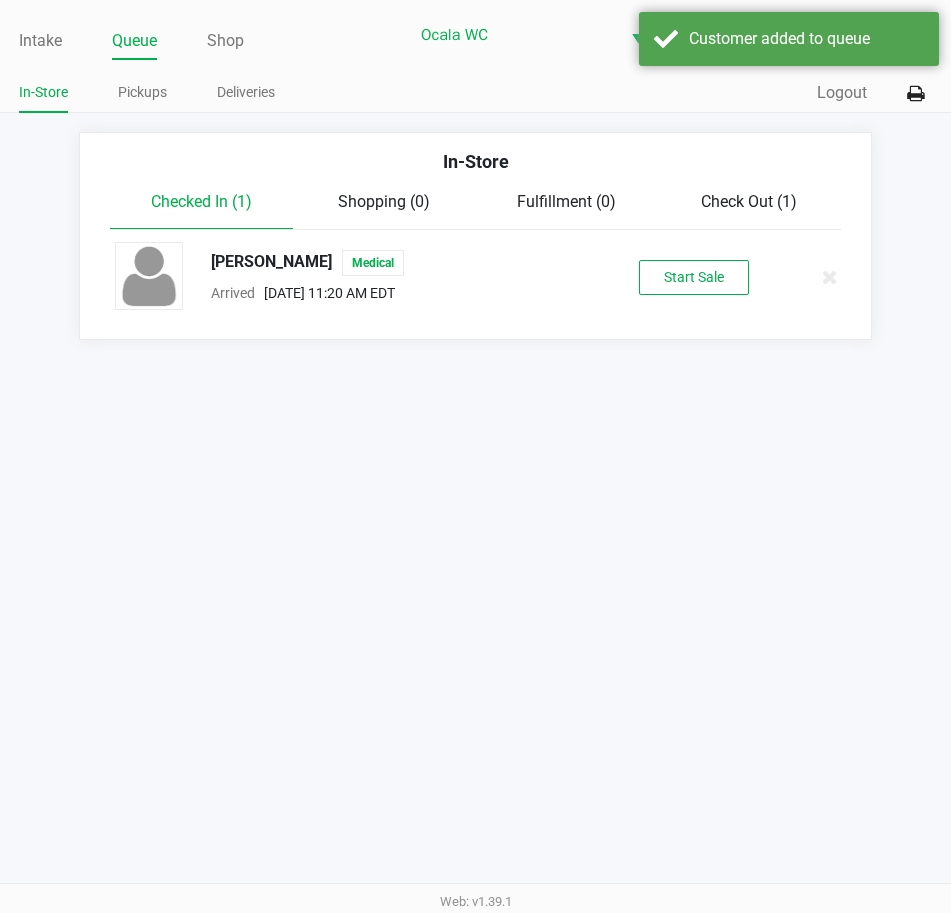 click on "Start Sale" 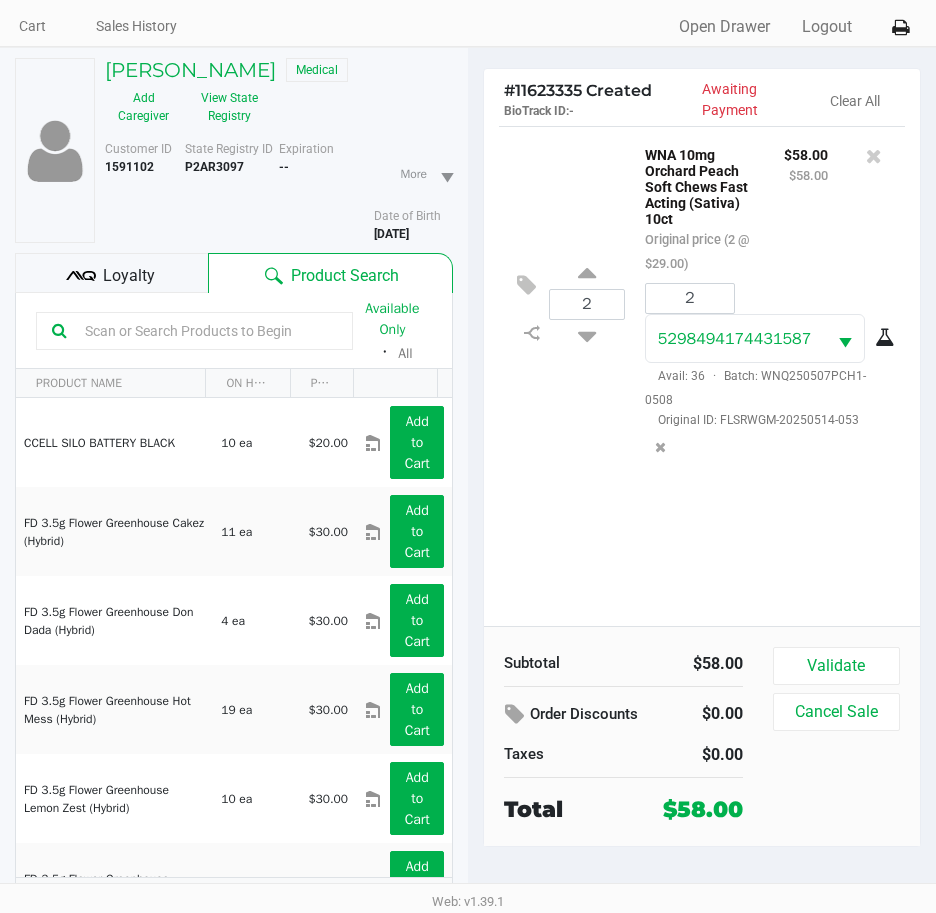 scroll, scrollTop: 99, scrollLeft: 0, axis: vertical 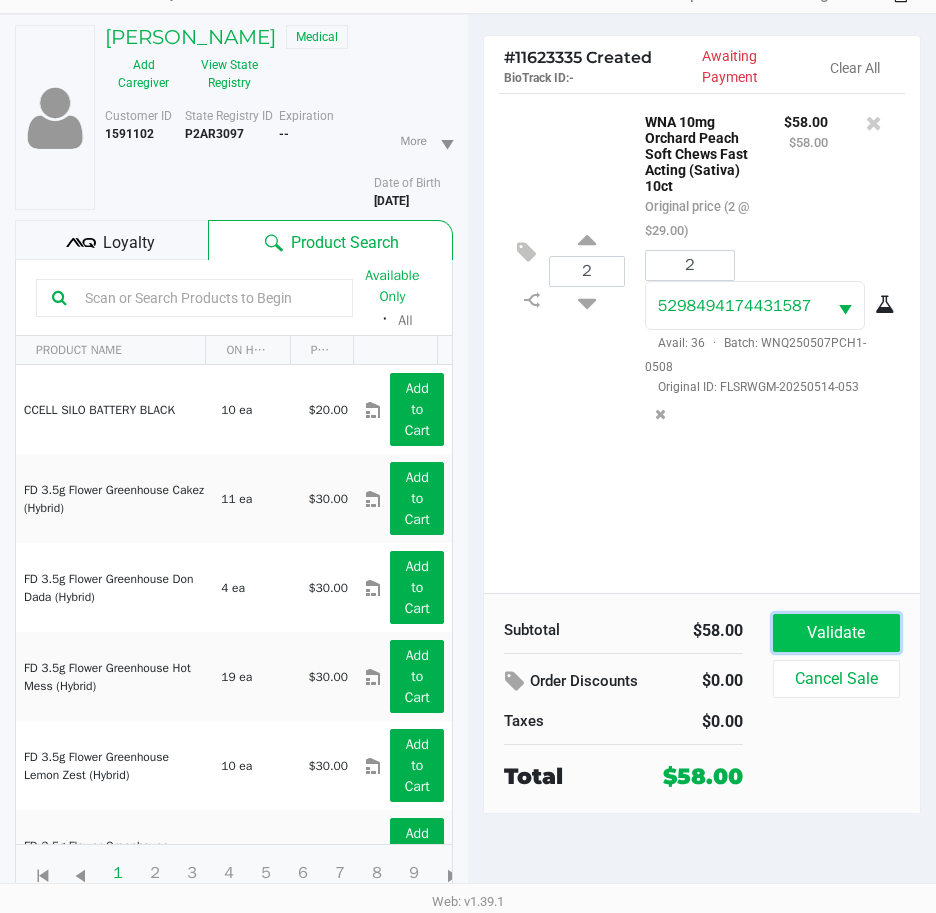 click on "Validate" 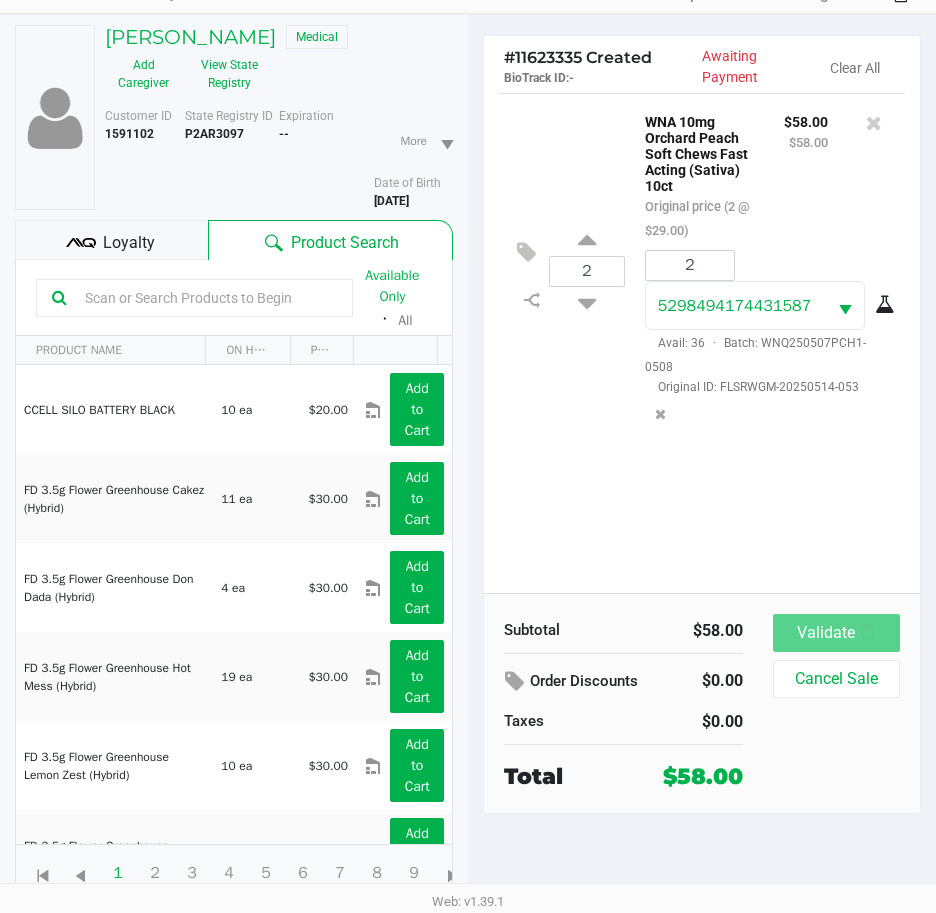 scroll, scrollTop: 0, scrollLeft: 0, axis: both 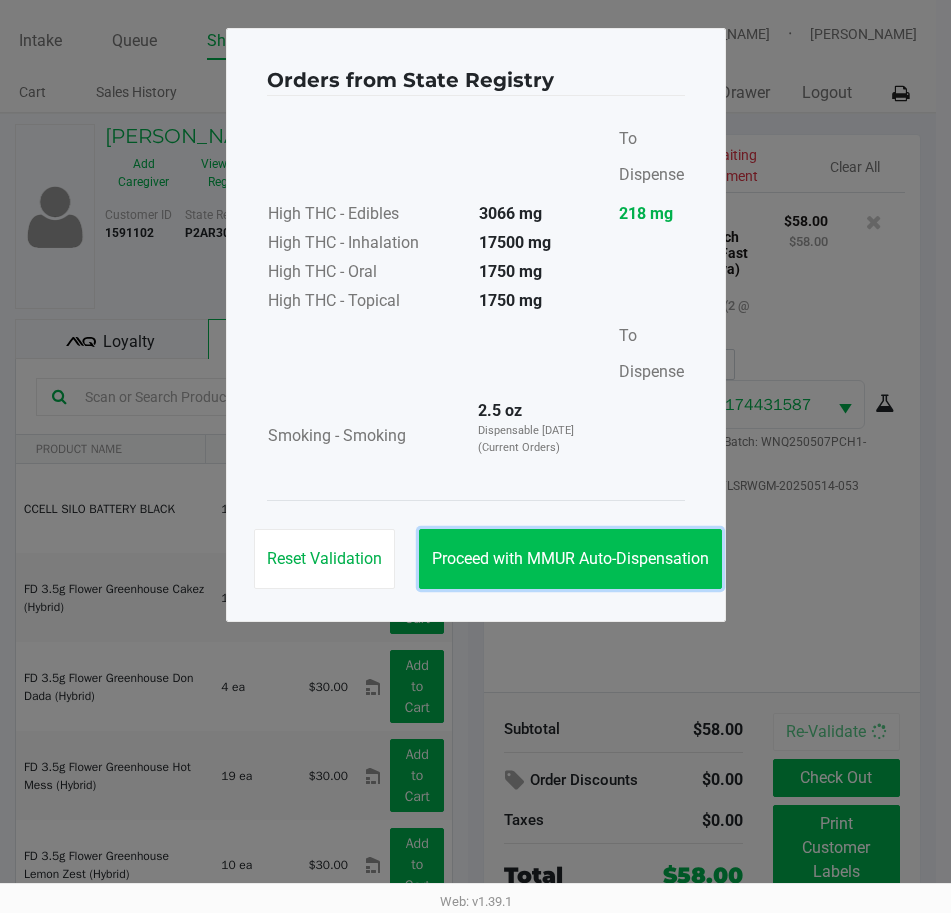 click on "Proceed with MMUR Auto-Dispensation" 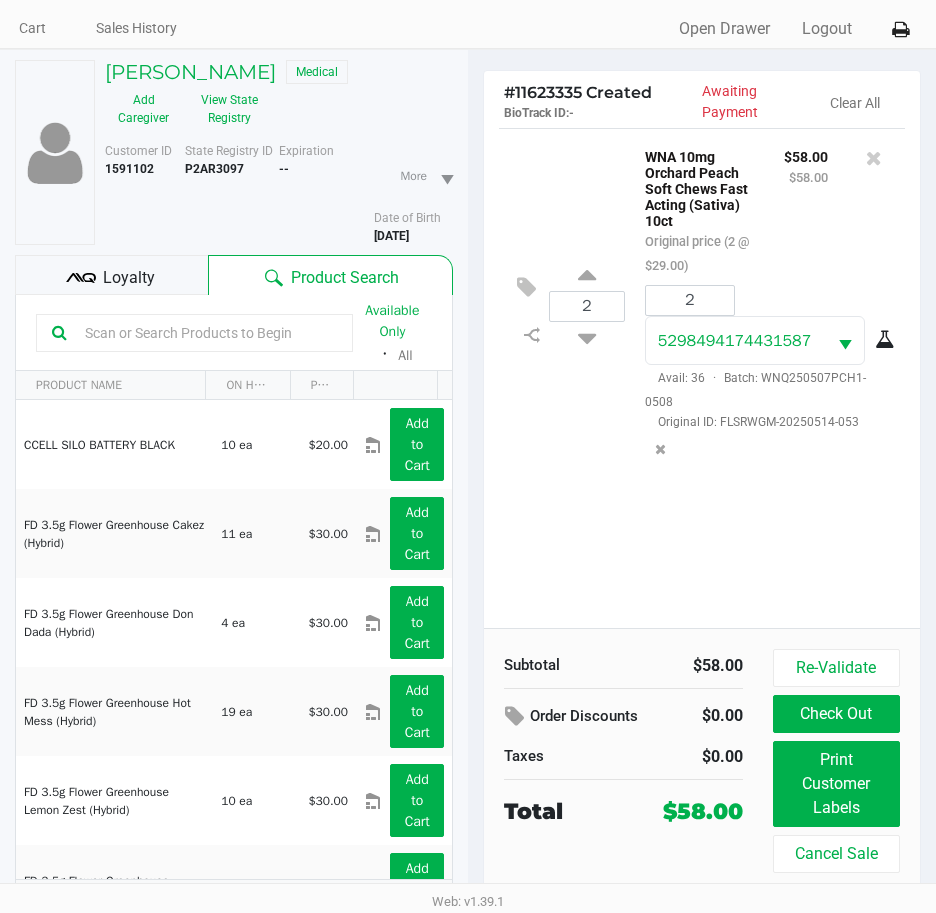 scroll, scrollTop: 99, scrollLeft: 0, axis: vertical 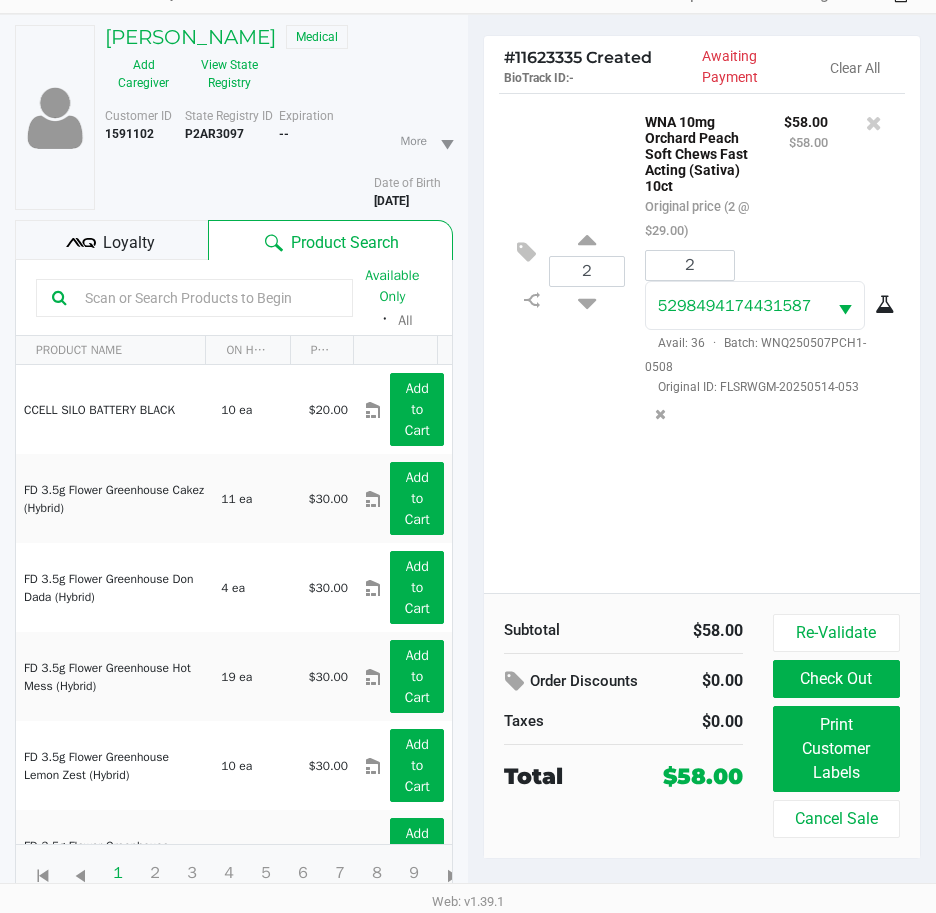 click on "Loyalty" 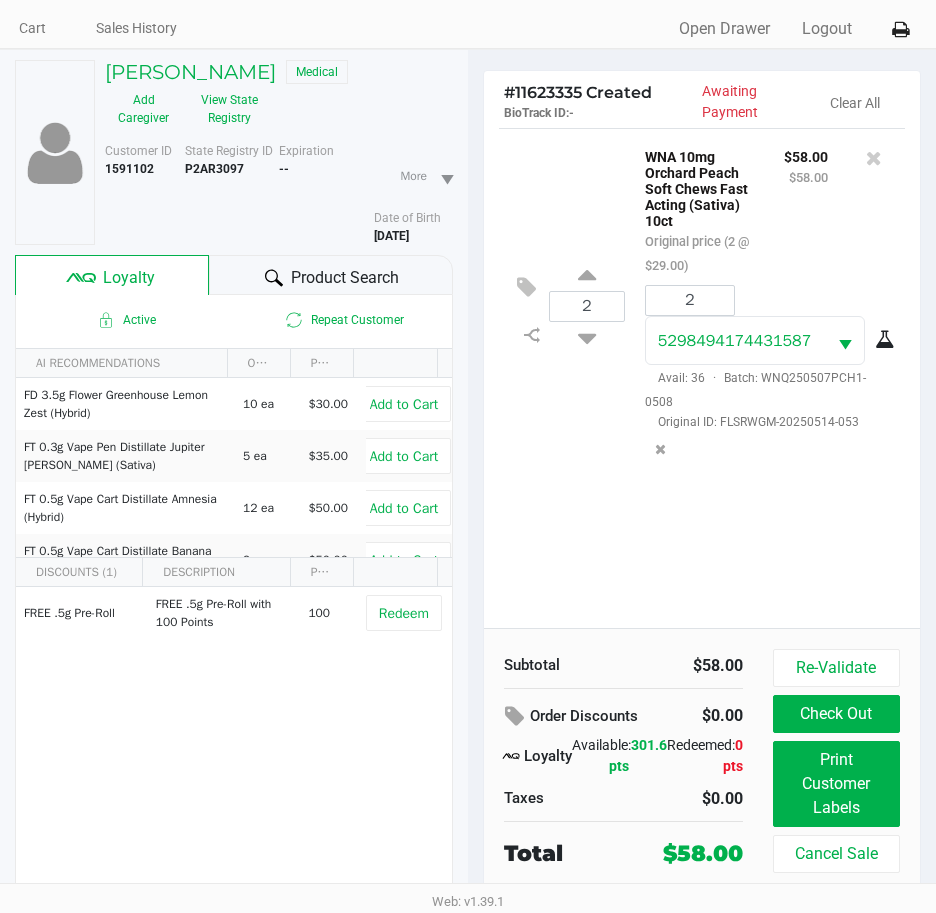 scroll, scrollTop: 99, scrollLeft: 0, axis: vertical 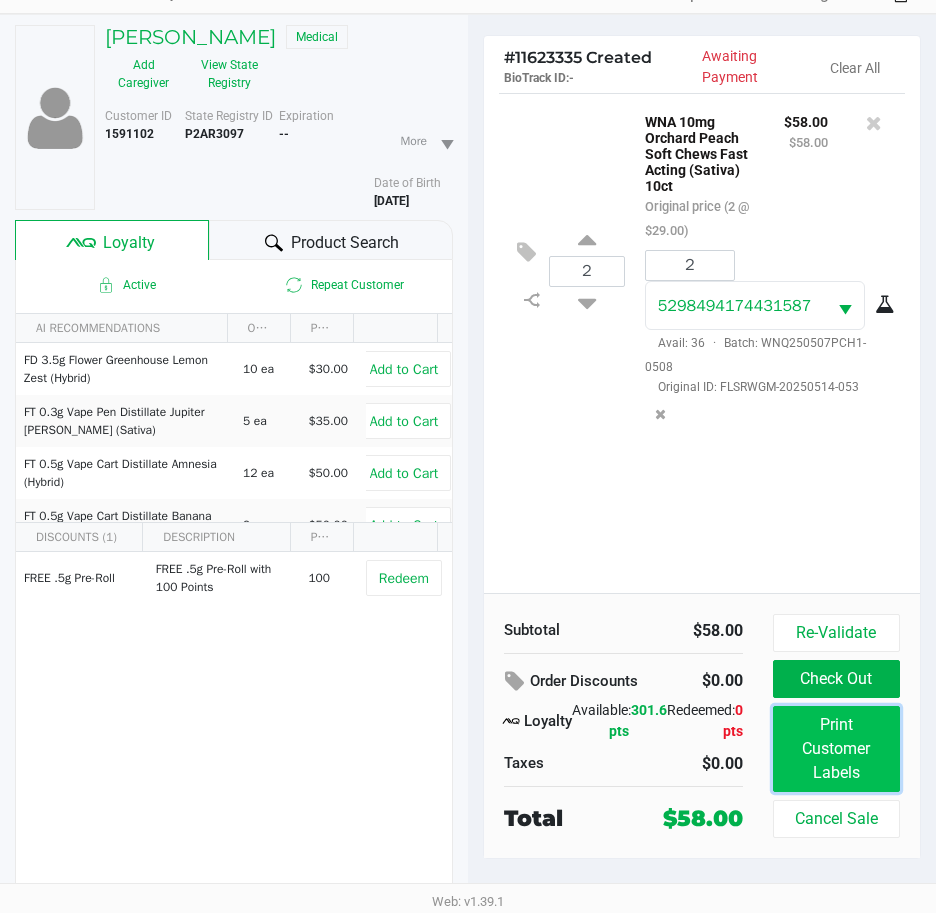 click on "Print Customer Labels" 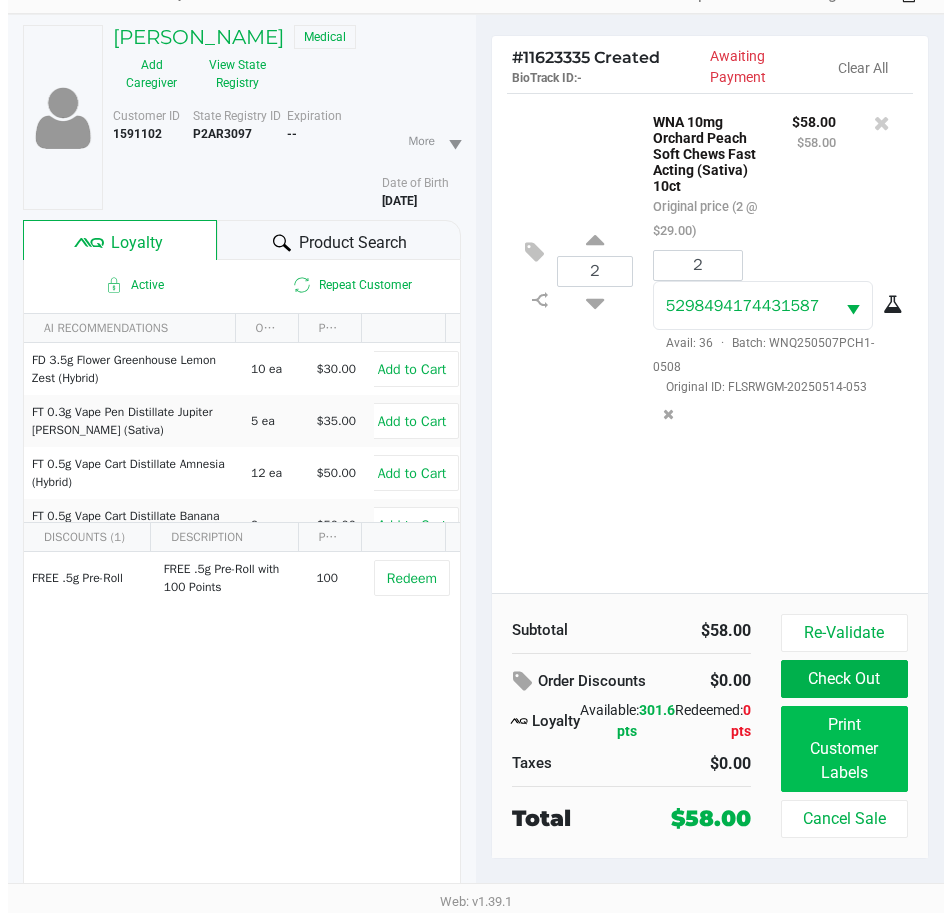 scroll, scrollTop: 0, scrollLeft: 0, axis: both 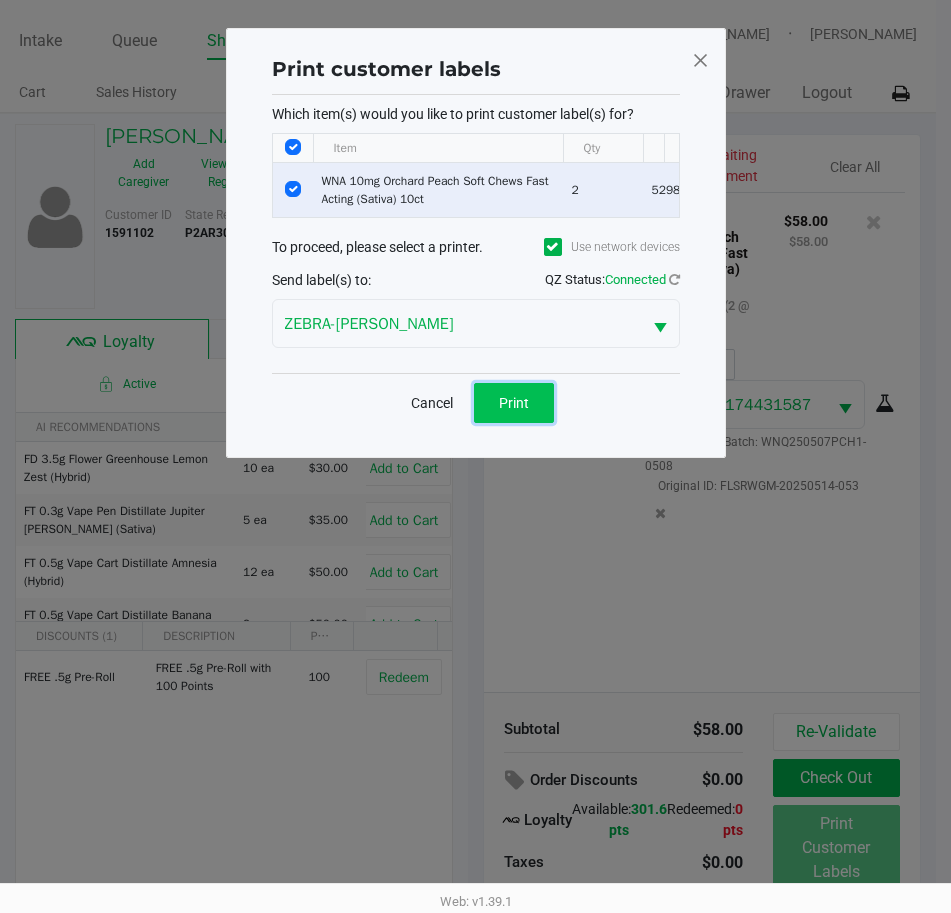 click on "Print" 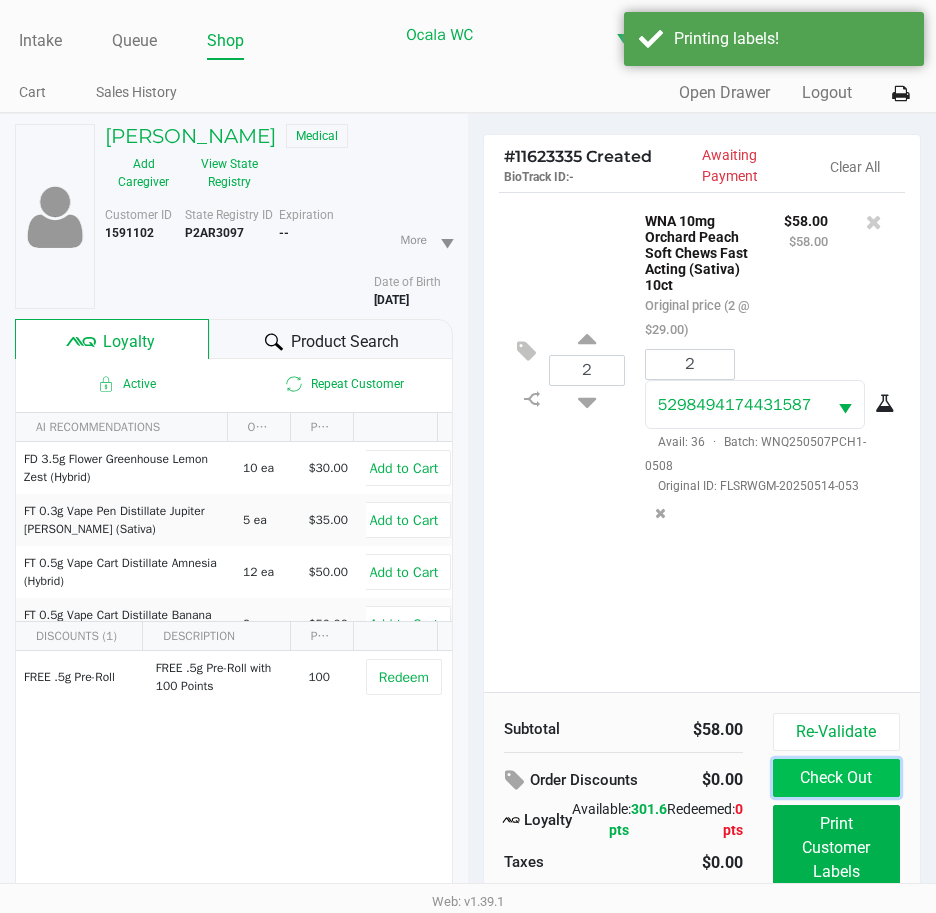 click on "Check Out" 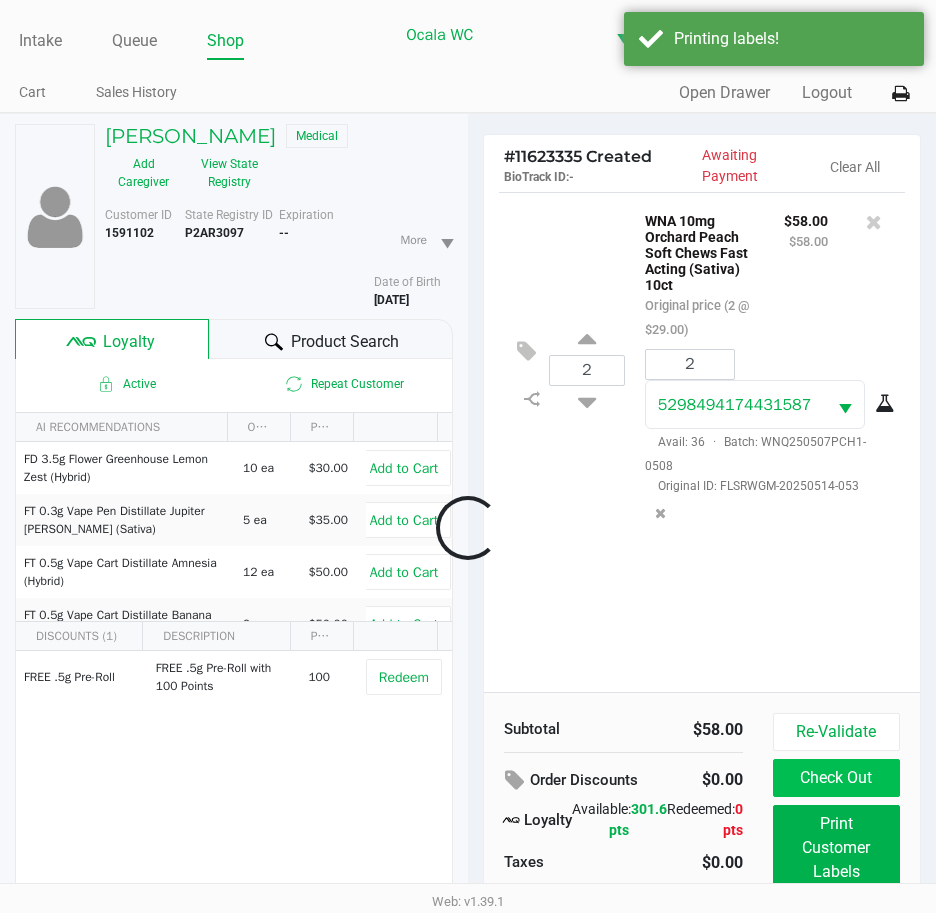 click 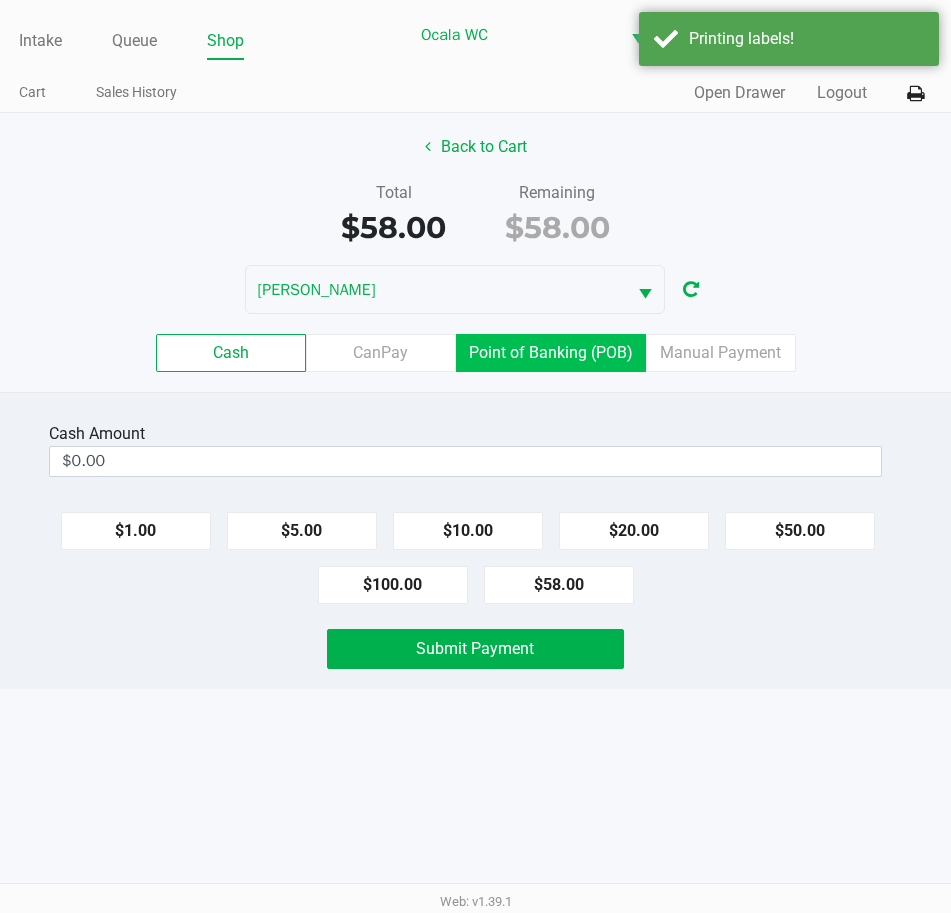 drag, startPoint x: 584, startPoint y: 359, endPoint x: 608, endPoint y: 381, distance: 32.55764 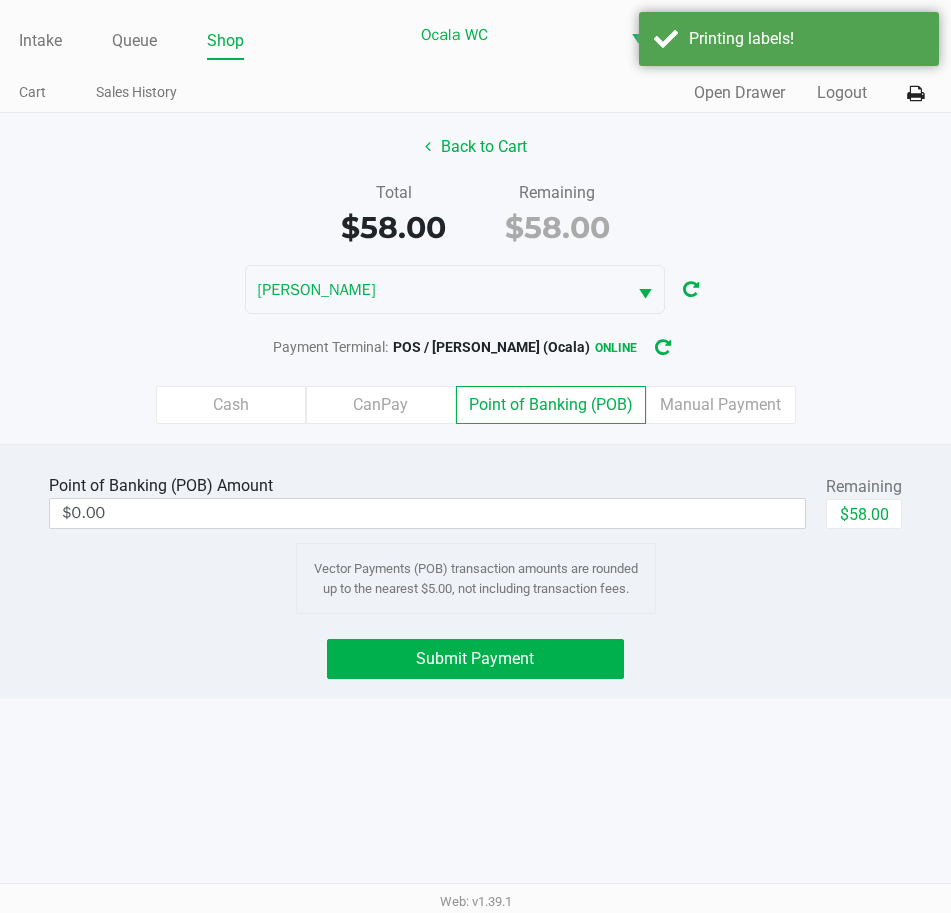 click on "Point of Banking (POB)  Amount  $0.00  Remaining   $58.00  Vector Payments (POB) transaction amounts are rounded up to the nearest $5.00, not including transaction fees." 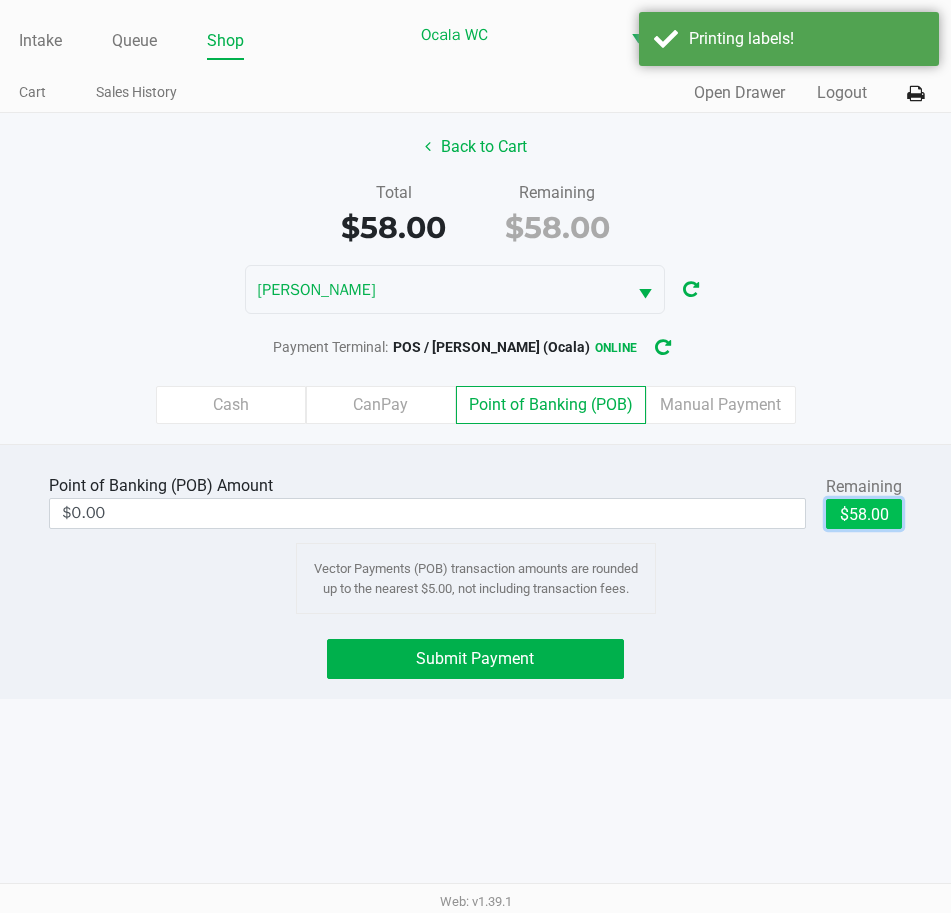 click on "$58.00" 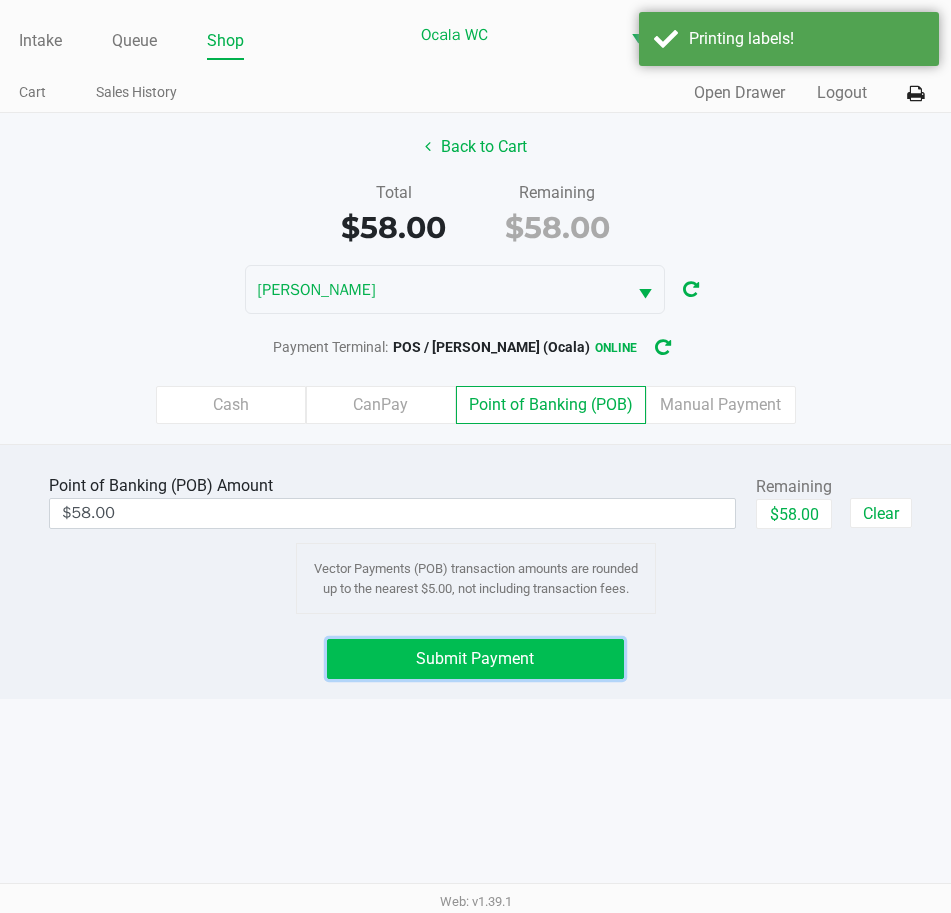click on "Submit Payment" 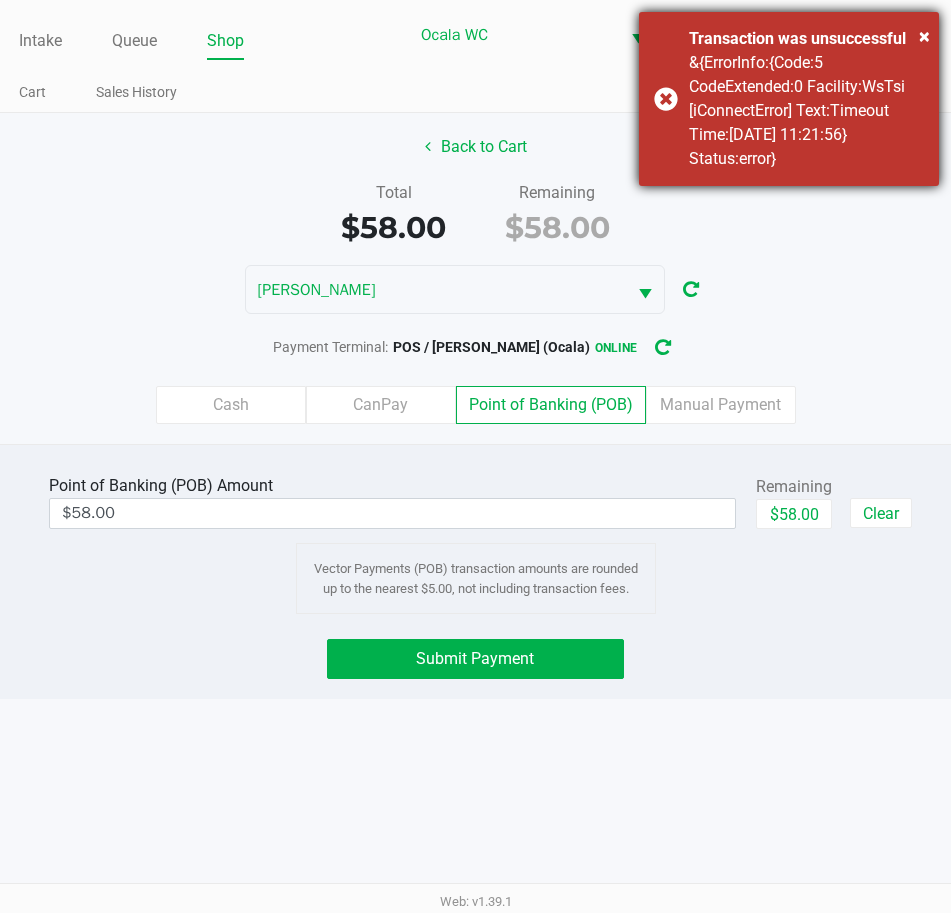 click on "&{ErrorInfo:{Code:5 CodeExtended:0 Facility:WsTsi [iConnectError] Text:Timeout  Time:[DATE] 11:21:56} Status:error}" at bounding box center (806, 111) 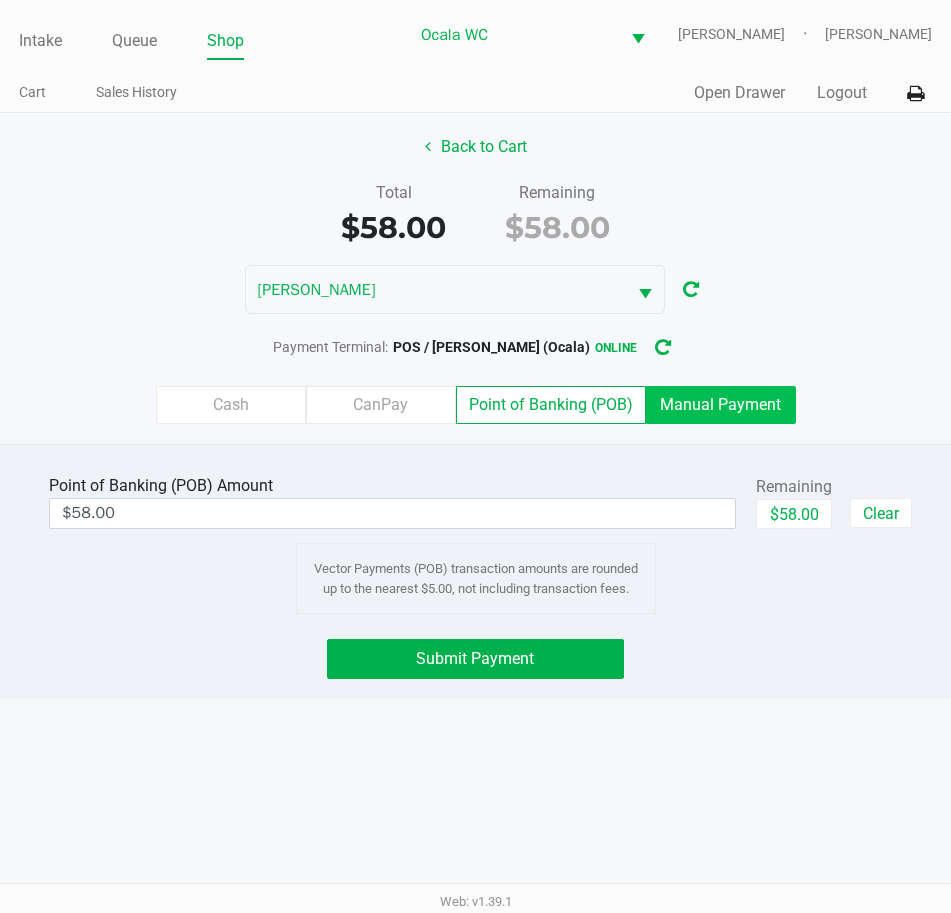 click on "Manual Payment" 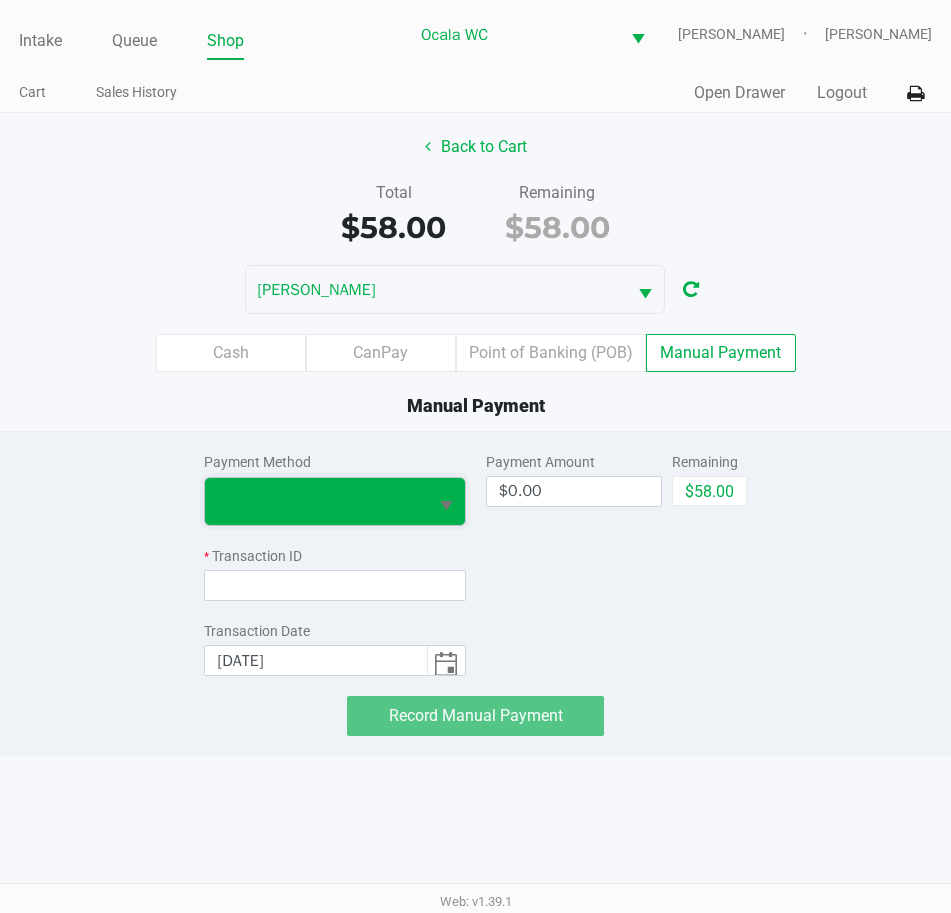 click at bounding box center (315, 501) 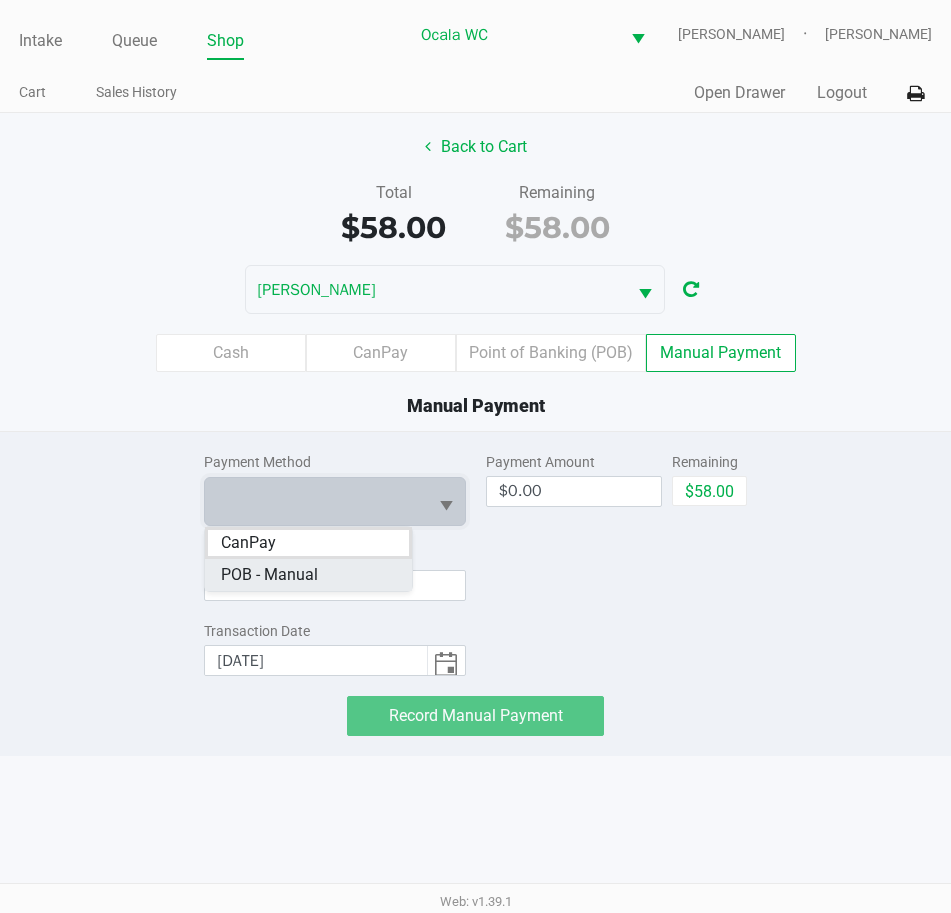 click on "POB - Manual" at bounding box center [308, 575] 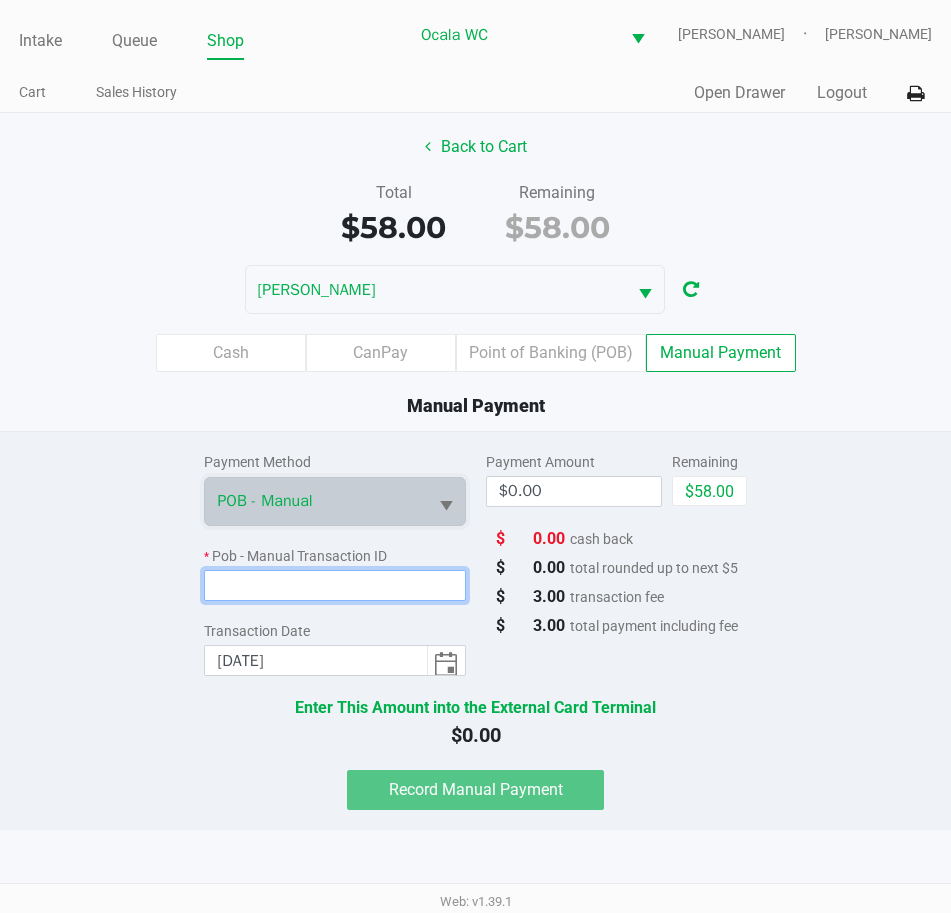 click 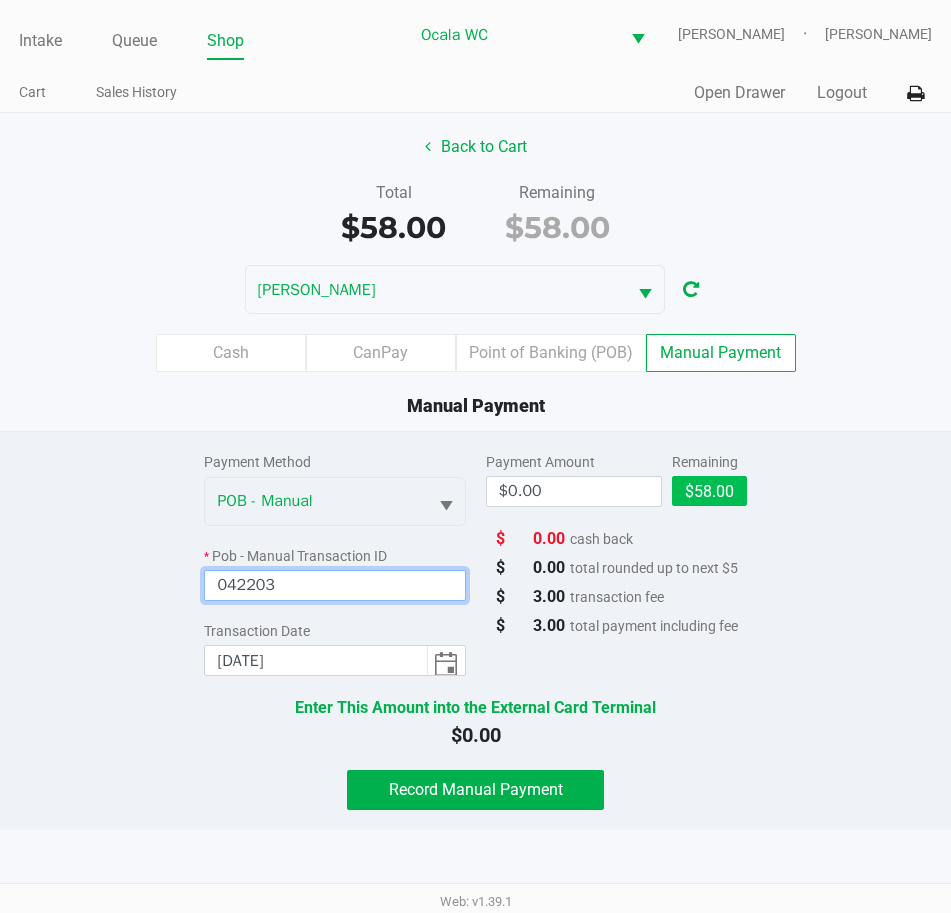 type on "042203" 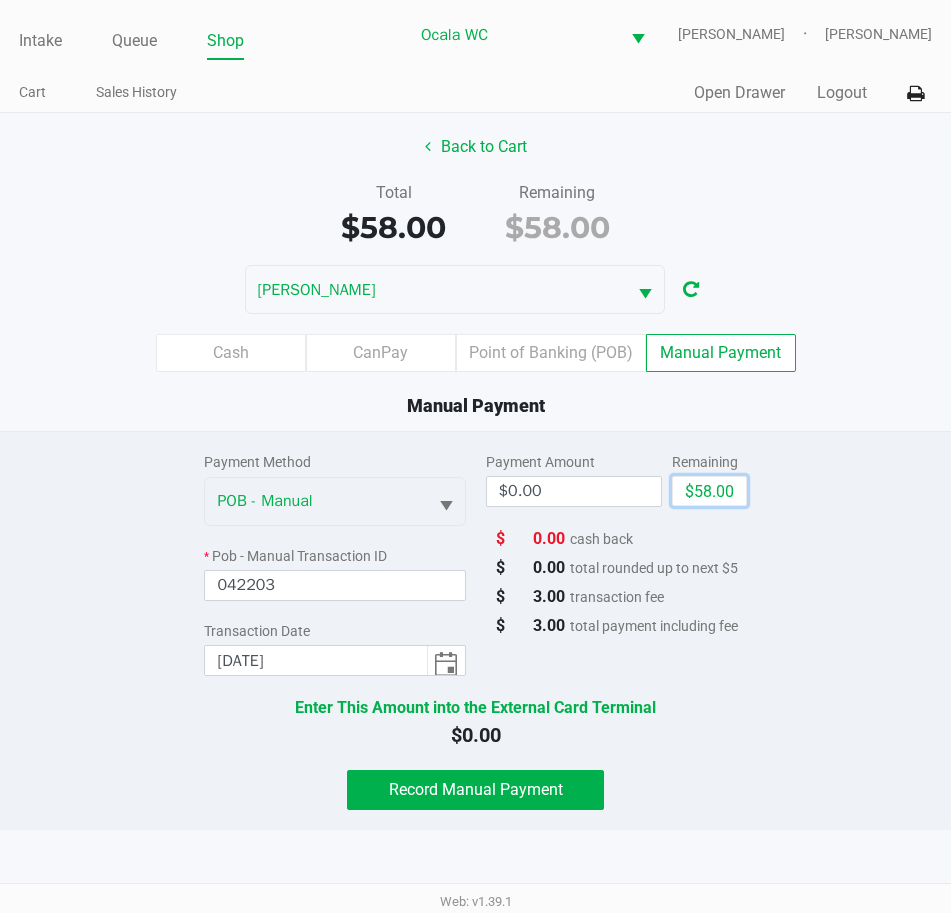 drag, startPoint x: 718, startPoint y: 493, endPoint x: 707, endPoint y: 529, distance: 37.64306 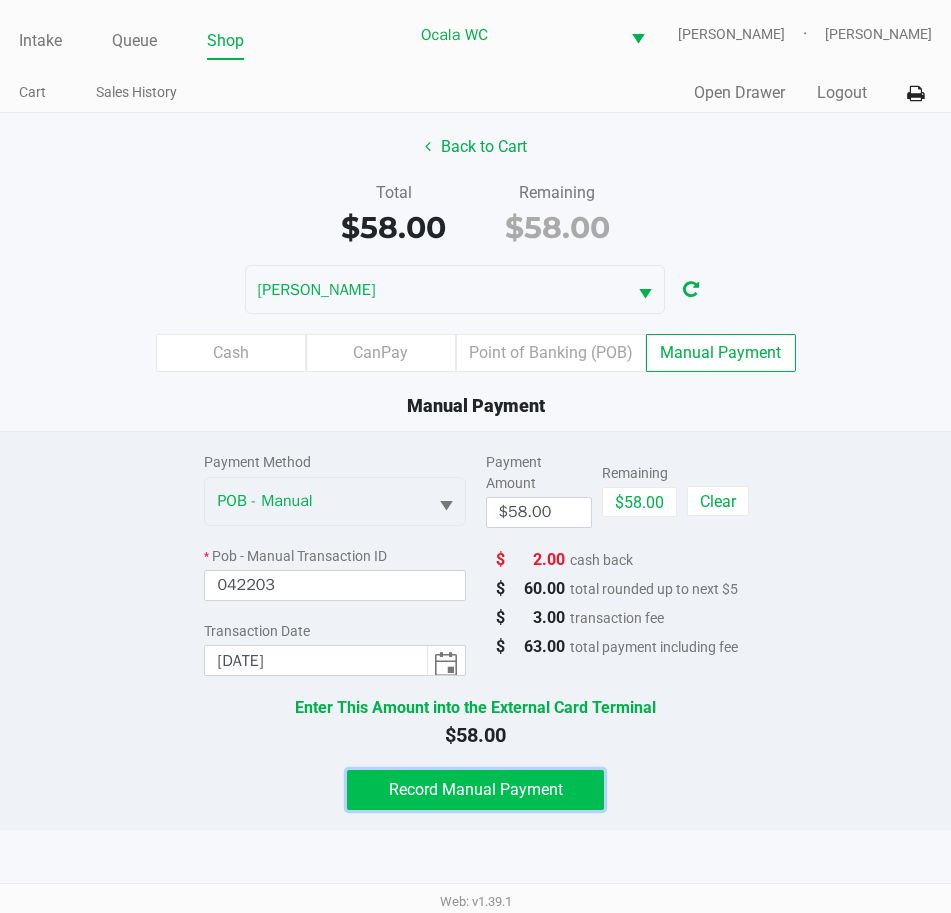 click on "Record Manual Payment" 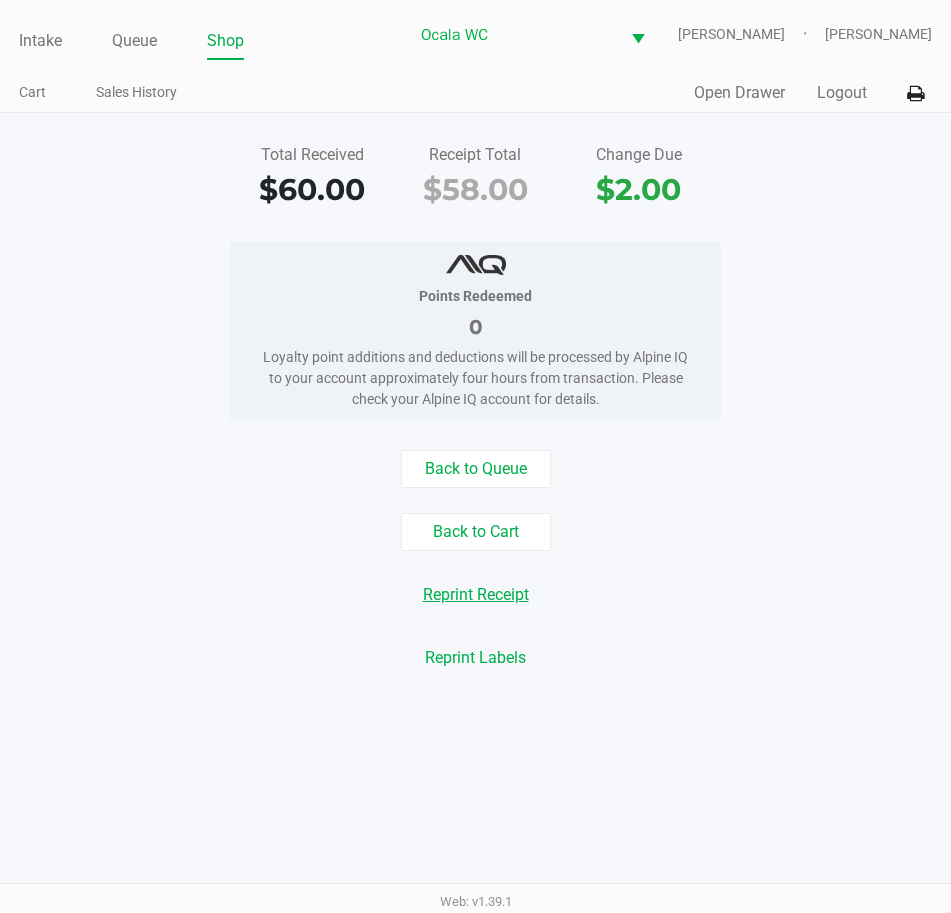 click on "Reprint Receipt" 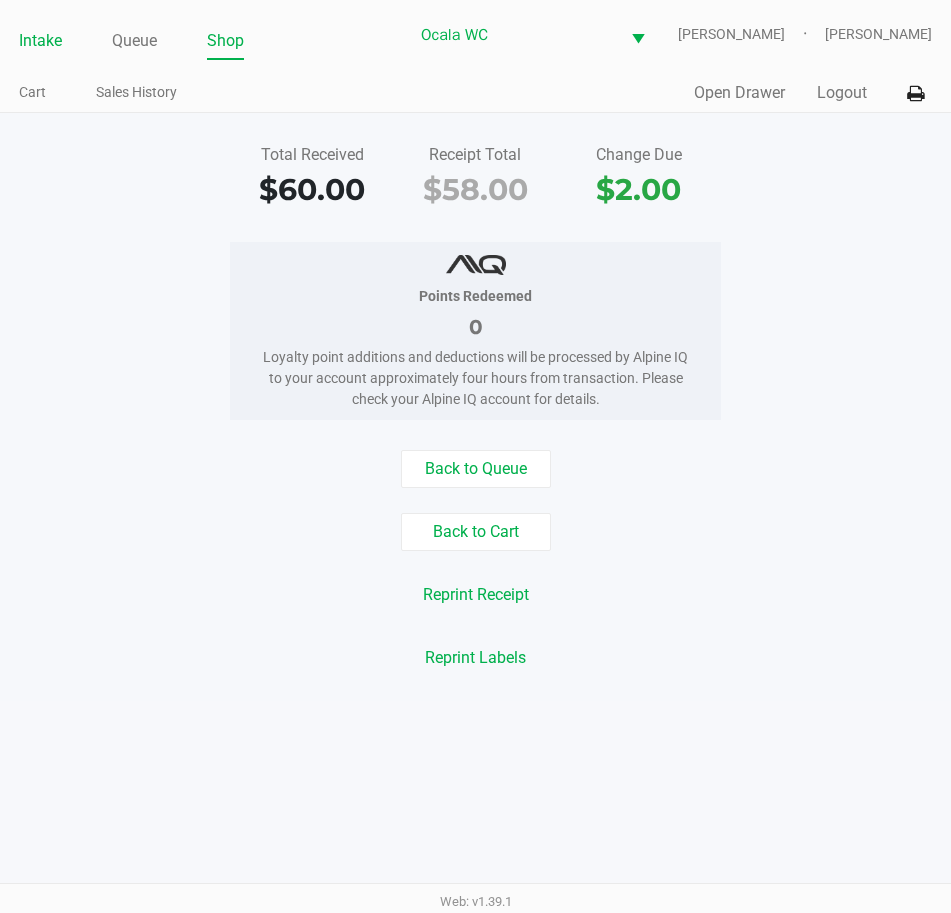 click on "Intake" 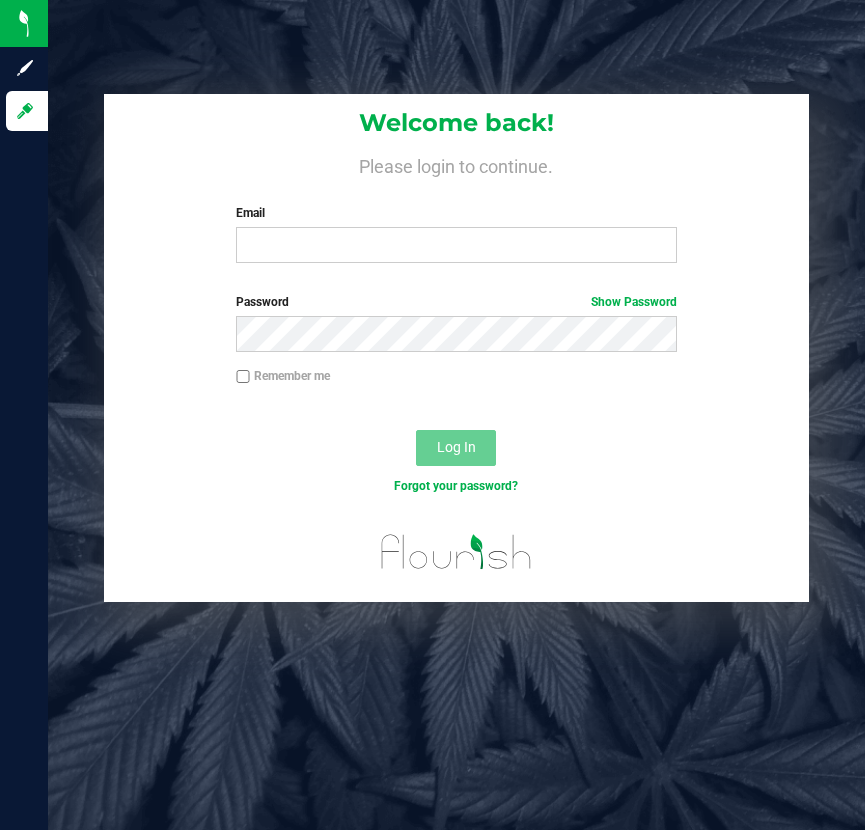 scroll, scrollTop: 0, scrollLeft: 0, axis: both 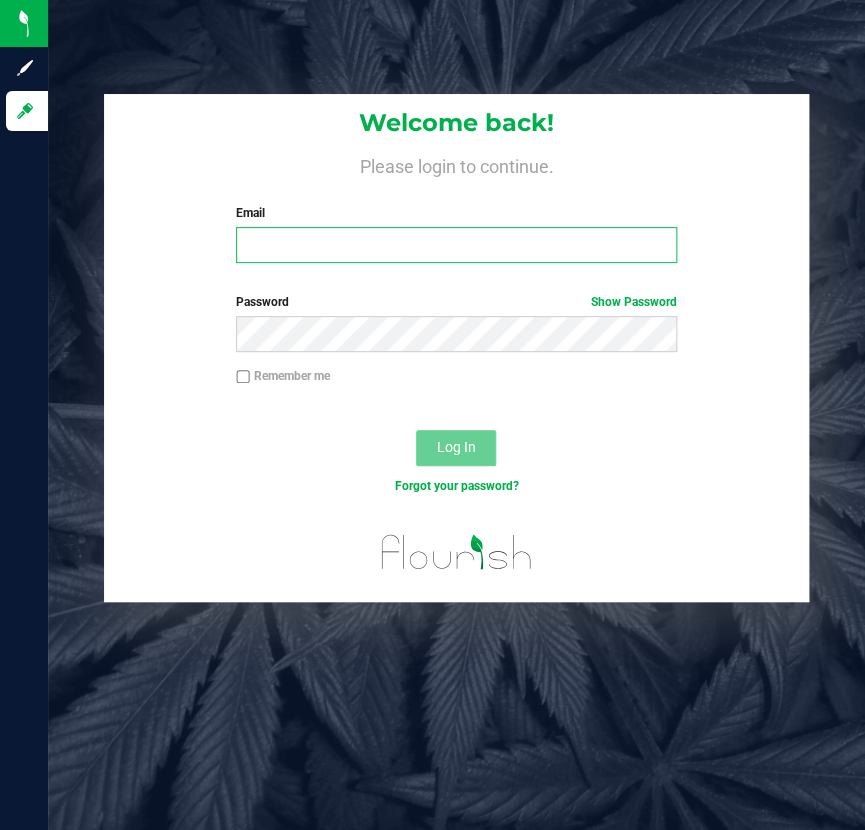 click on "Email" at bounding box center (456, 245) 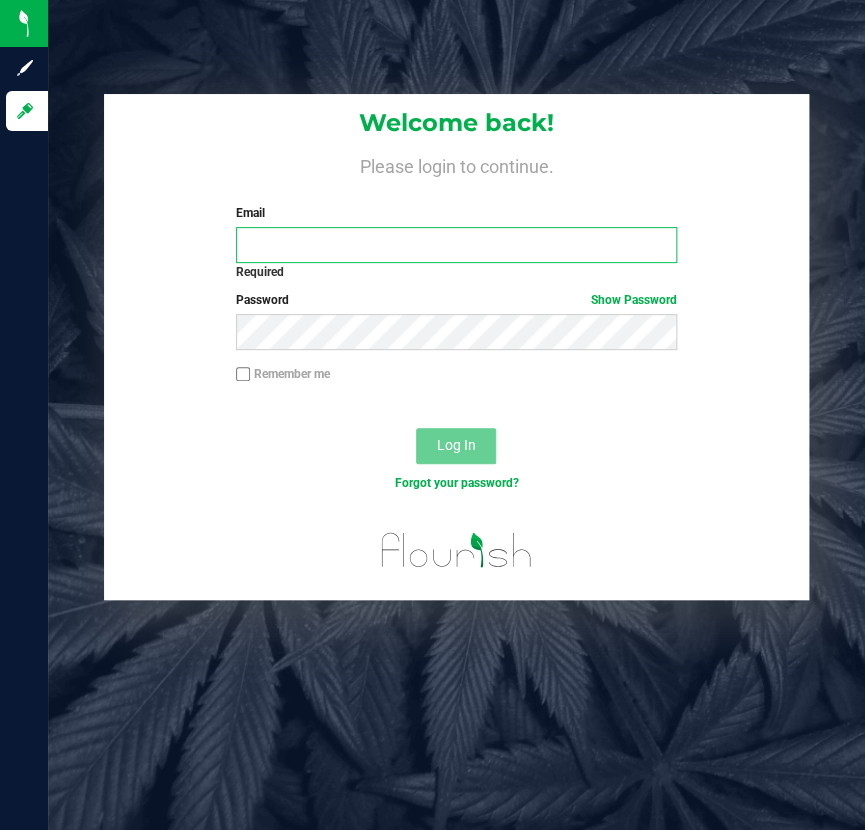 click on "Email" at bounding box center (456, 245) 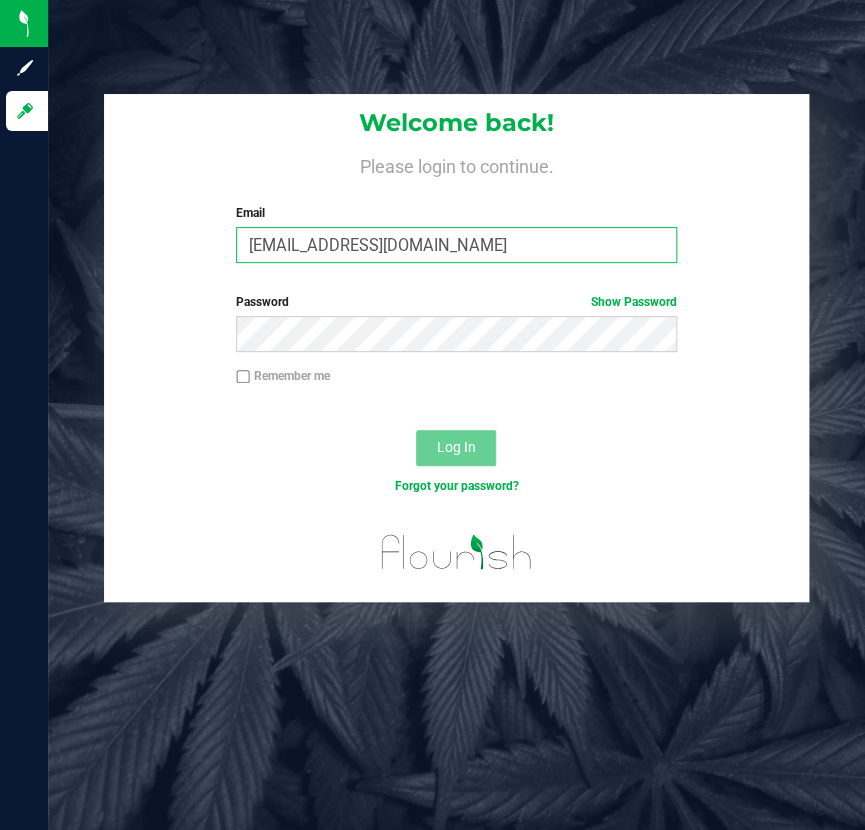 type on "Mhern@liveparallel.com" 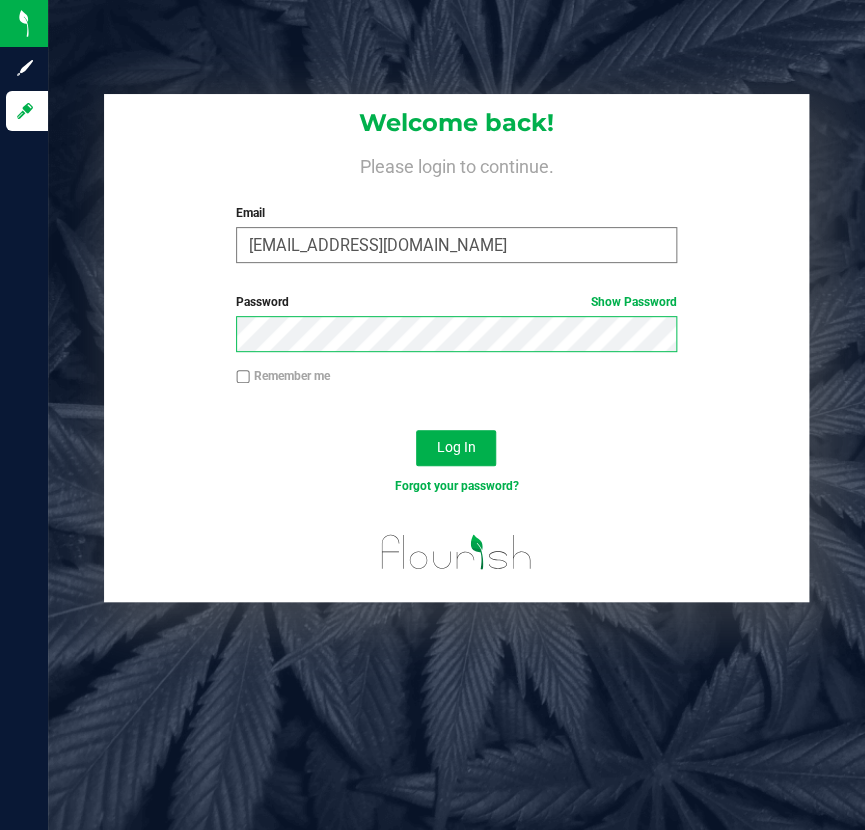 click on "Log In" at bounding box center [456, 448] 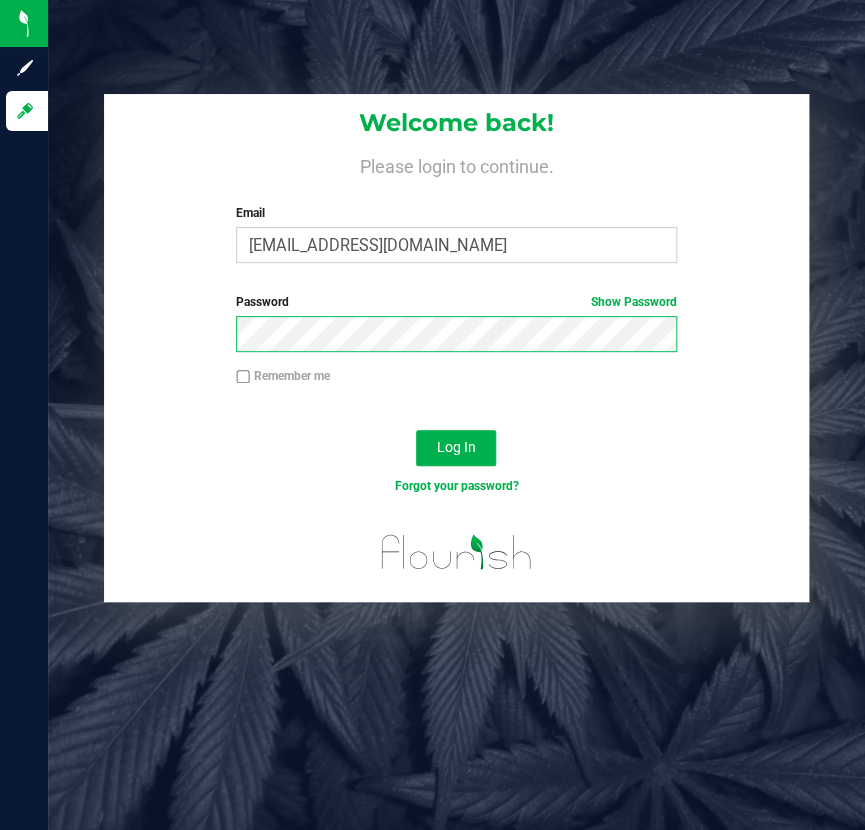 click on "Log In" at bounding box center (456, 448) 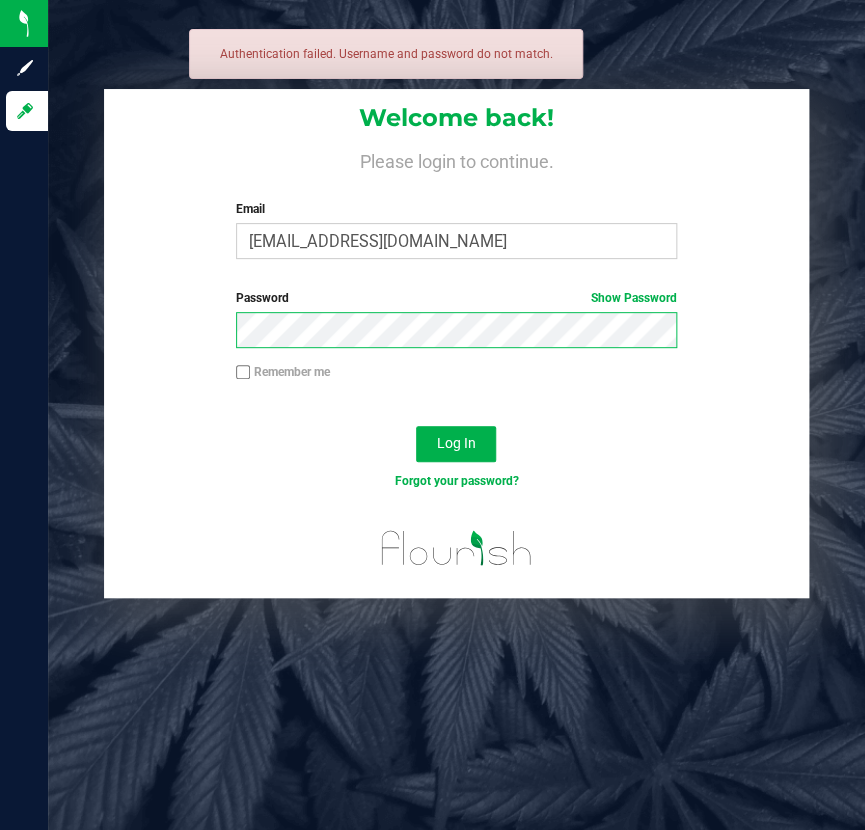click on "Log In" at bounding box center (456, 444) 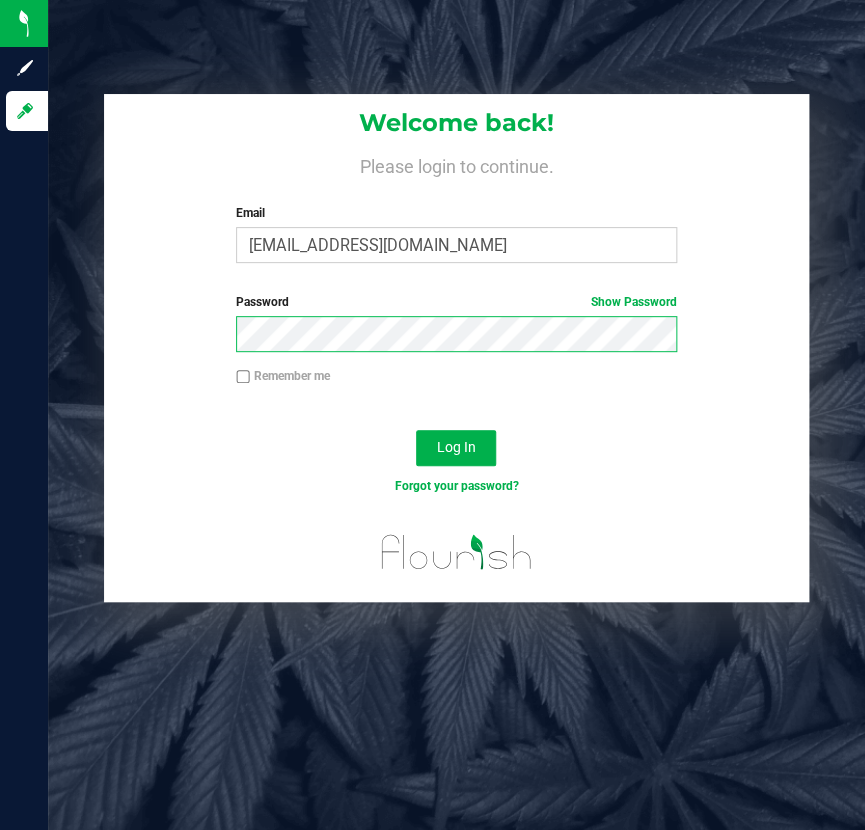 click on "Log In" at bounding box center (456, 448) 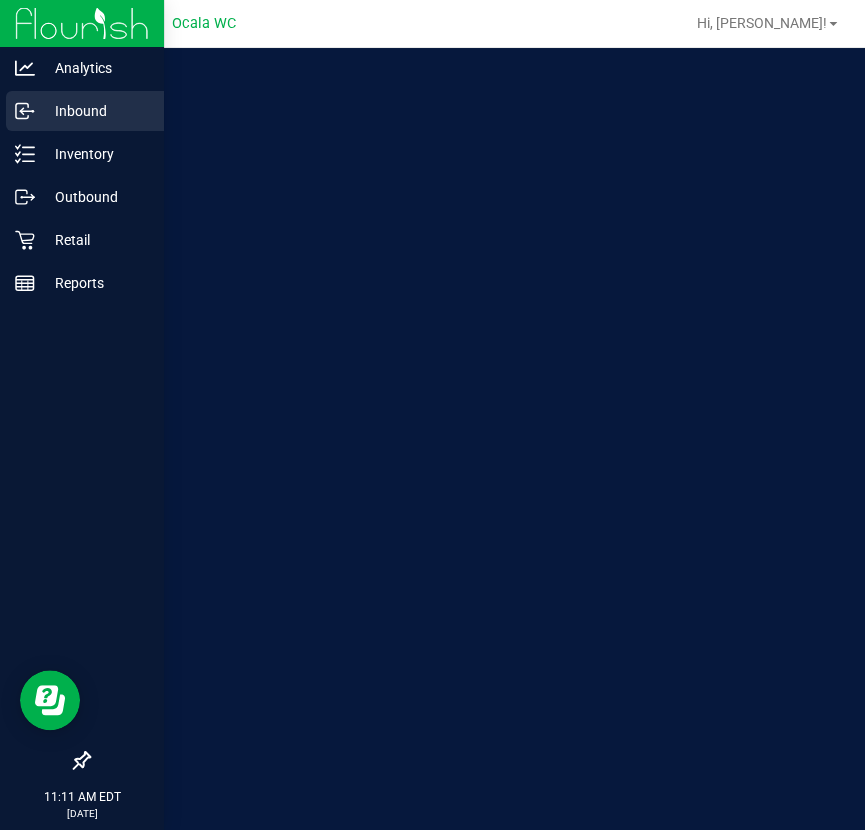scroll, scrollTop: 0, scrollLeft: 0, axis: both 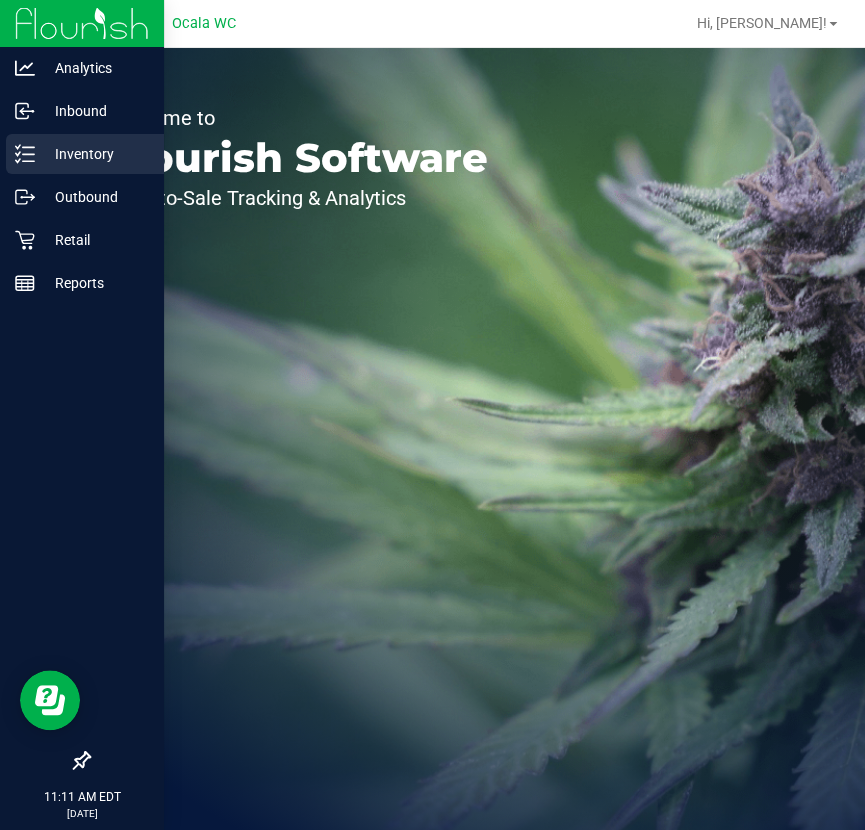 click 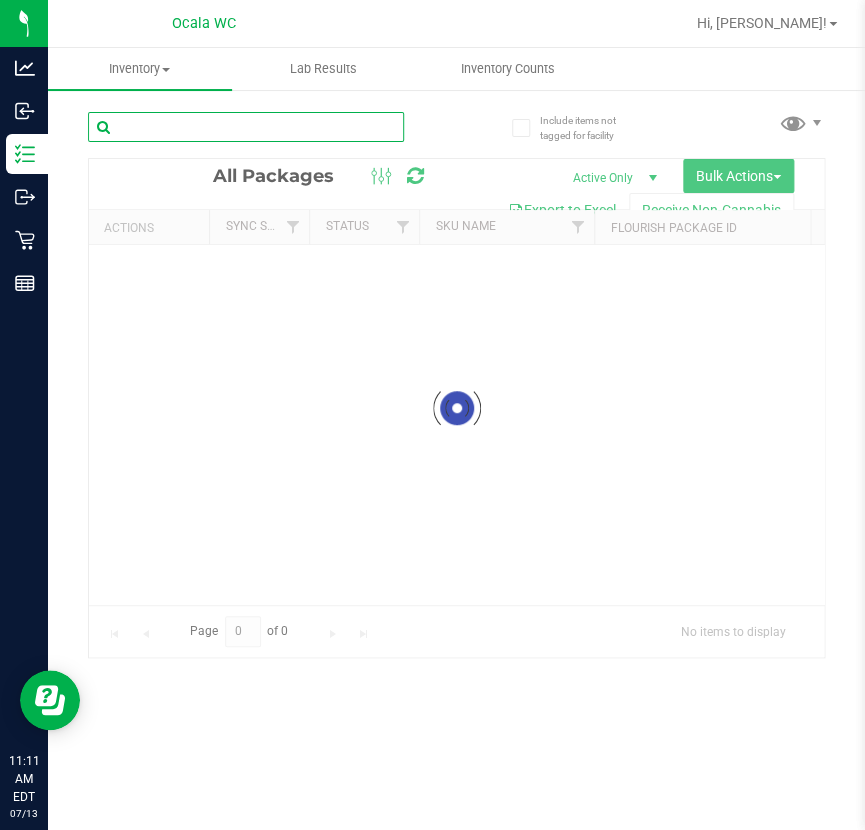 click at bounding box center (246, 127) 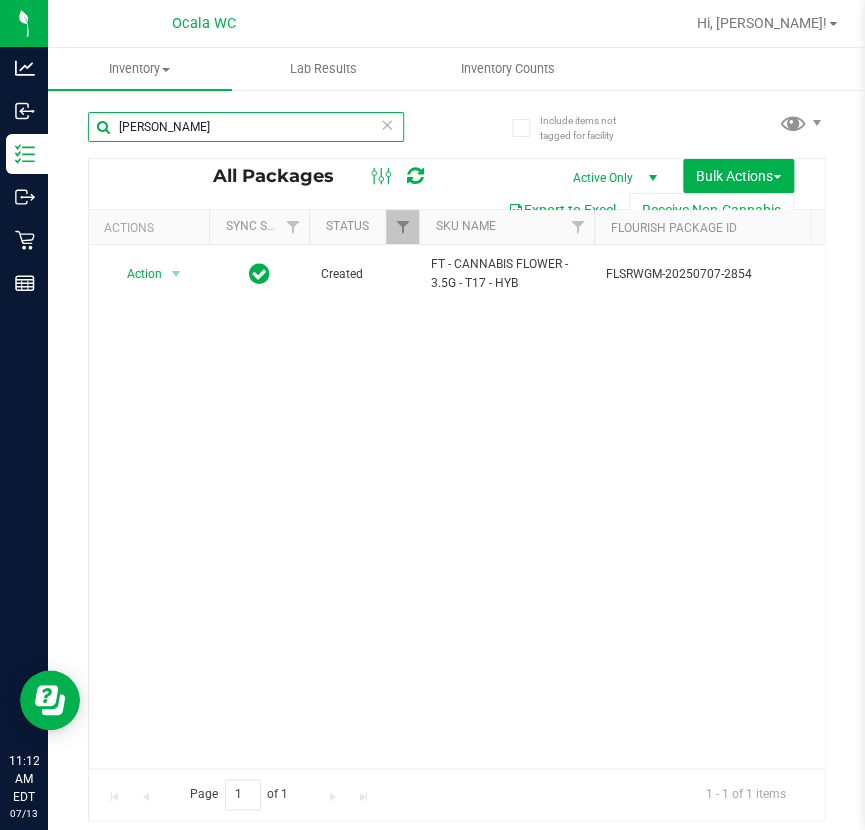scroll, scrollTop: 0, scrollLeft: 192, axis: horizontal 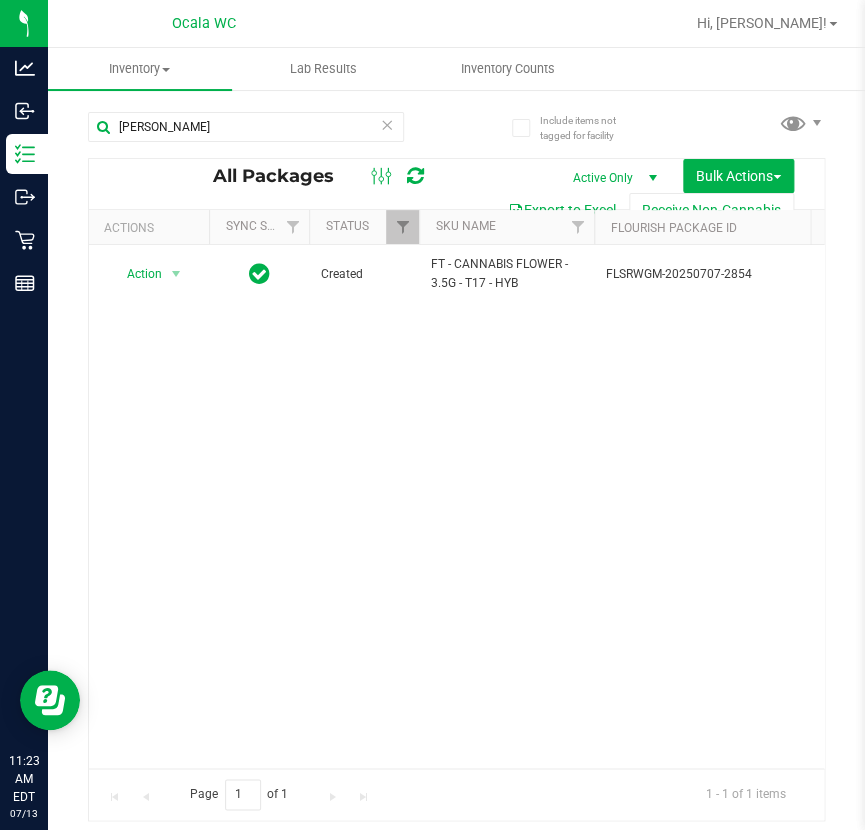 click on "Action Action Adjust qty Create package Edit attributes Global inventory Locate package Lock package Package audit log Print package label Print product labels Schedule for destruction
Created
FT - CANNABIS FLOWER - 3.5G - T17 - HYB
FLSRWGM-20250707-2854
8673623560145521
W-JUN25T1702-0701
00001520
32.5000
1
FLO-BUD-FT-CAN-T17
Gaspar's Grapes
FT 3.5g Cannabis Flower Gaspar's Grapes (Hybrid)
0
Whole Flower
$50.00000" at bounding box center (456, 506) 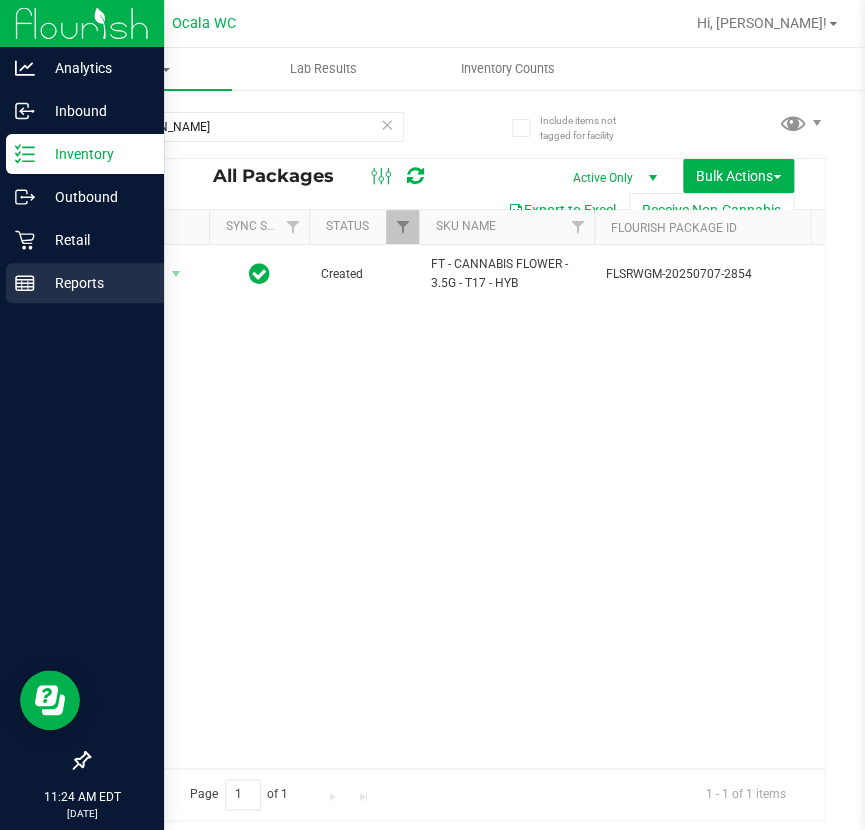 click on "Reports" at bounding box center [85, 283] 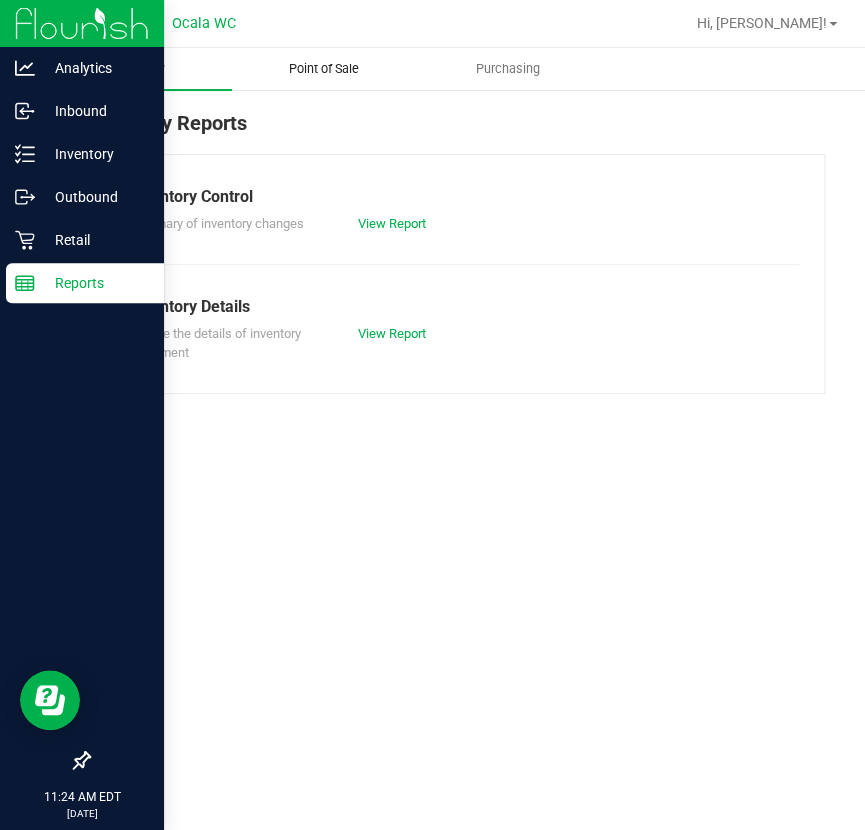click on "Point of Sale" at bounding box center (324, 69) 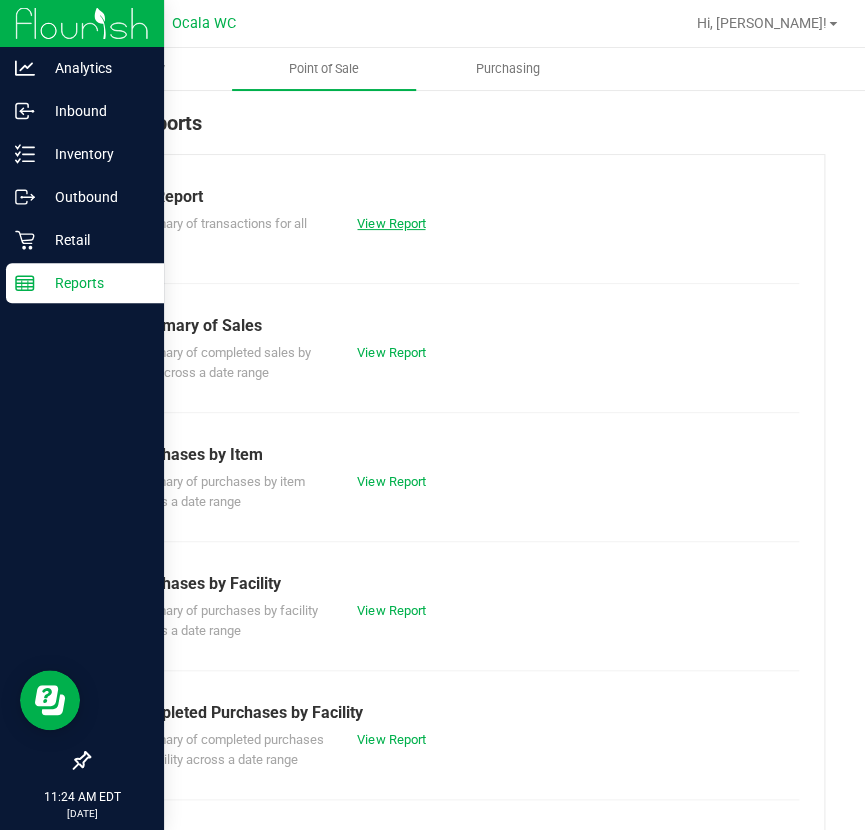 click on "View Report" at bounding box center (391, 223) 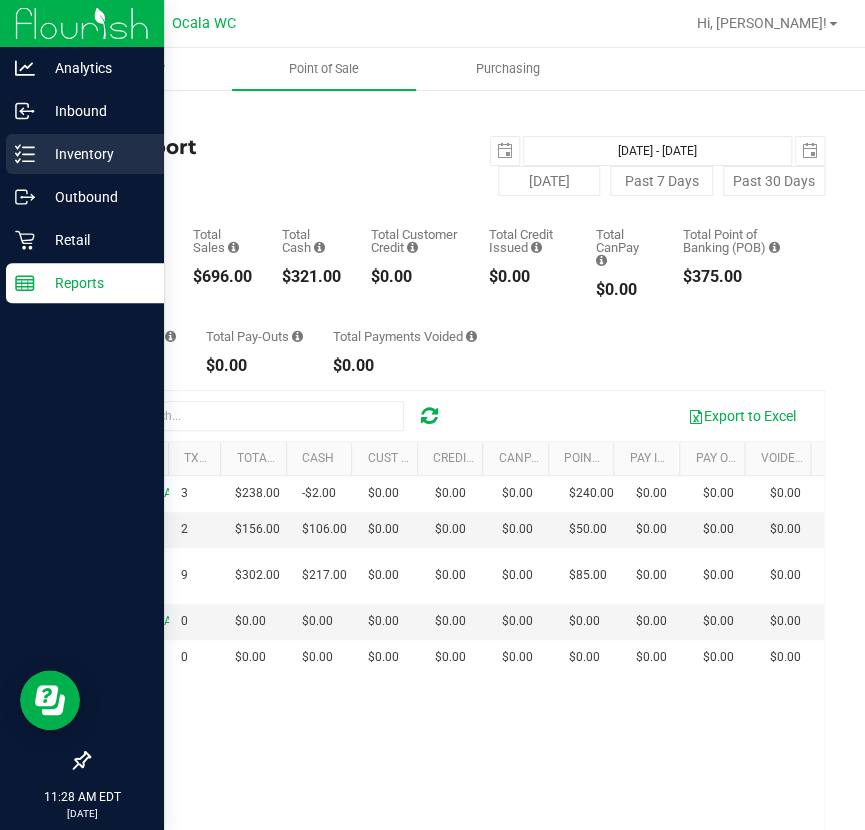 click 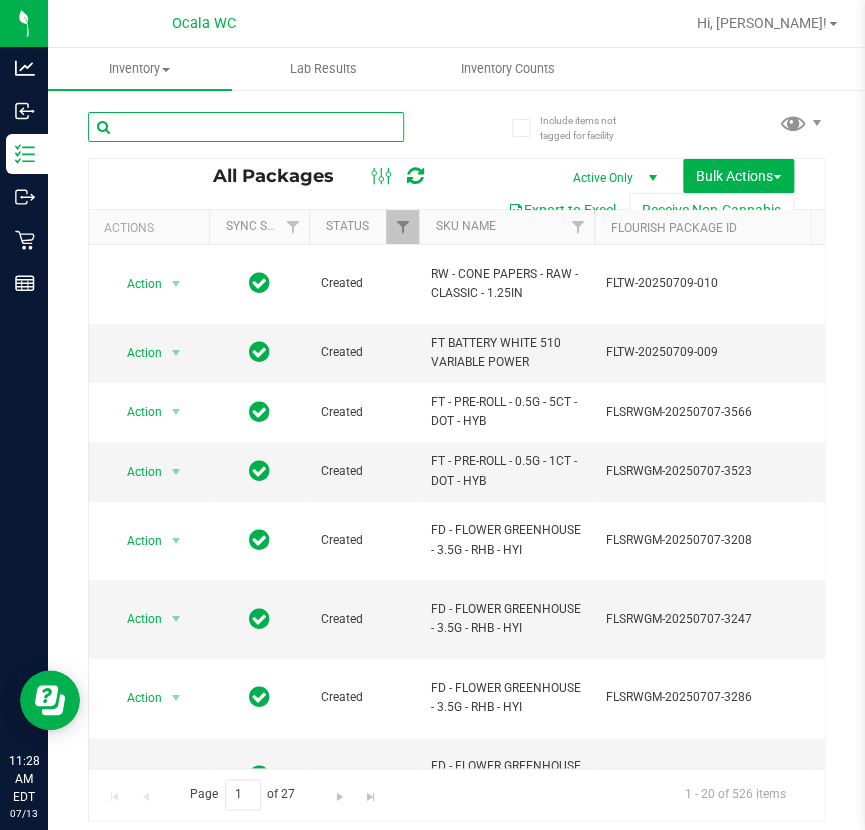 click at bounding box center [246, 127] 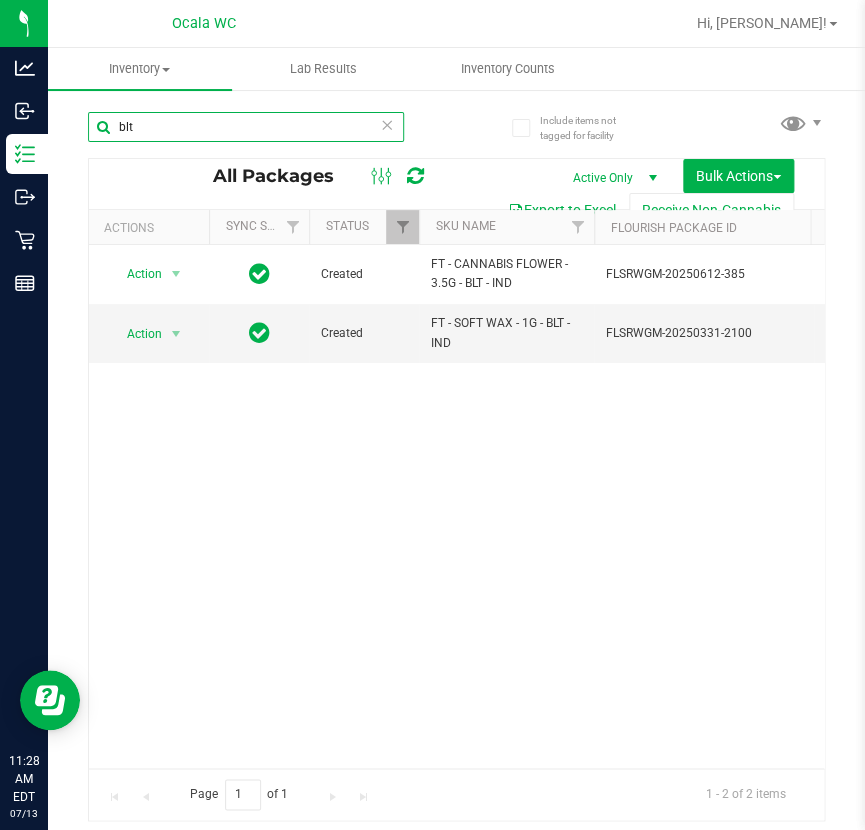 scroll, scrollTop: 0, scrollLeft: 483, axis: horizontal 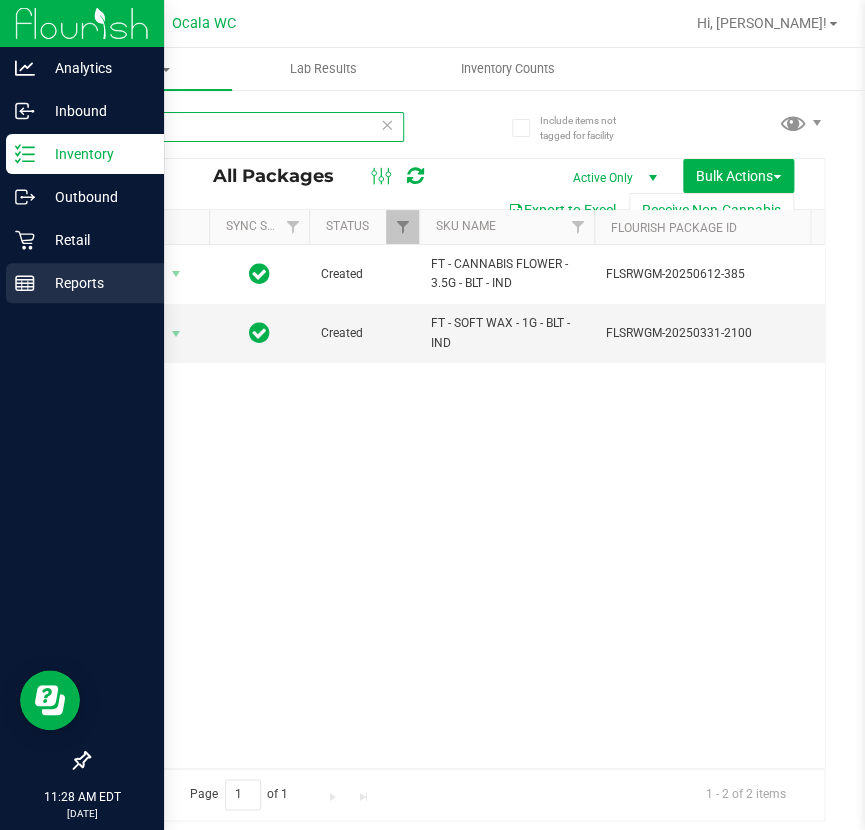type on "blt" 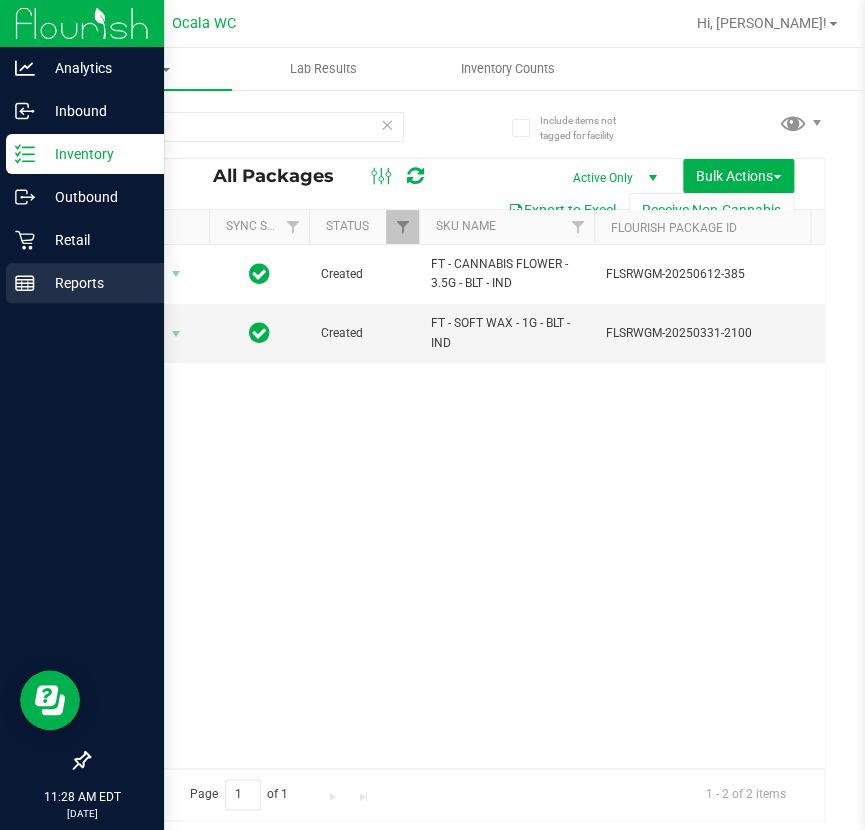 click on "Reports" at bounding box center (85, 283) 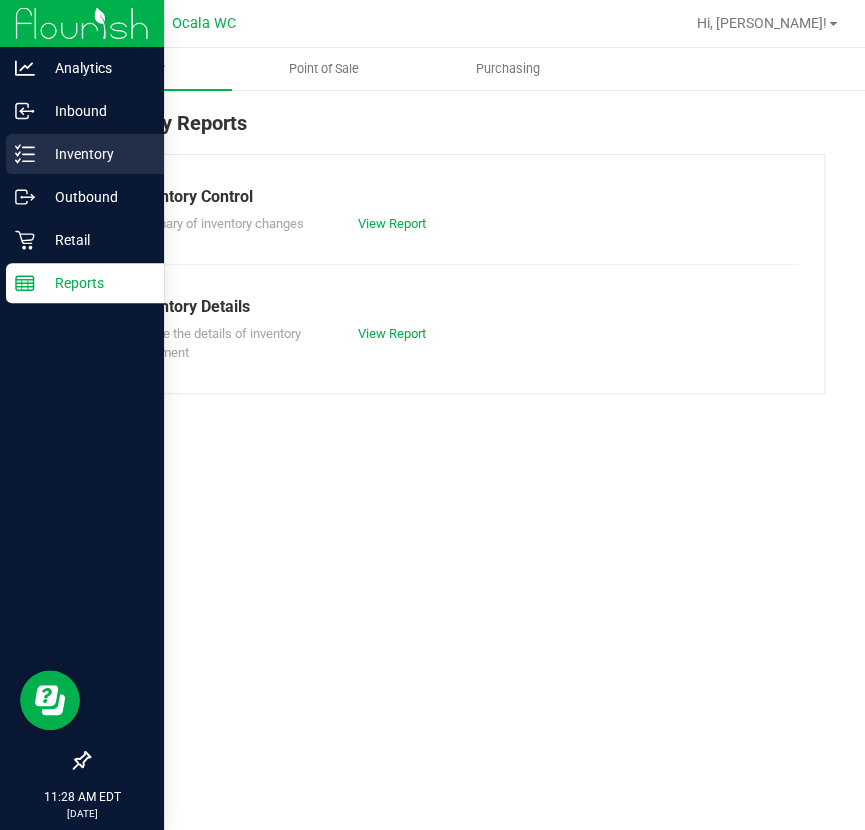 click 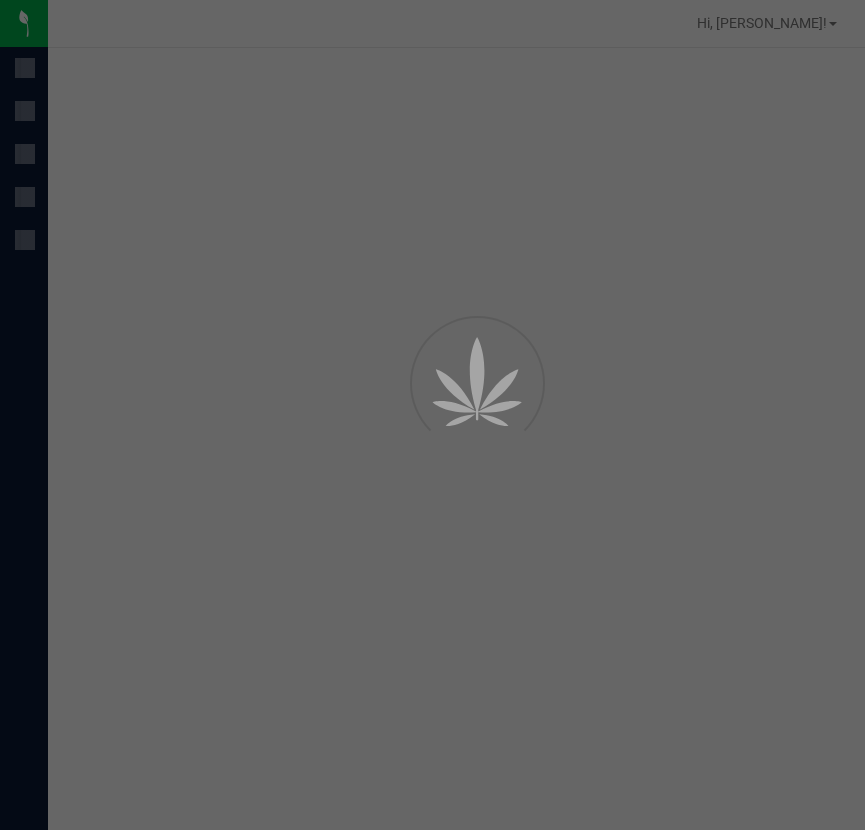 scroll, scrollTop: 0, scrollLeft: 0, axis: both 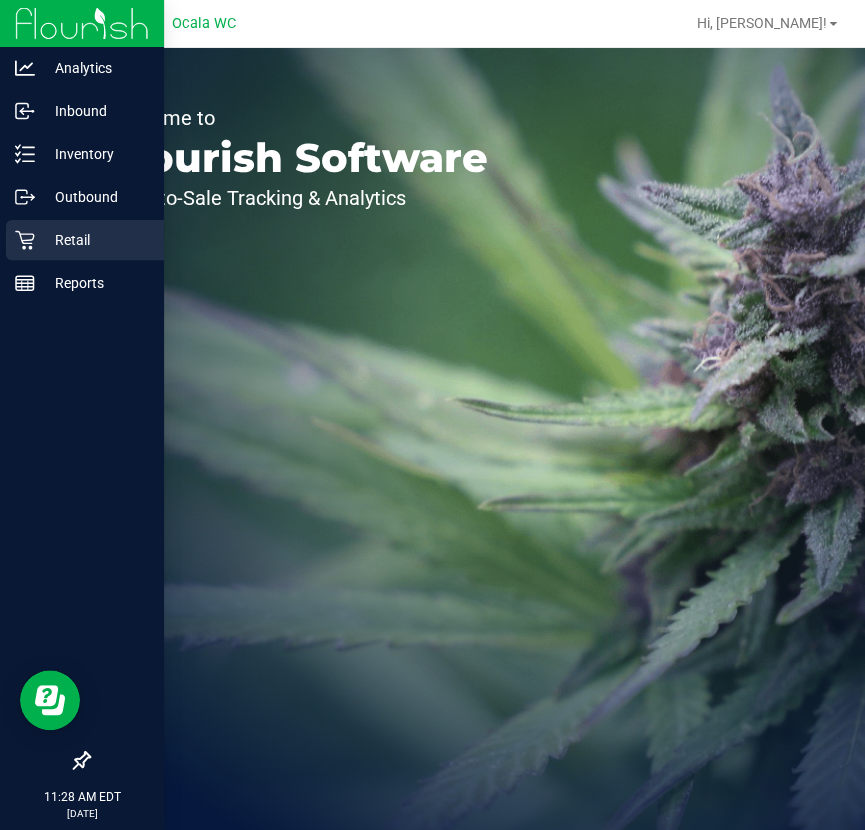 click on "Retail" at bounding box center (95, 240) 